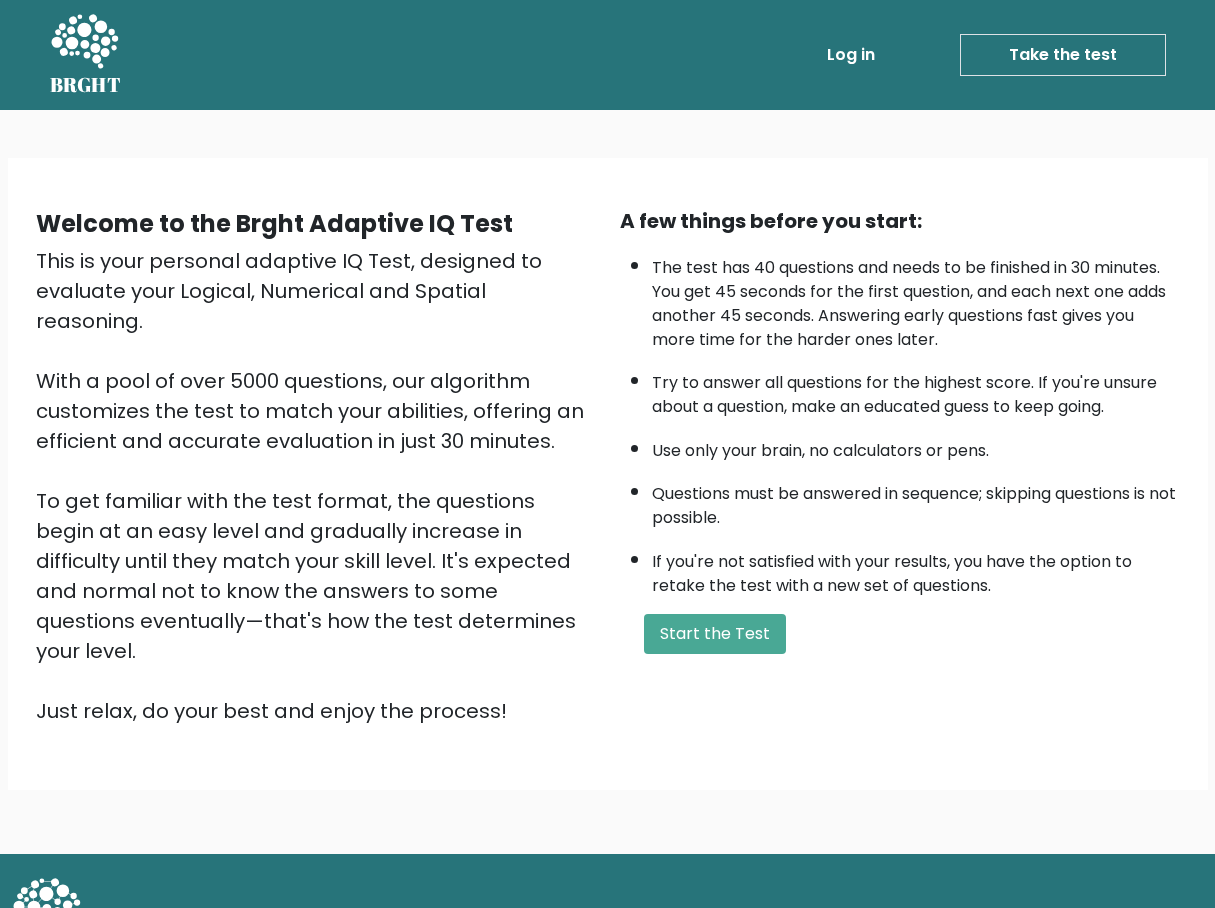 scroll, scrollTop: 0, scrollLeft: 0, axis: both 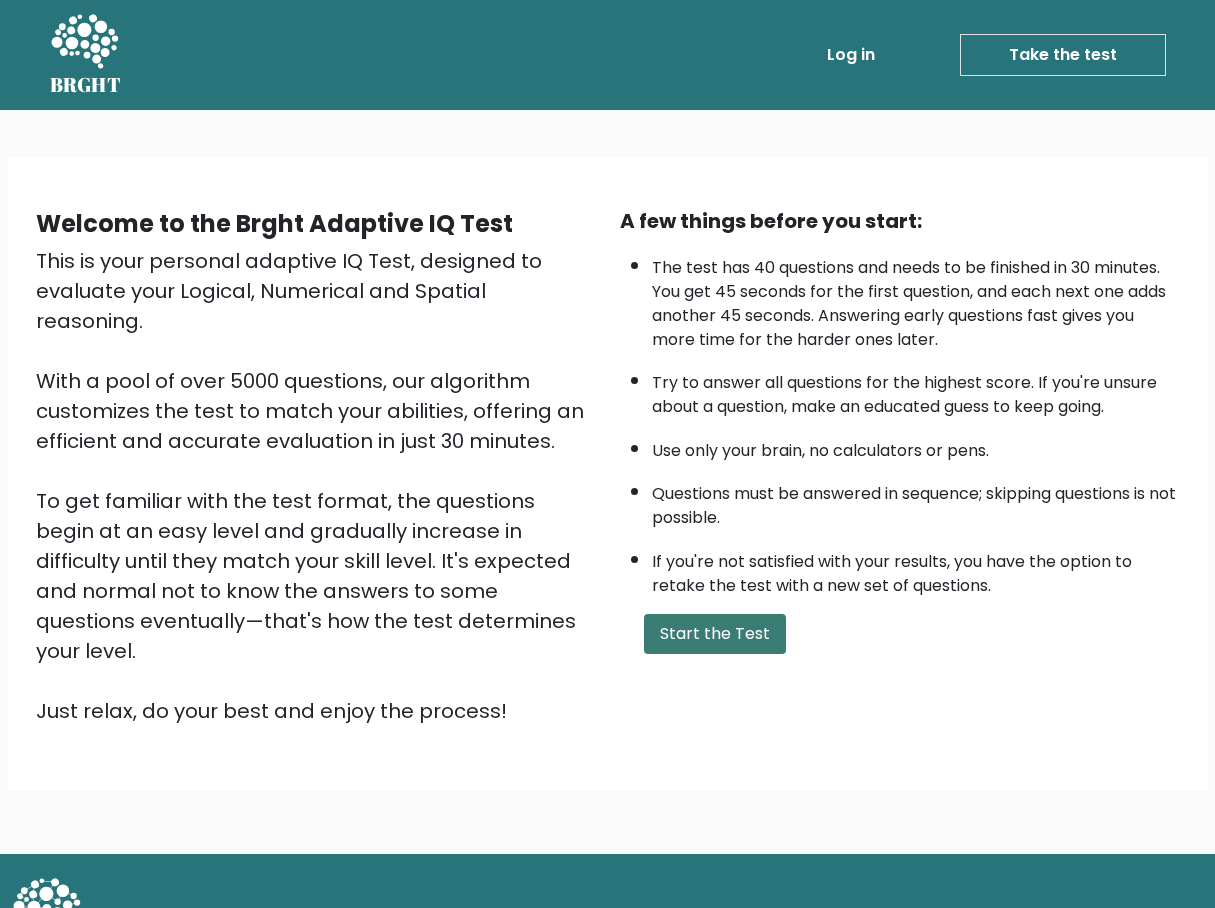 click on "Start the Test" at bounding box center [715, 634] 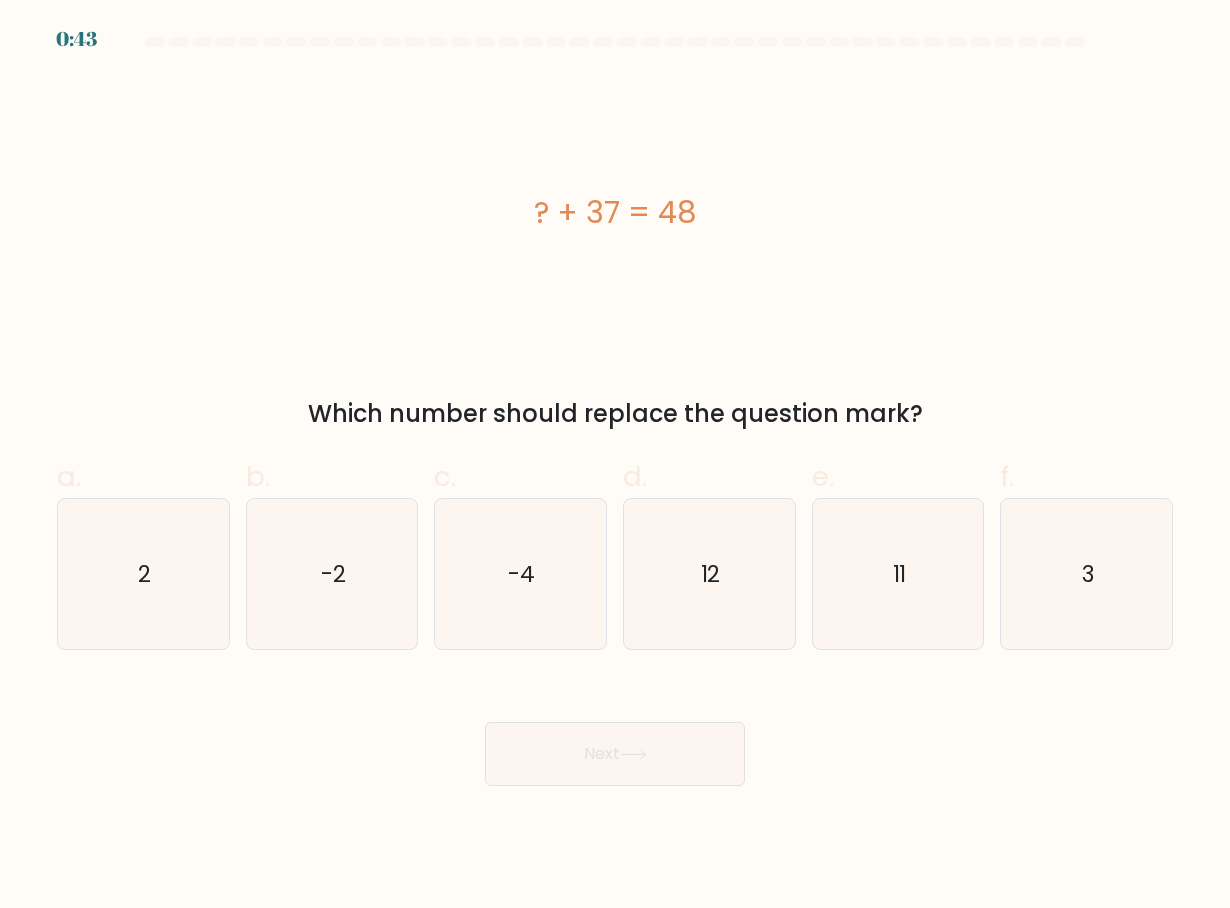 scroll, scrollTop: 0, scrollLeft: 0, axis: both 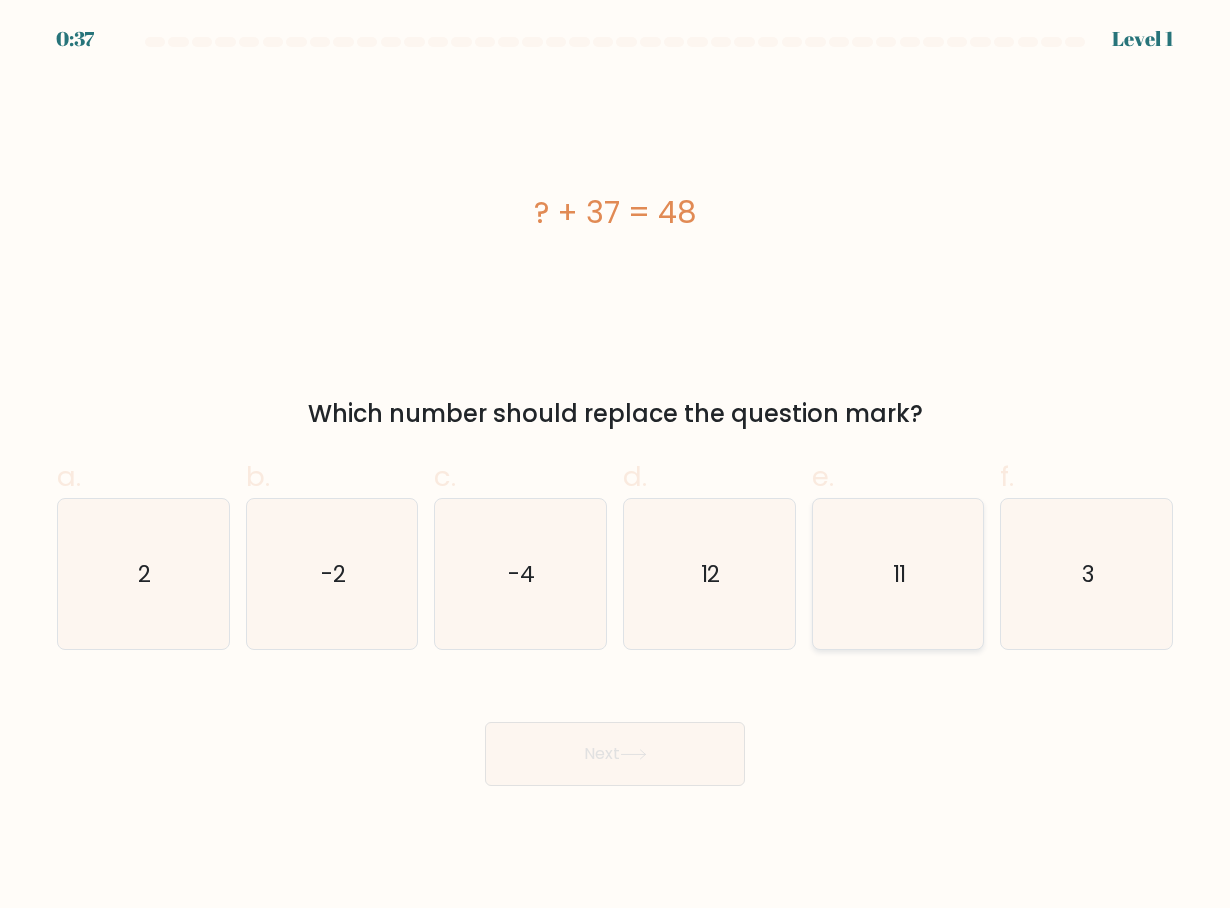 click on "11" 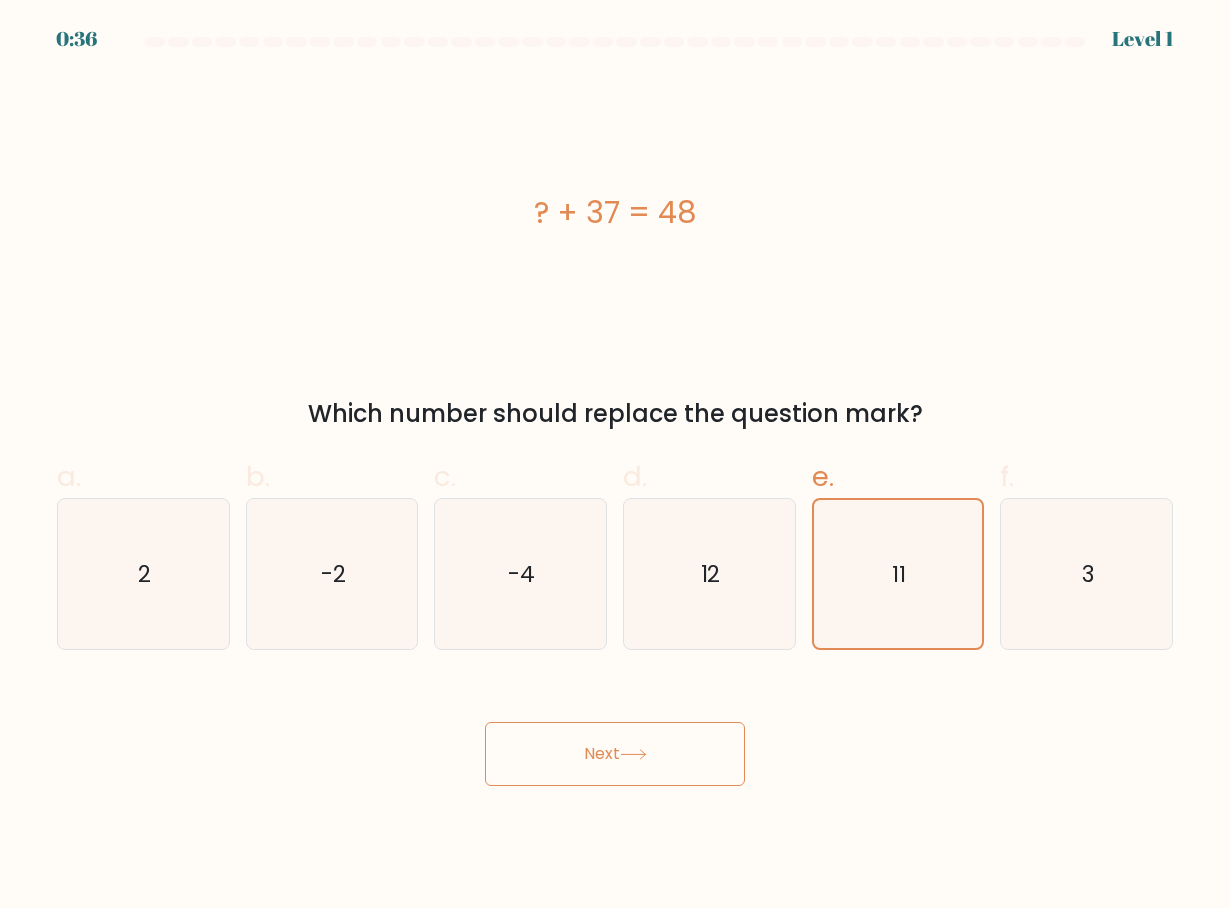 click 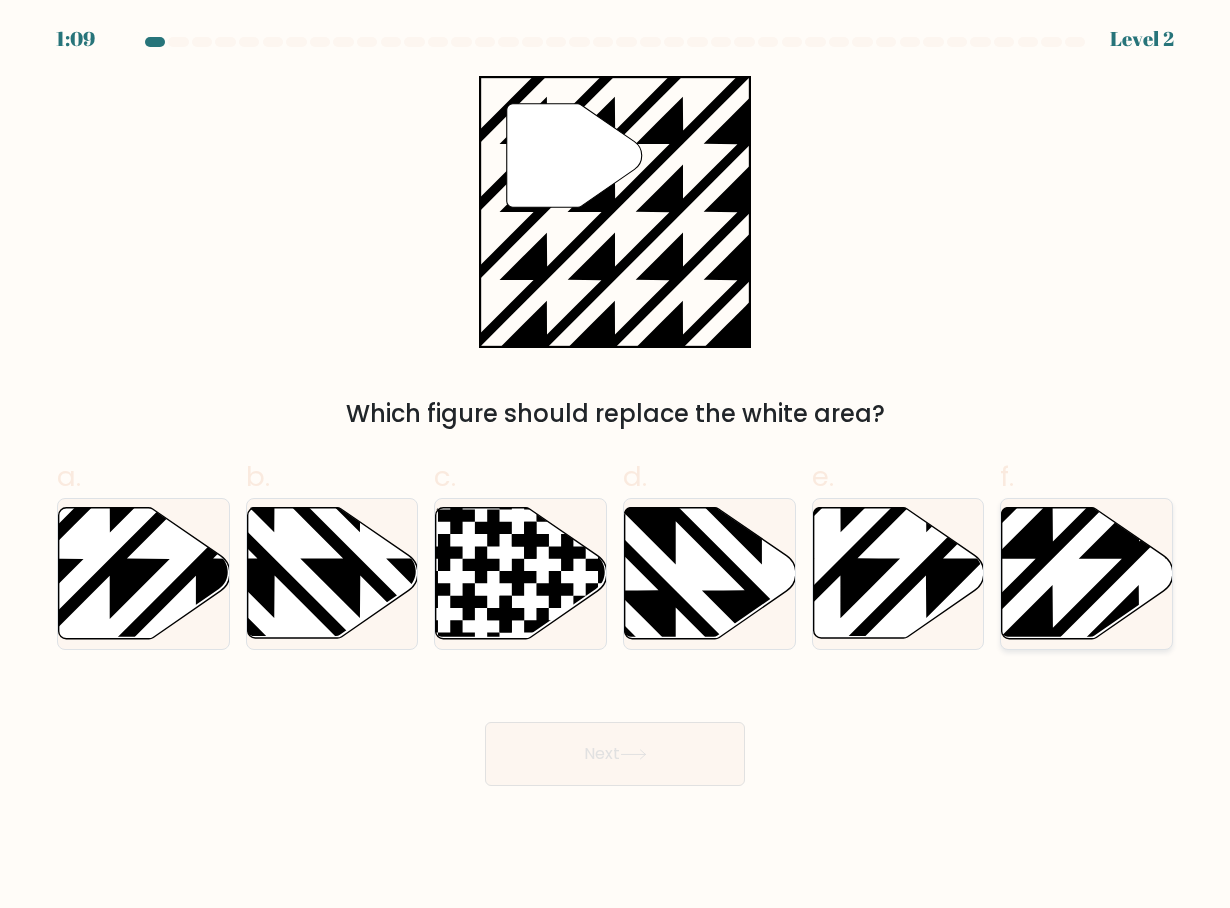 click 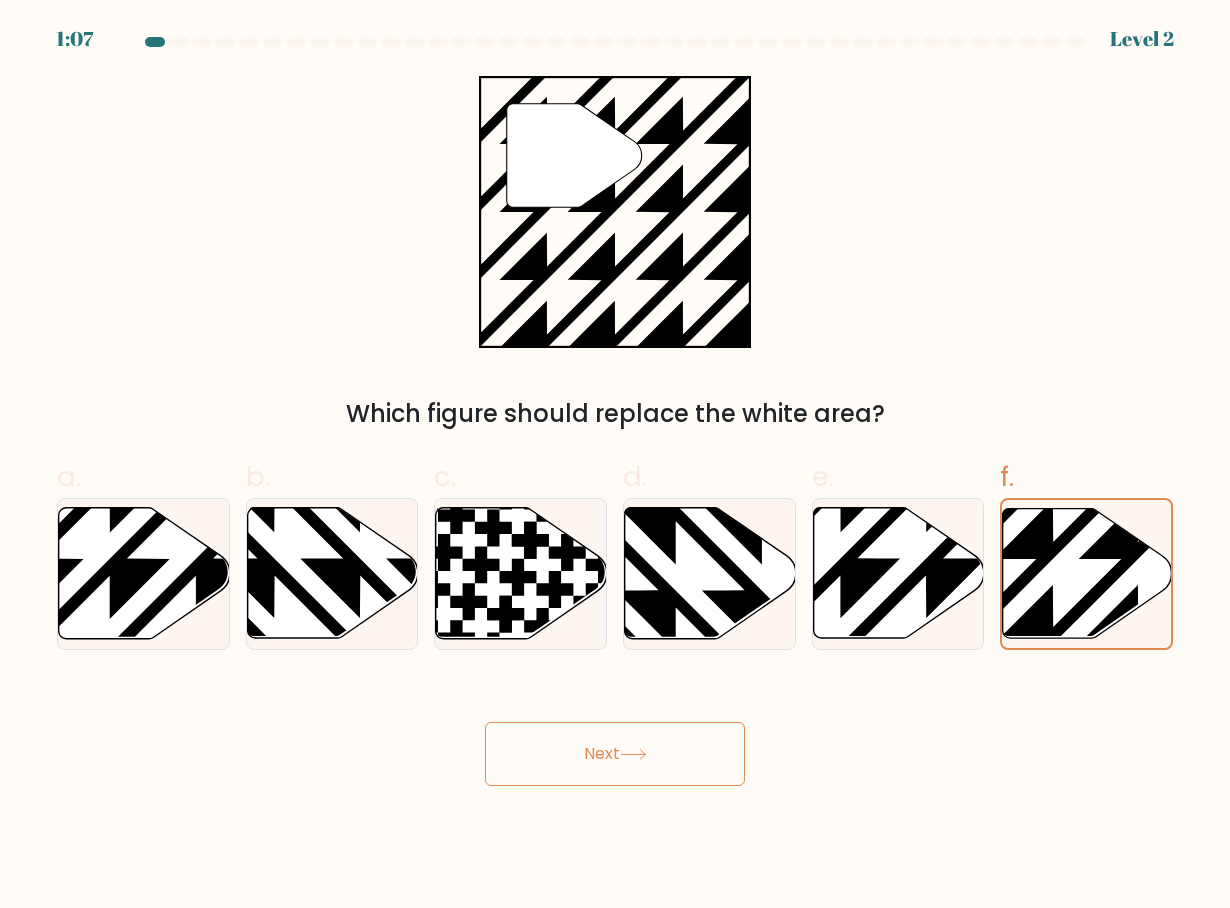click on "Next" at bounding box center (615, 754) 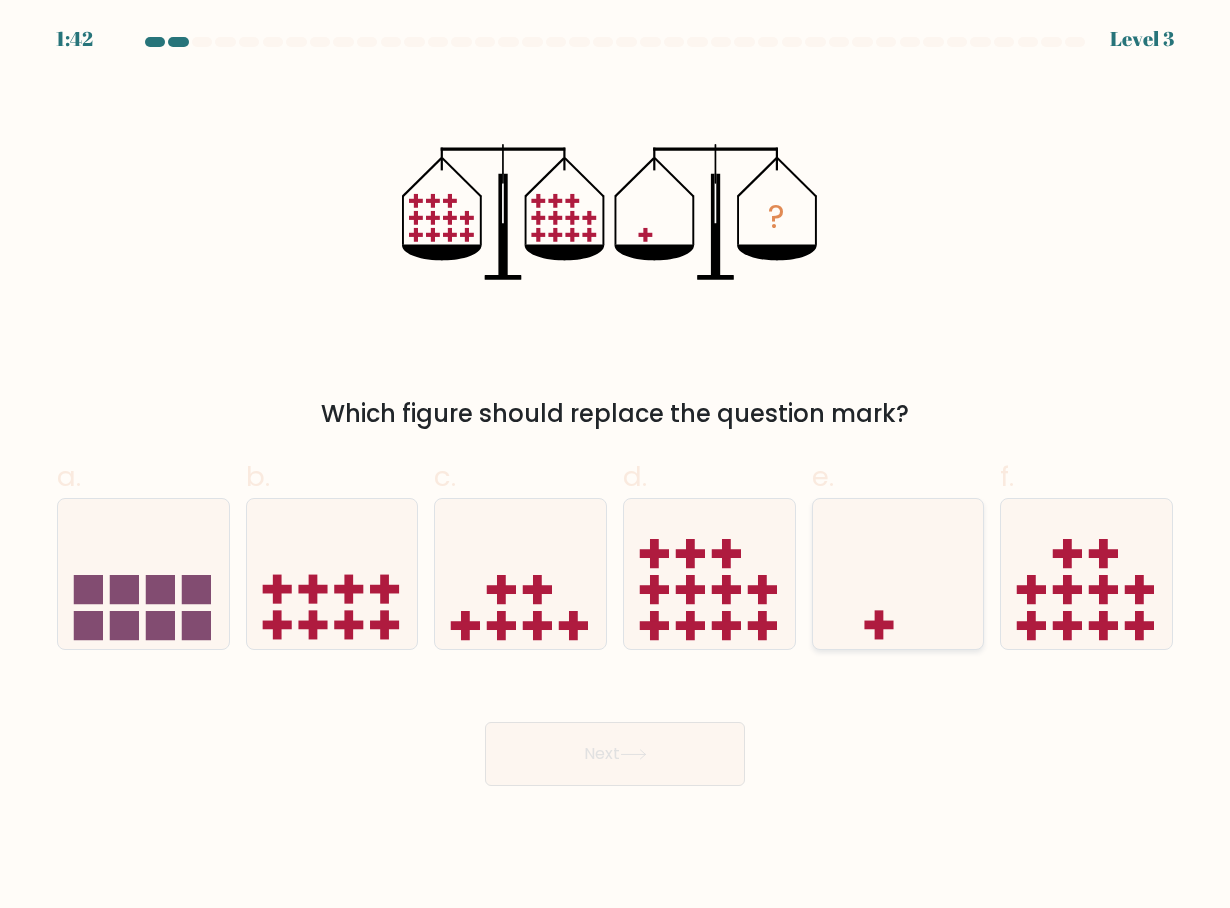 click 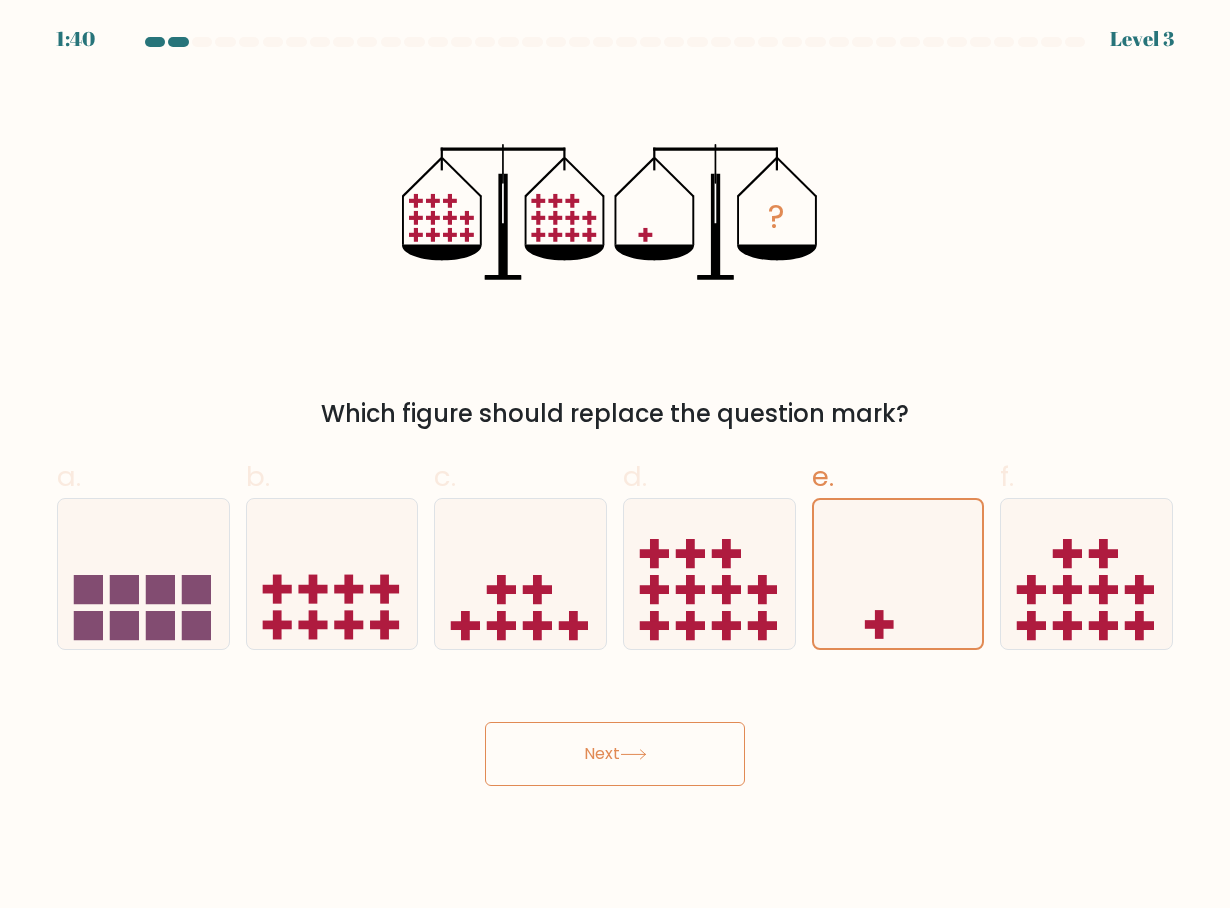 click on "Next" at bounding box center (615, 754) 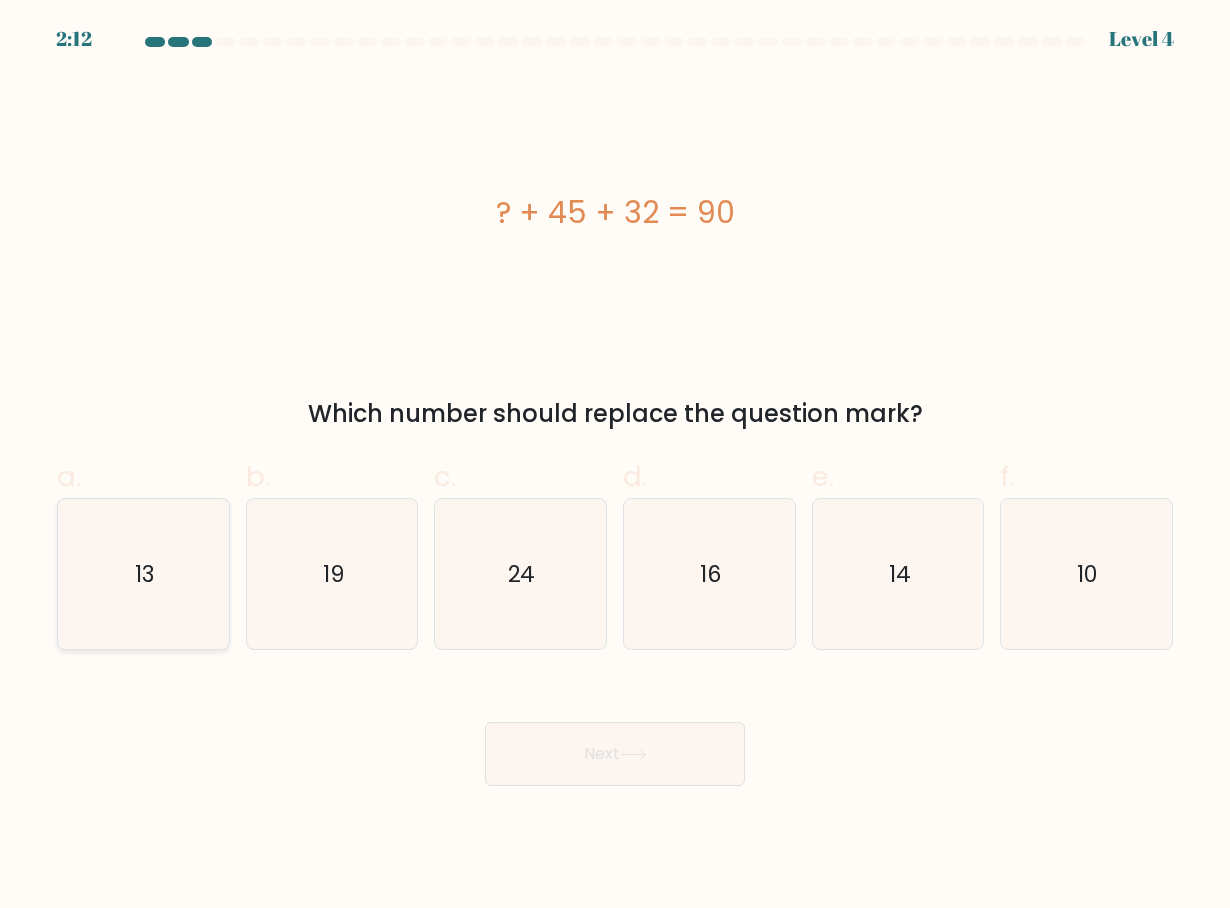 click on "13" 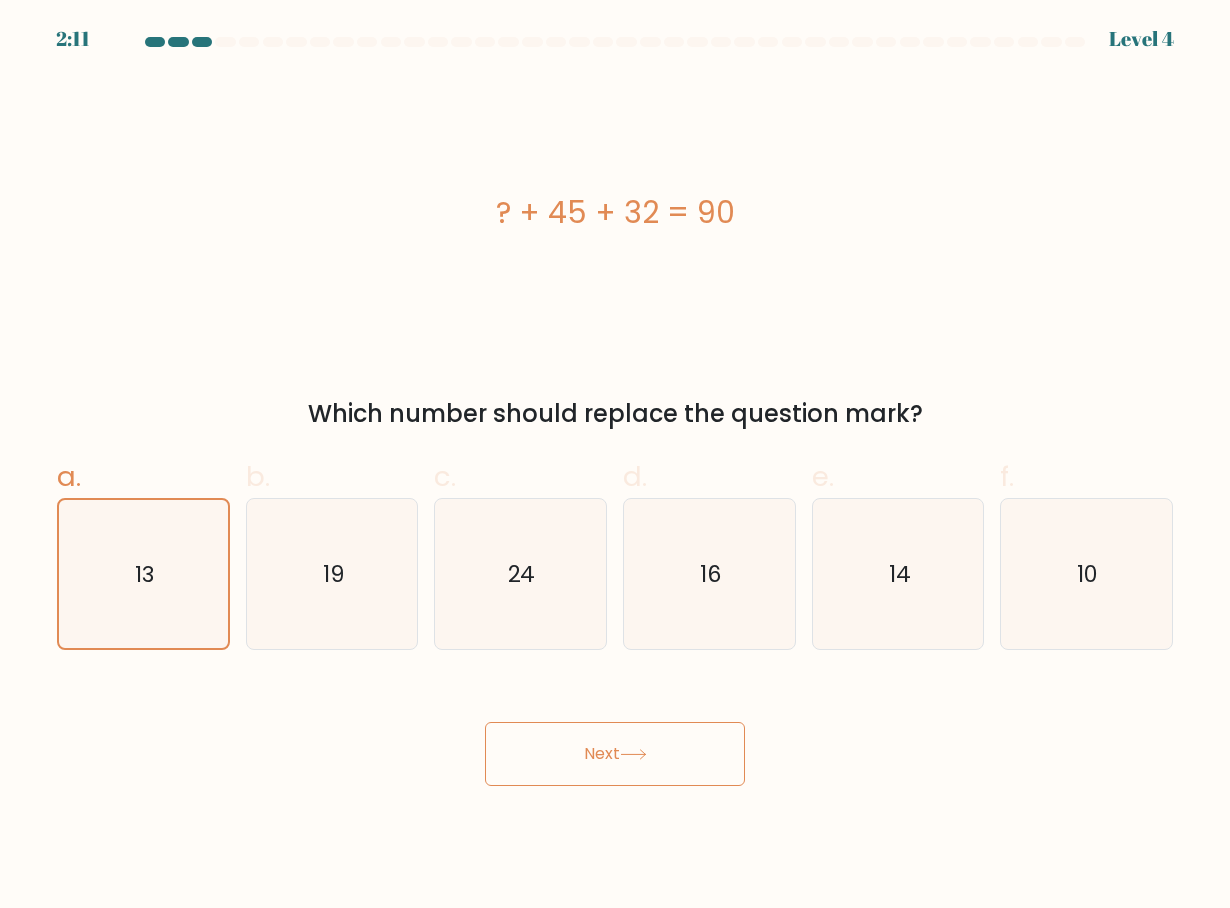 click on "Next" at bounding box center (615, 754) 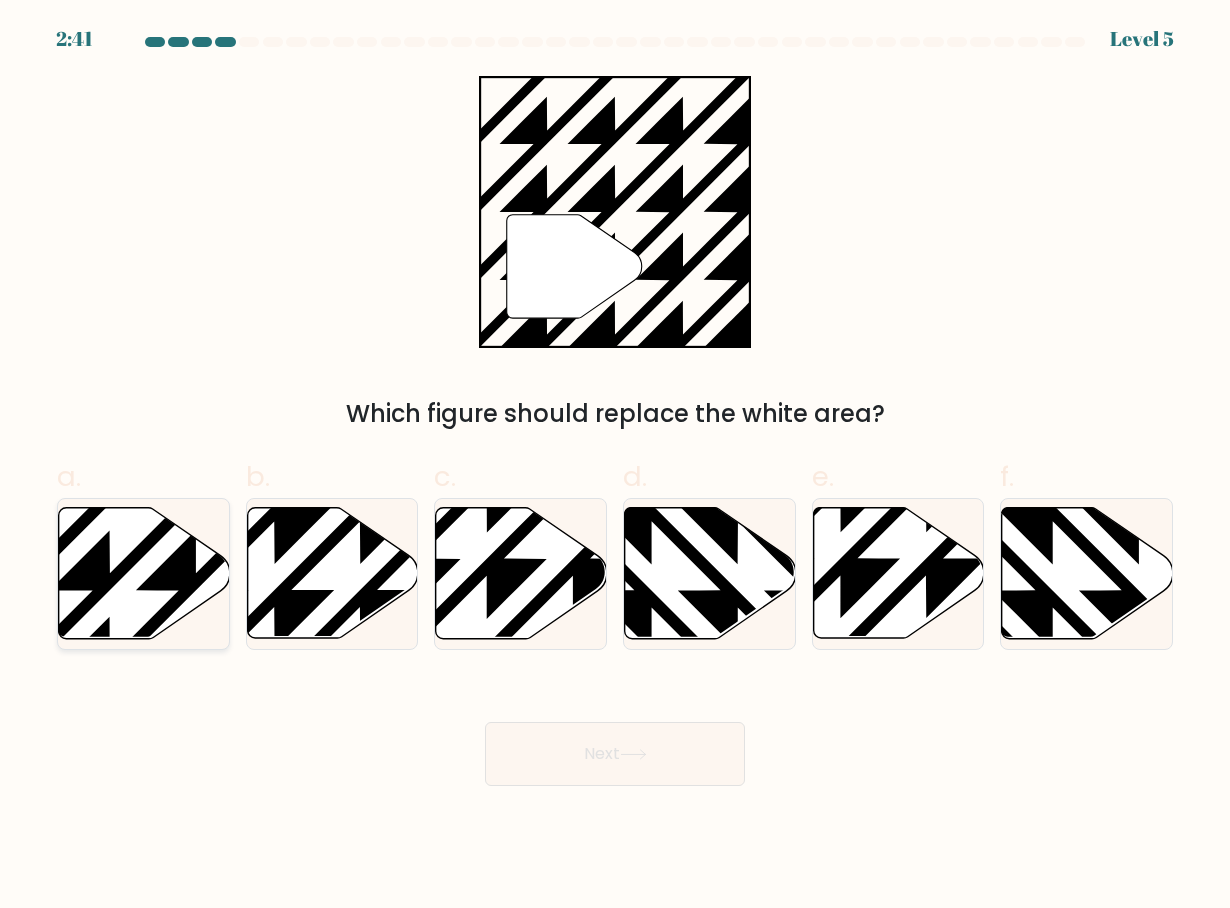 click 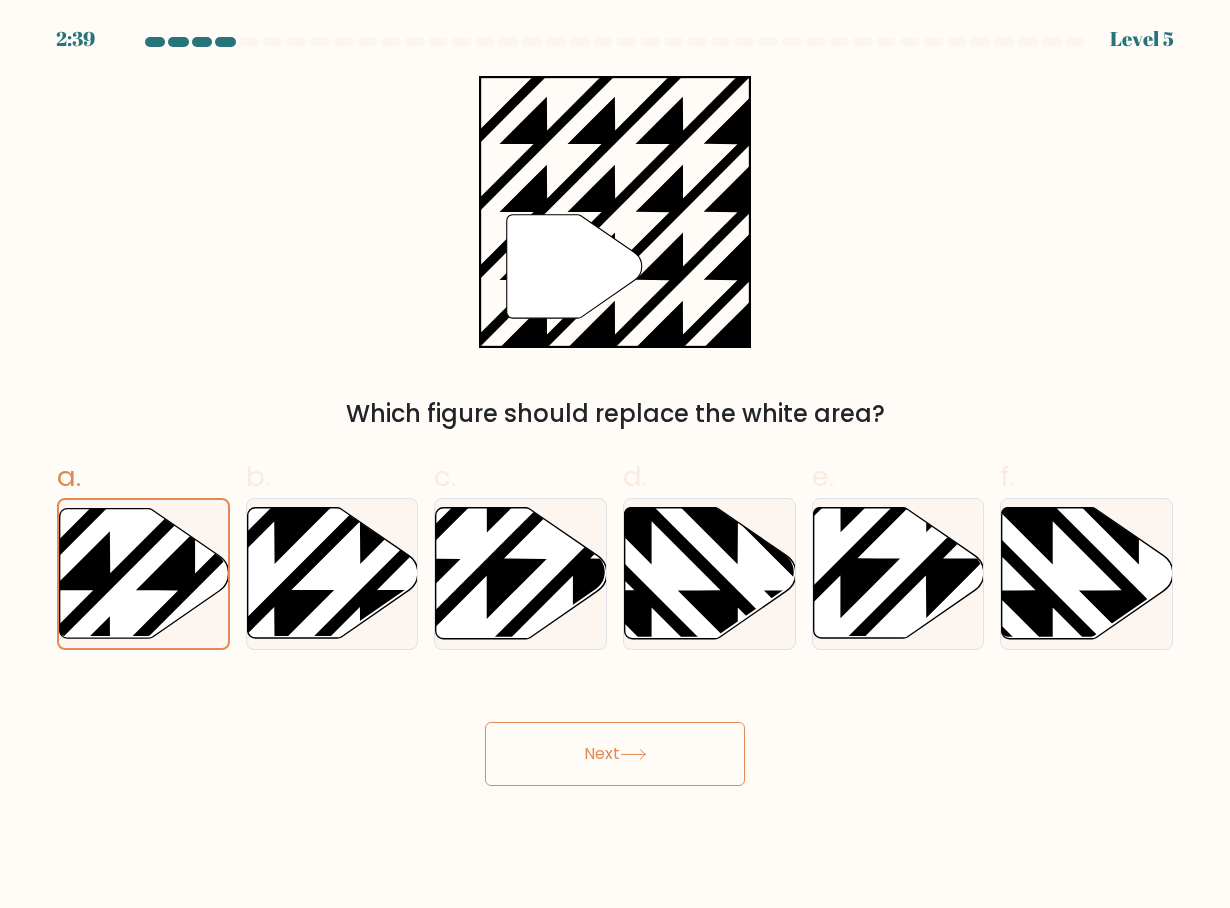 click on "Next" at bounding box center (615, 754) 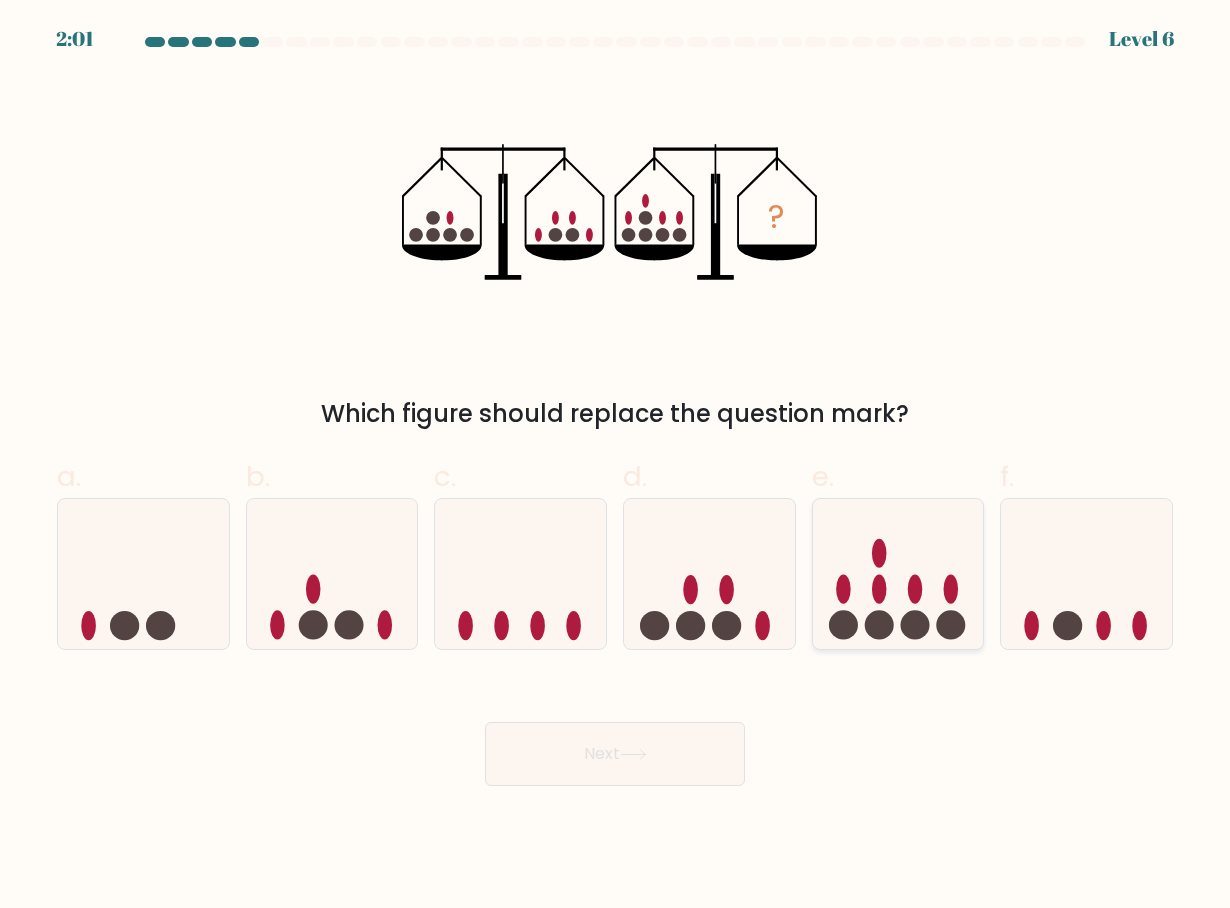 click 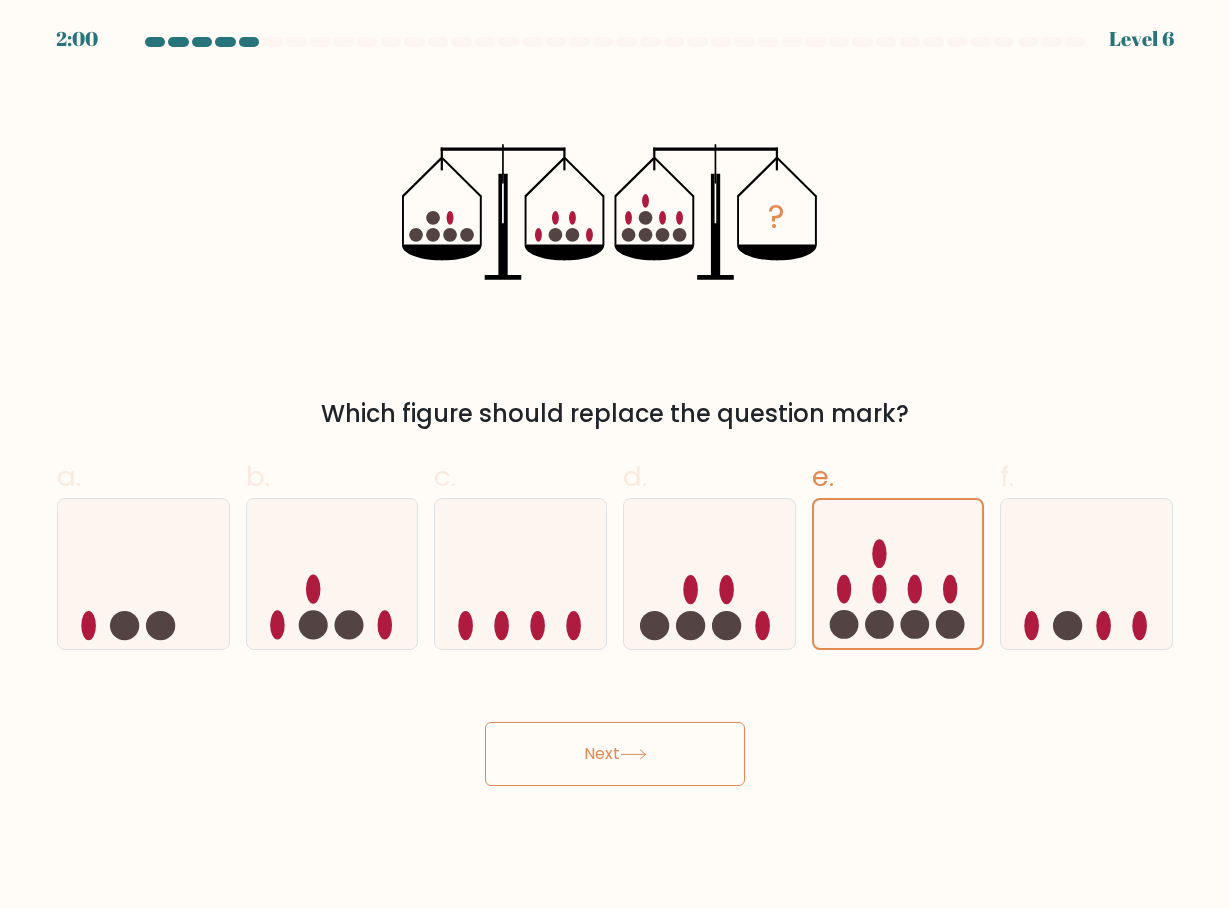 click on "Next" at bounding box center (615, 754) 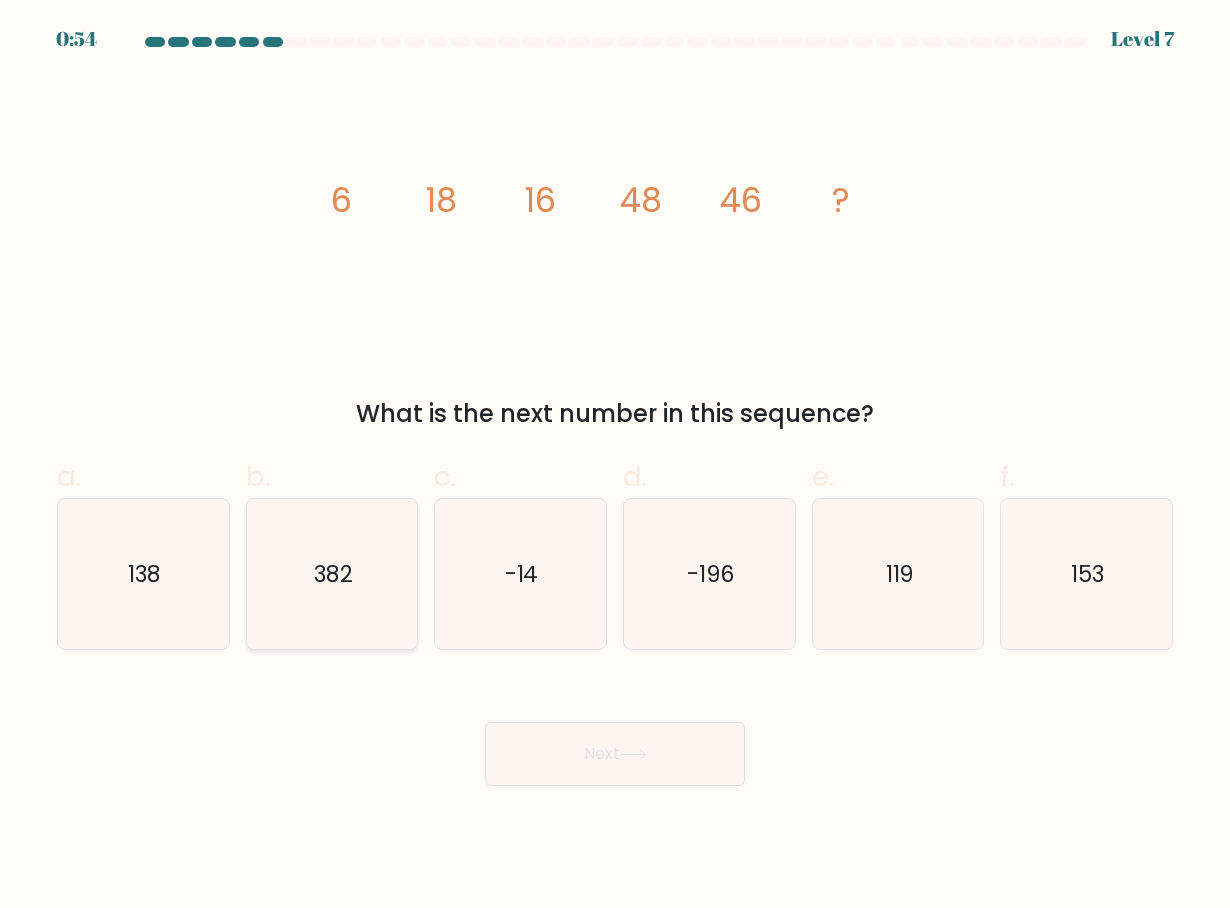 click on "382" 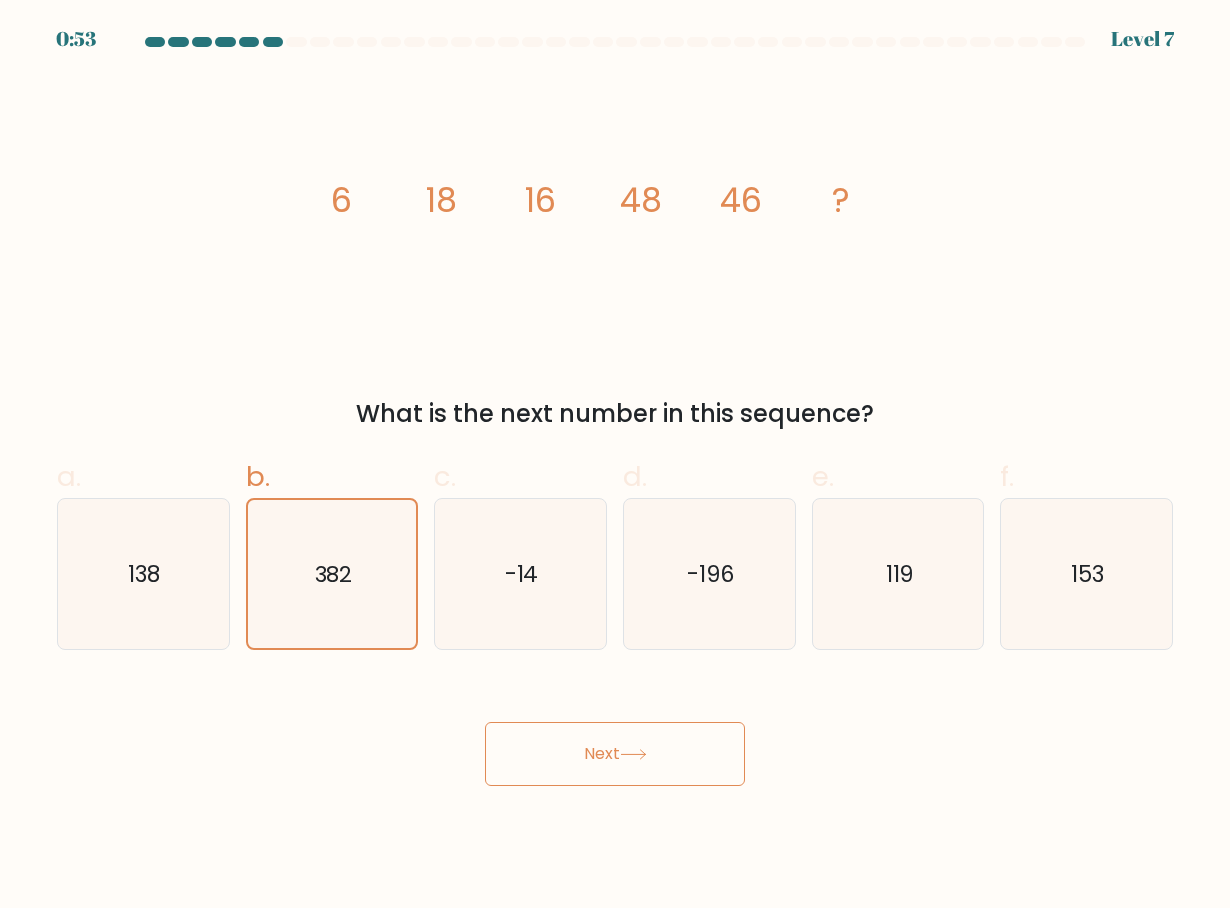 click on "Next" at bounding box center (615, 754) 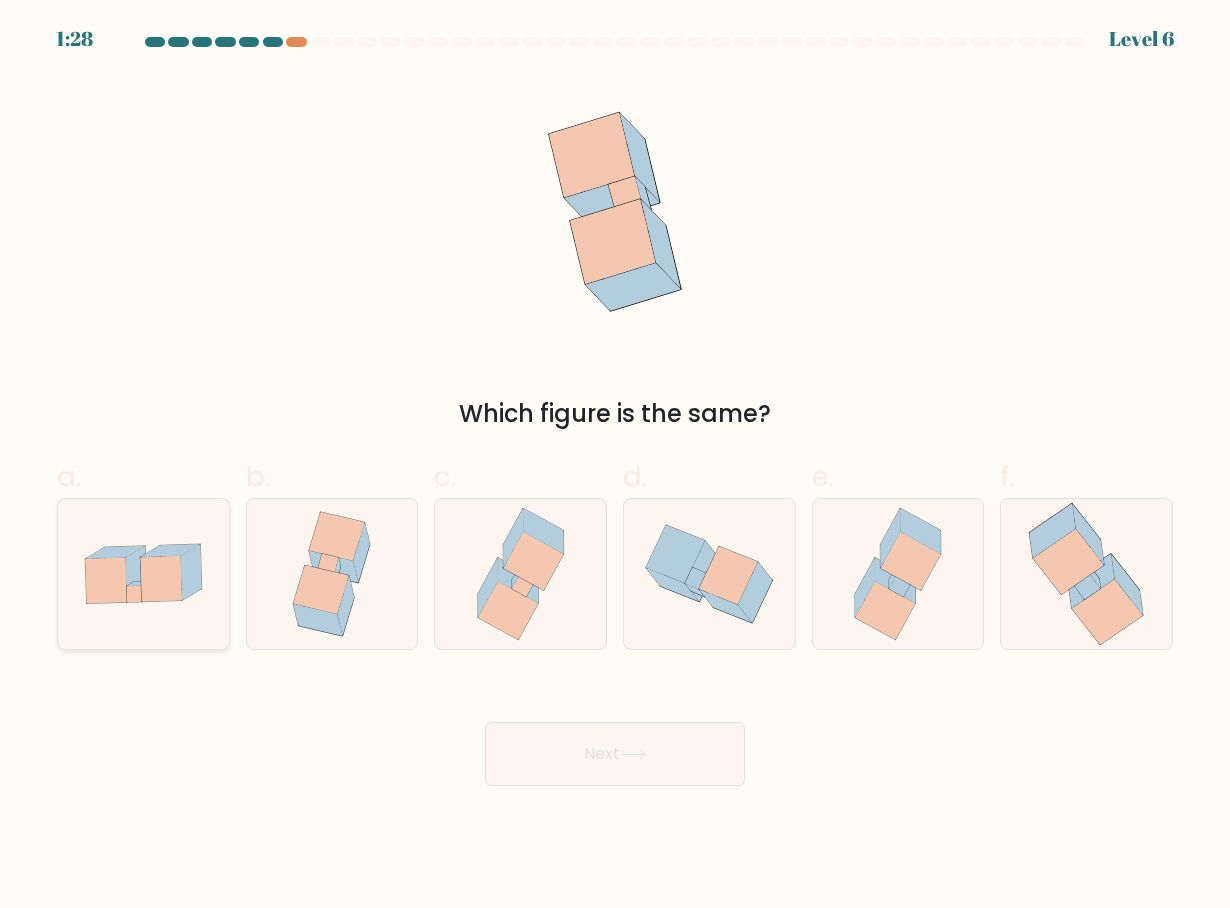 click 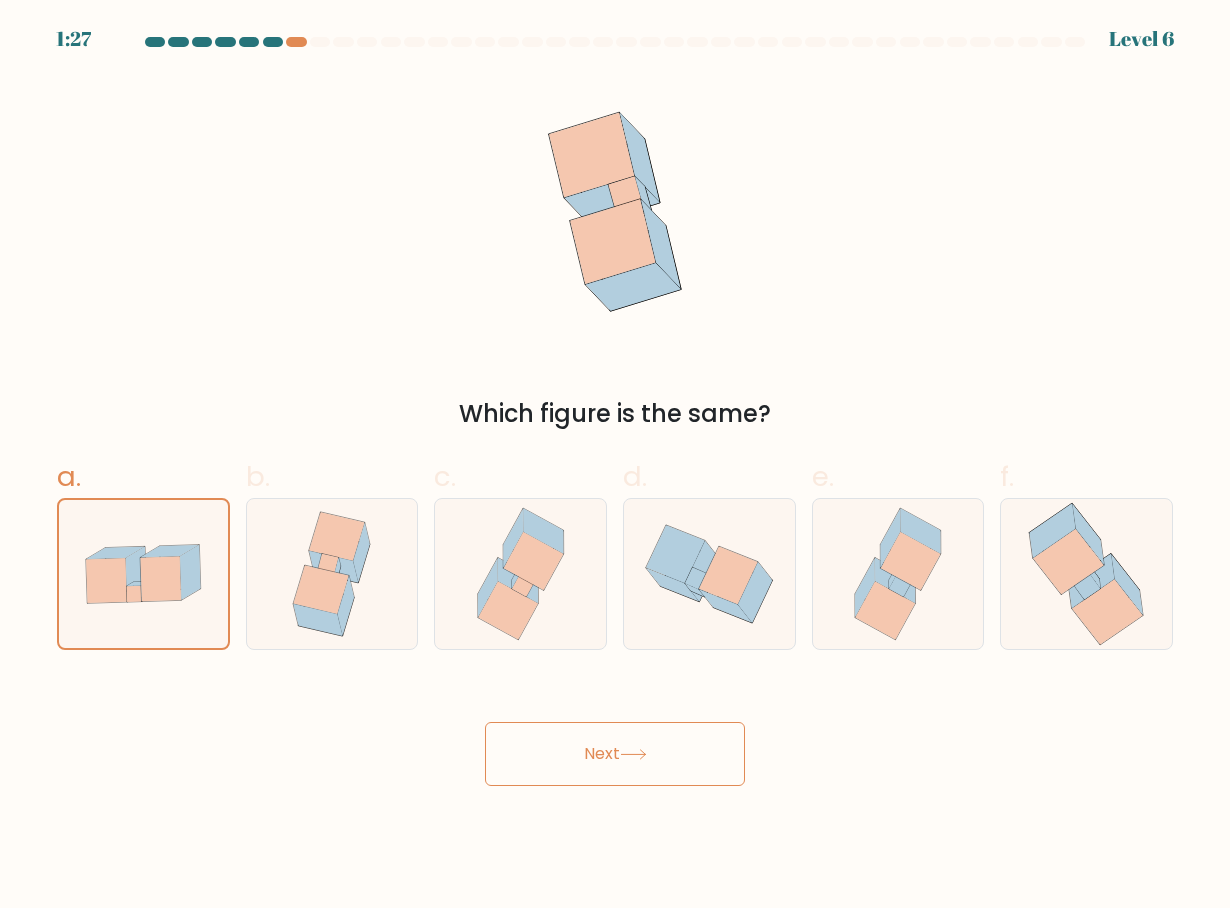 click on "Next" at bounding box center (615, 754) 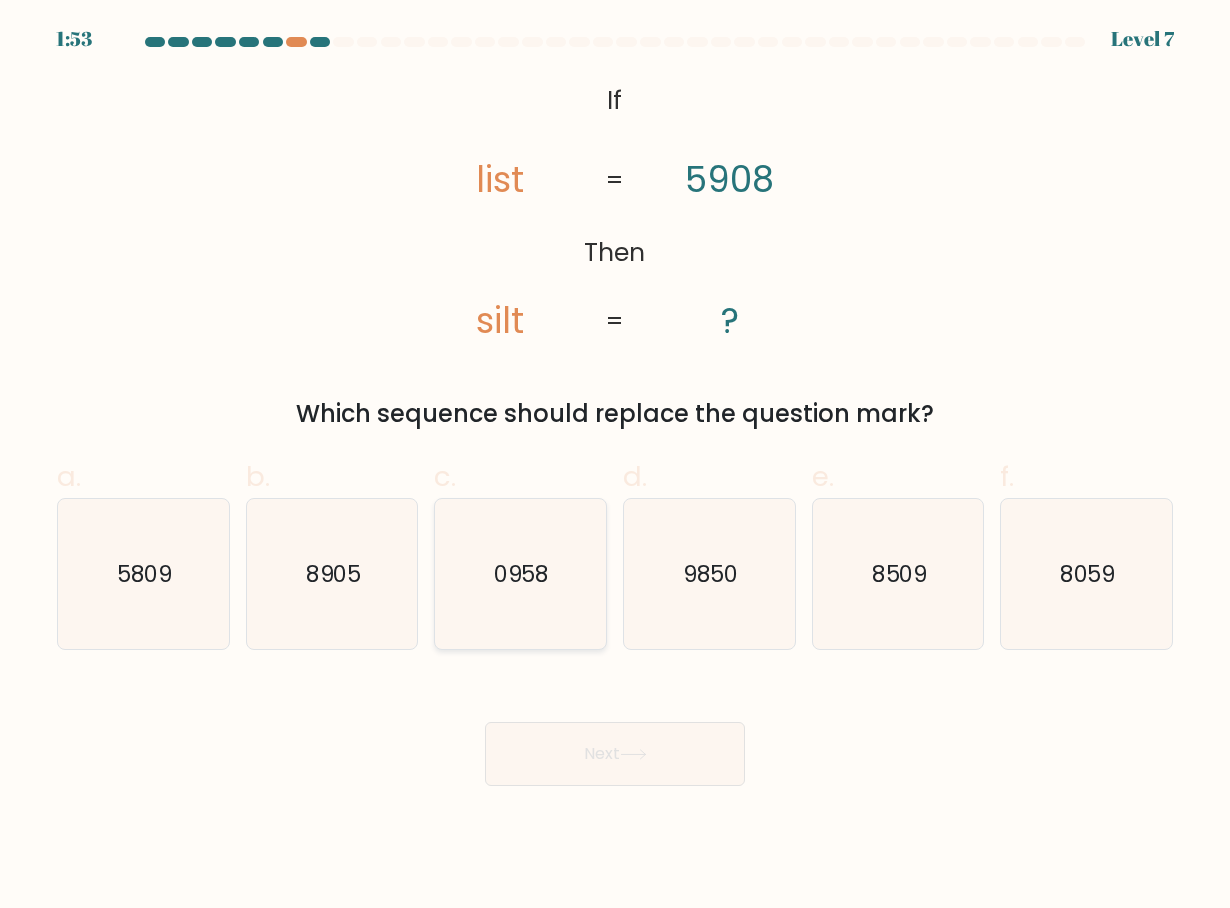 click on "0958" 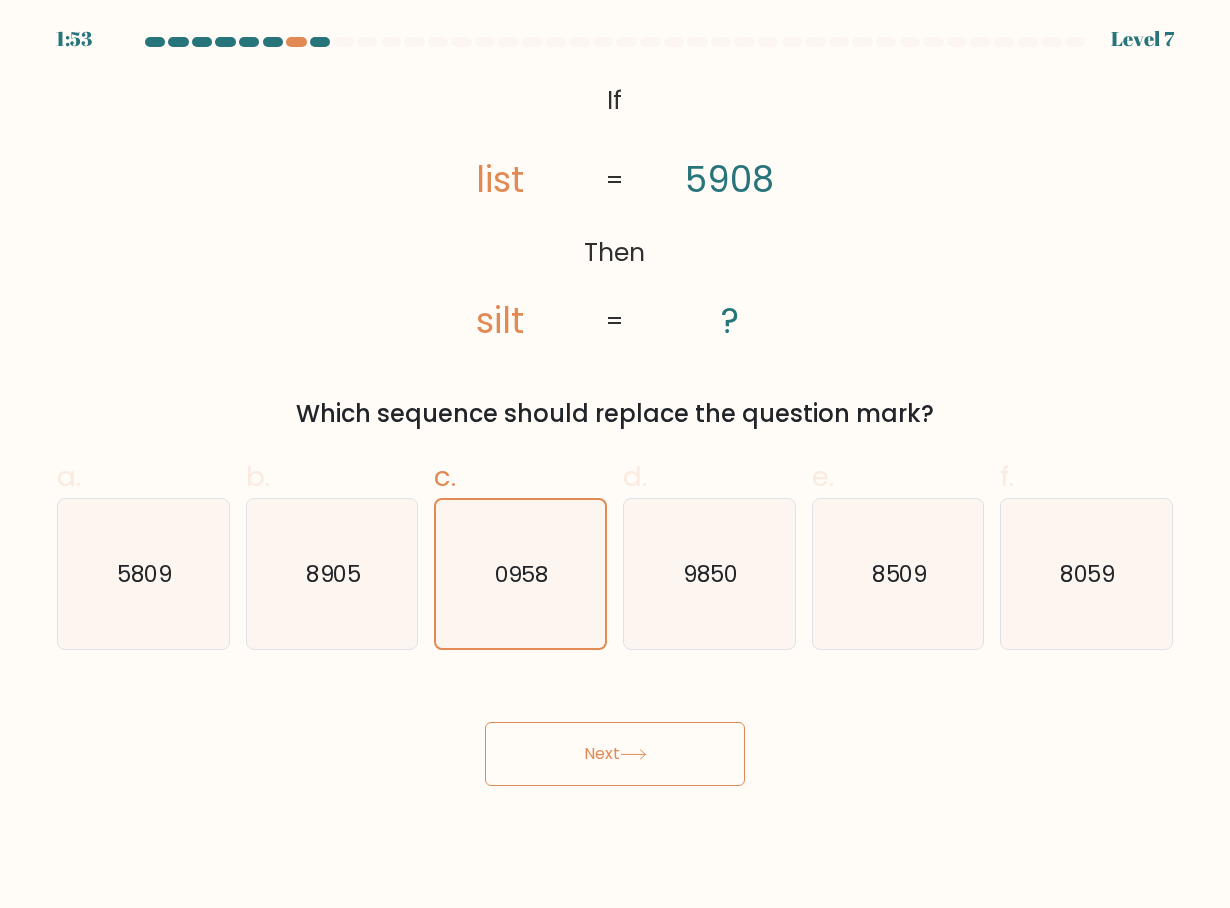 click on "Next" at bounding box center (615, 754) 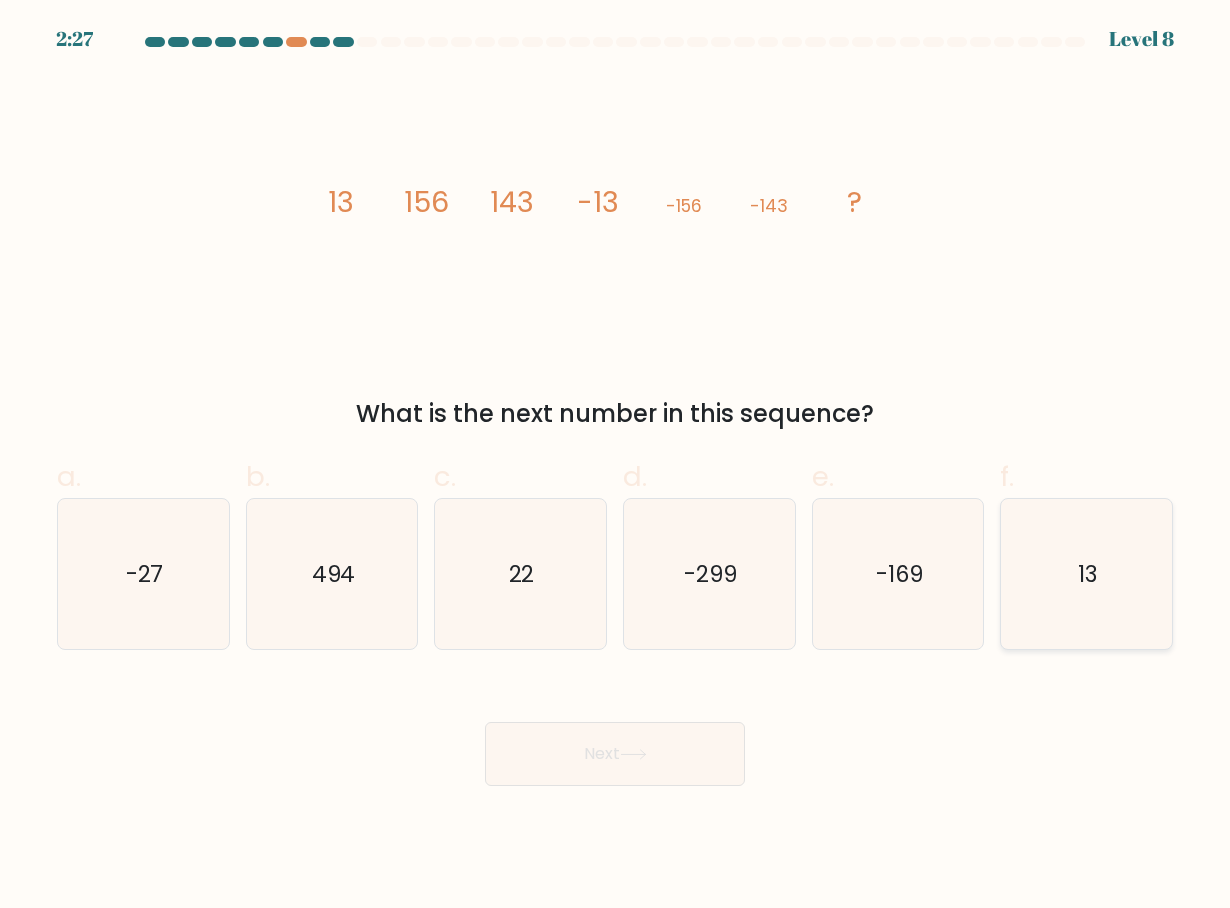 click on "13" 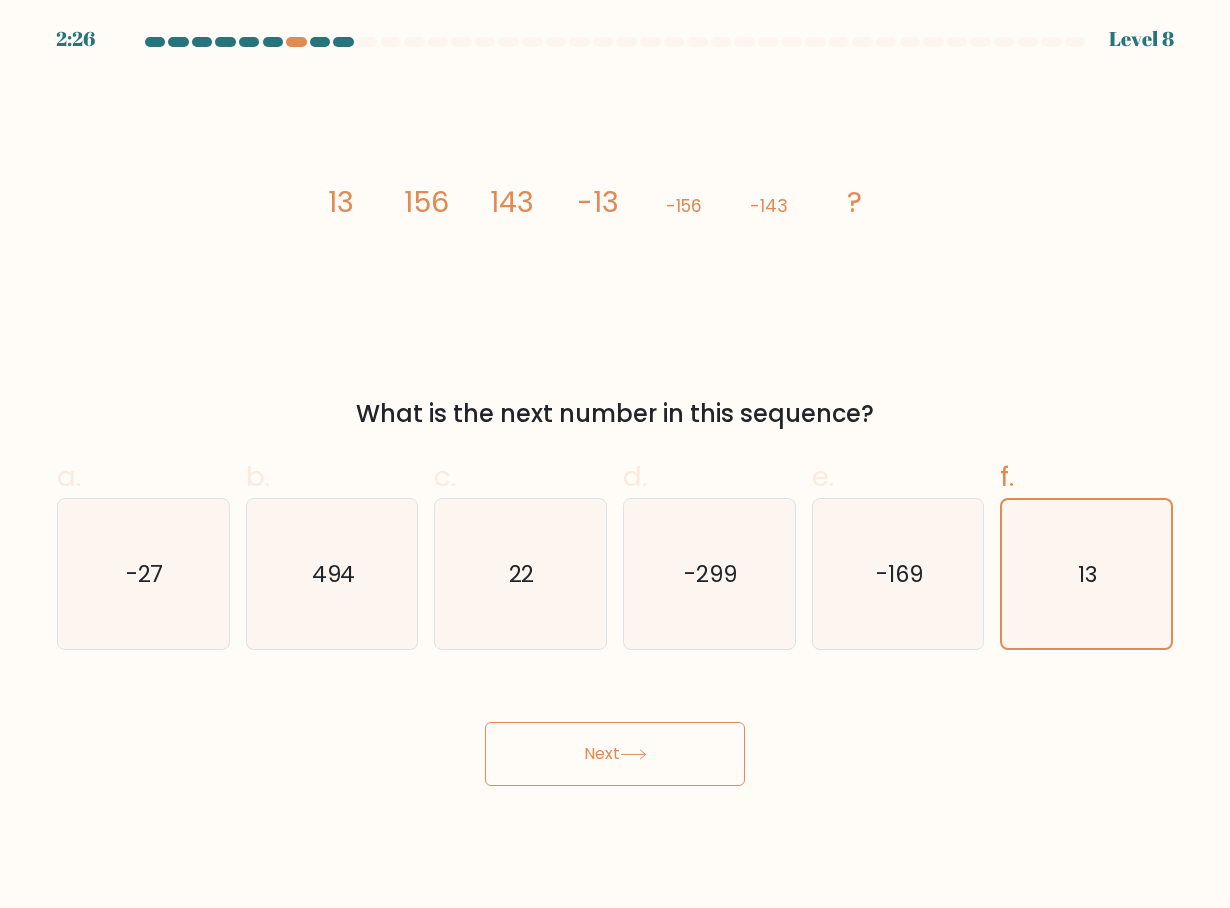 click on "Next" at bounding box center [615, 754] 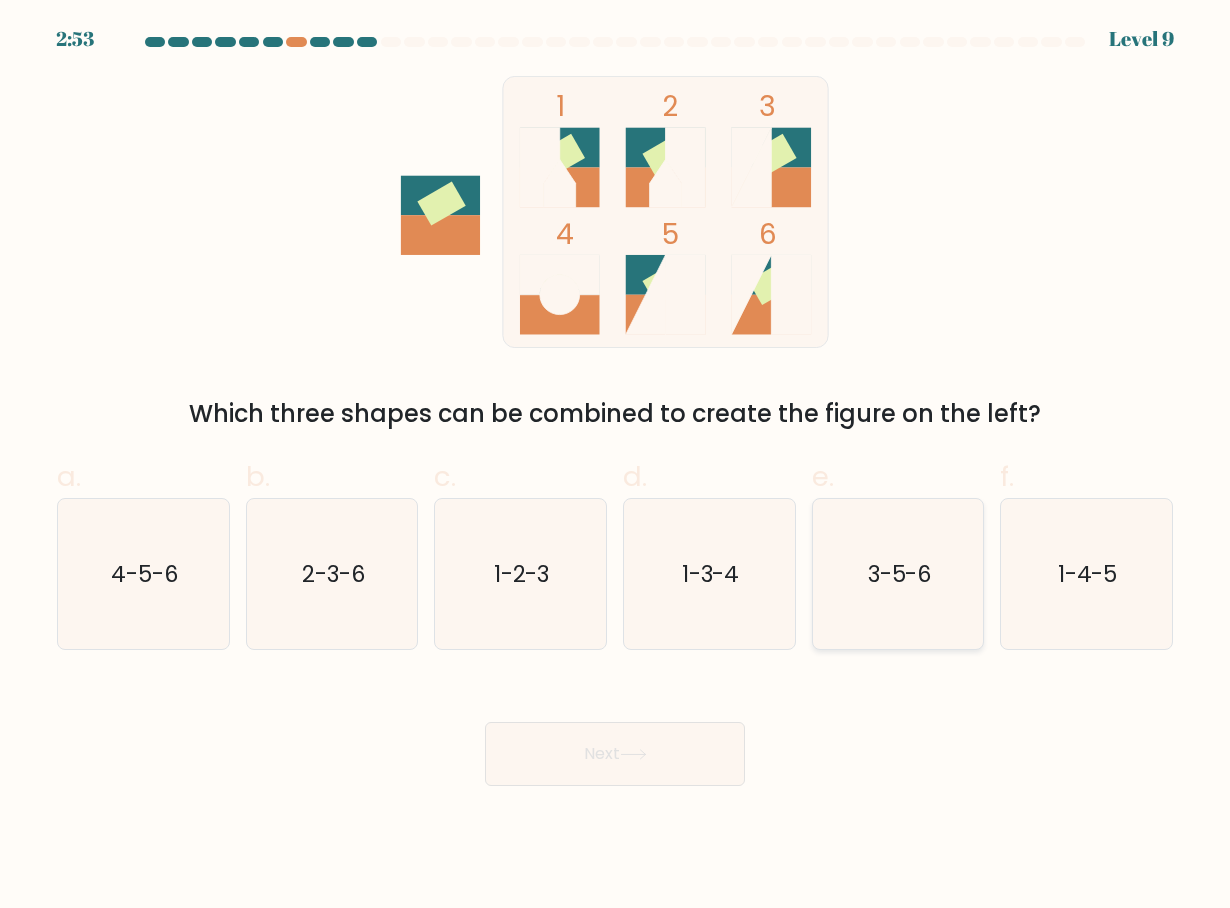 click on "3-5-6" 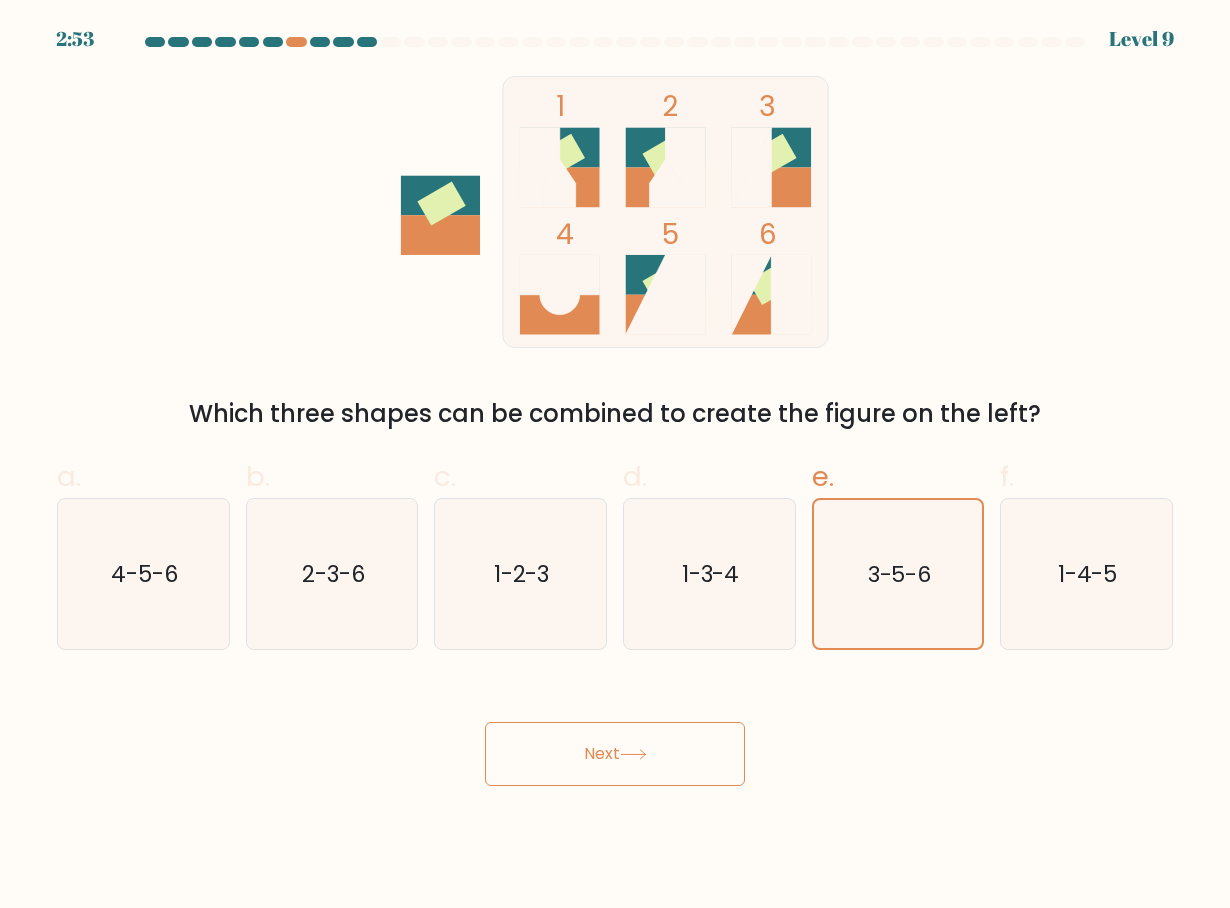 click on "Next" at bounding box center [615, 754] 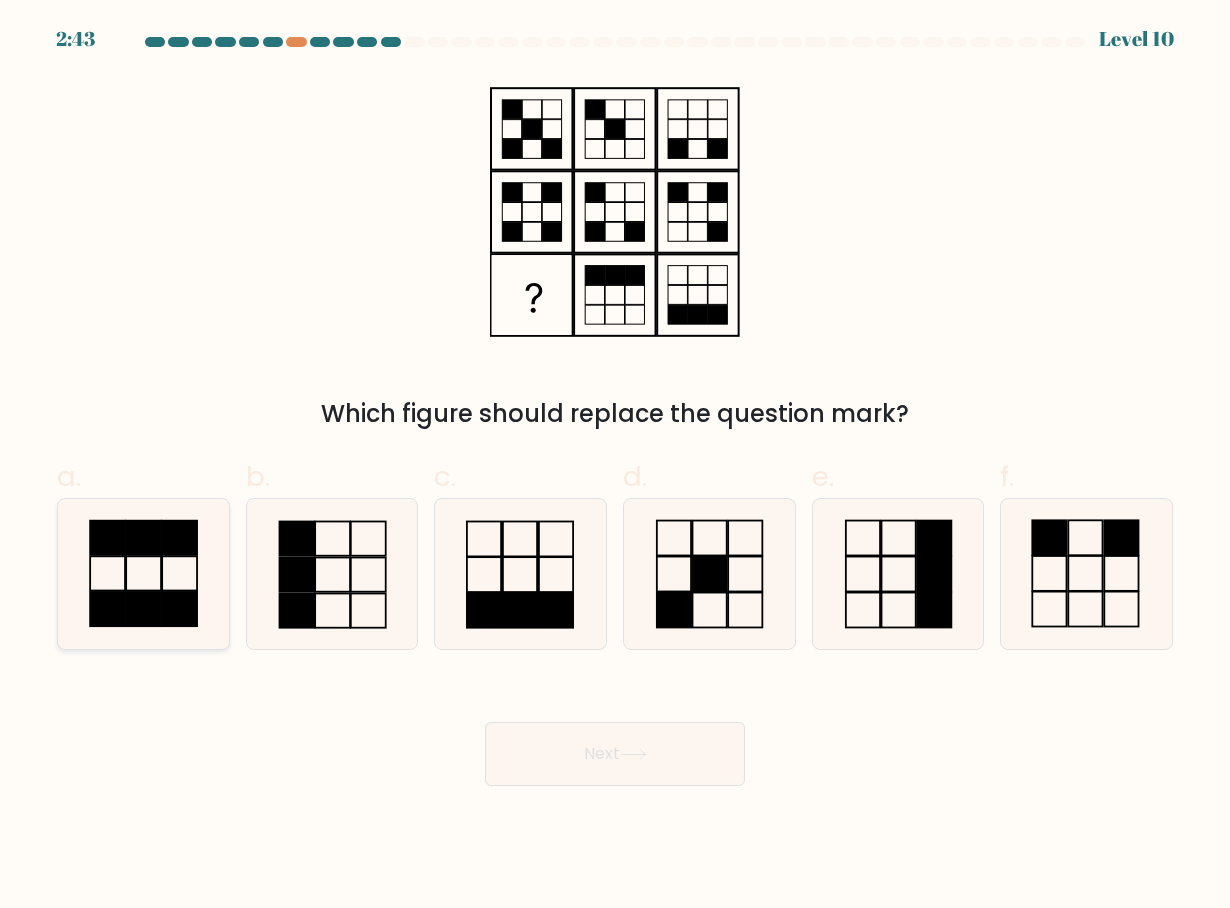 click 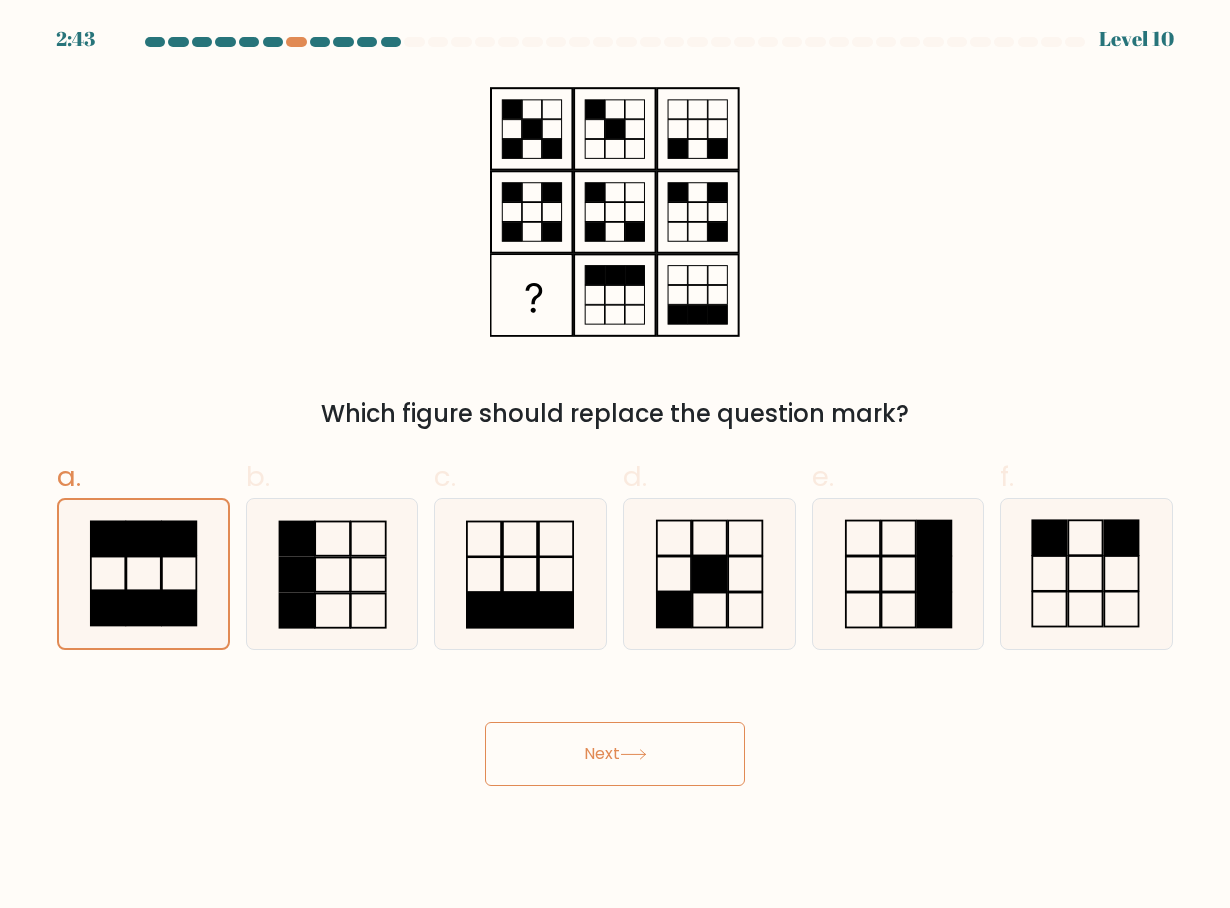 click on "Next" at bounding box center (615, 754) 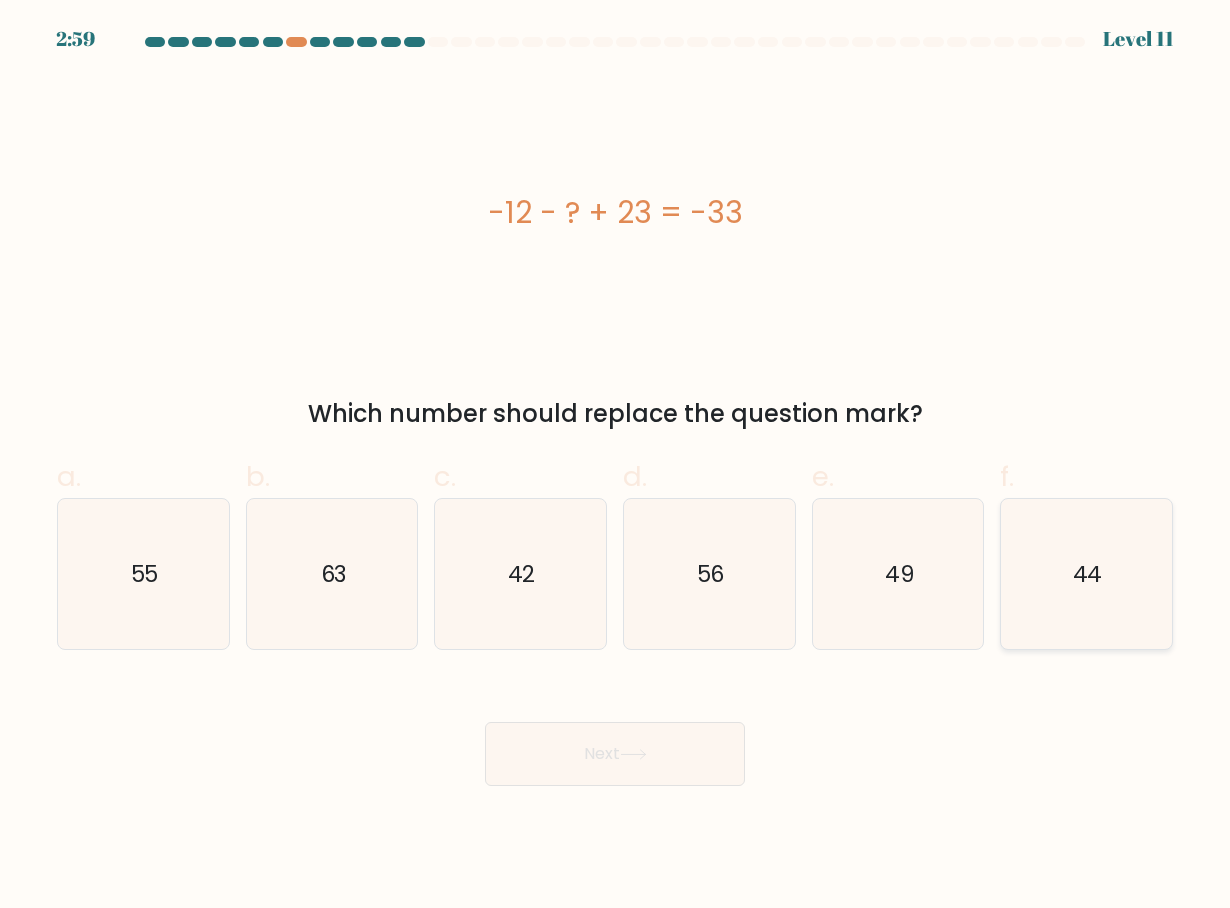 click on "44" 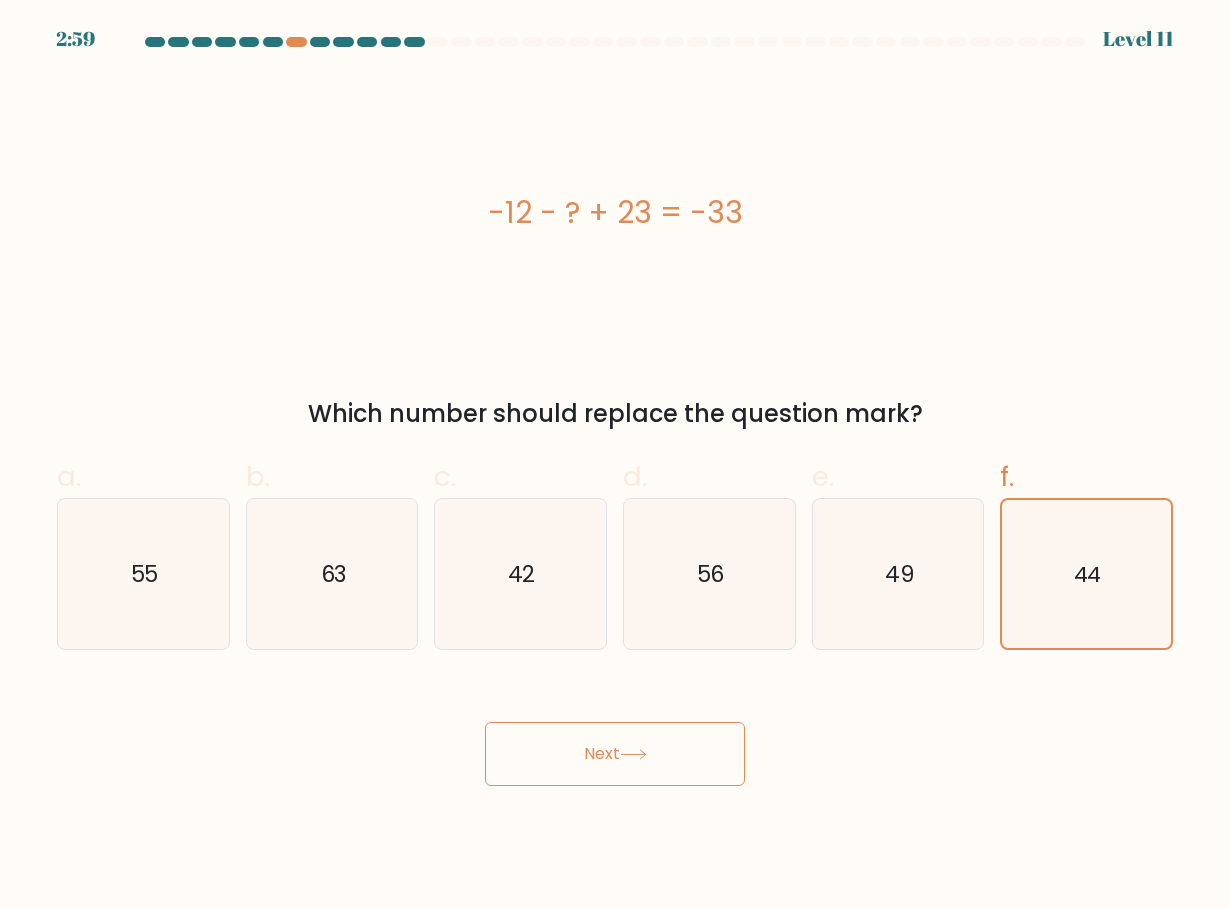 click on "Next" at bounding box center [615, 754] 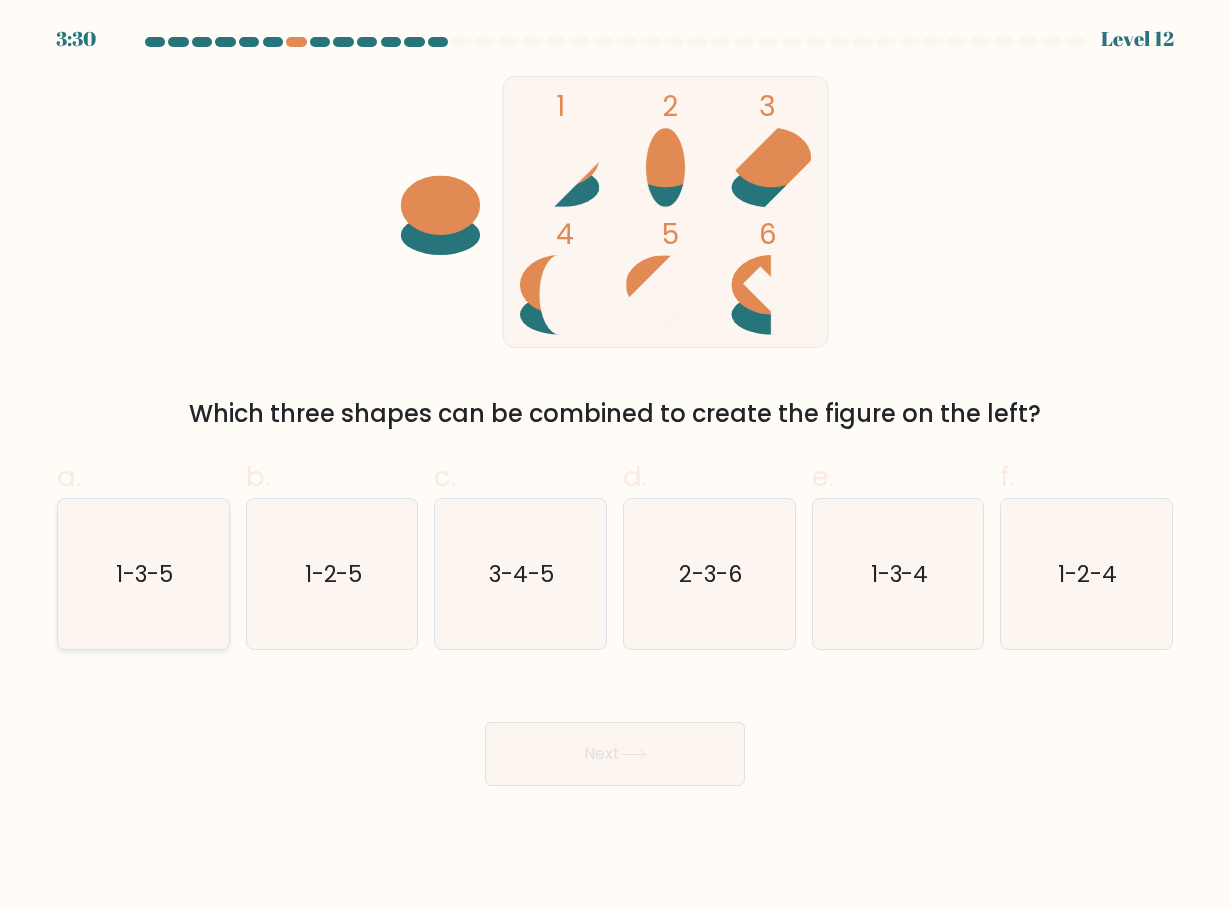 click on "1-3-5" 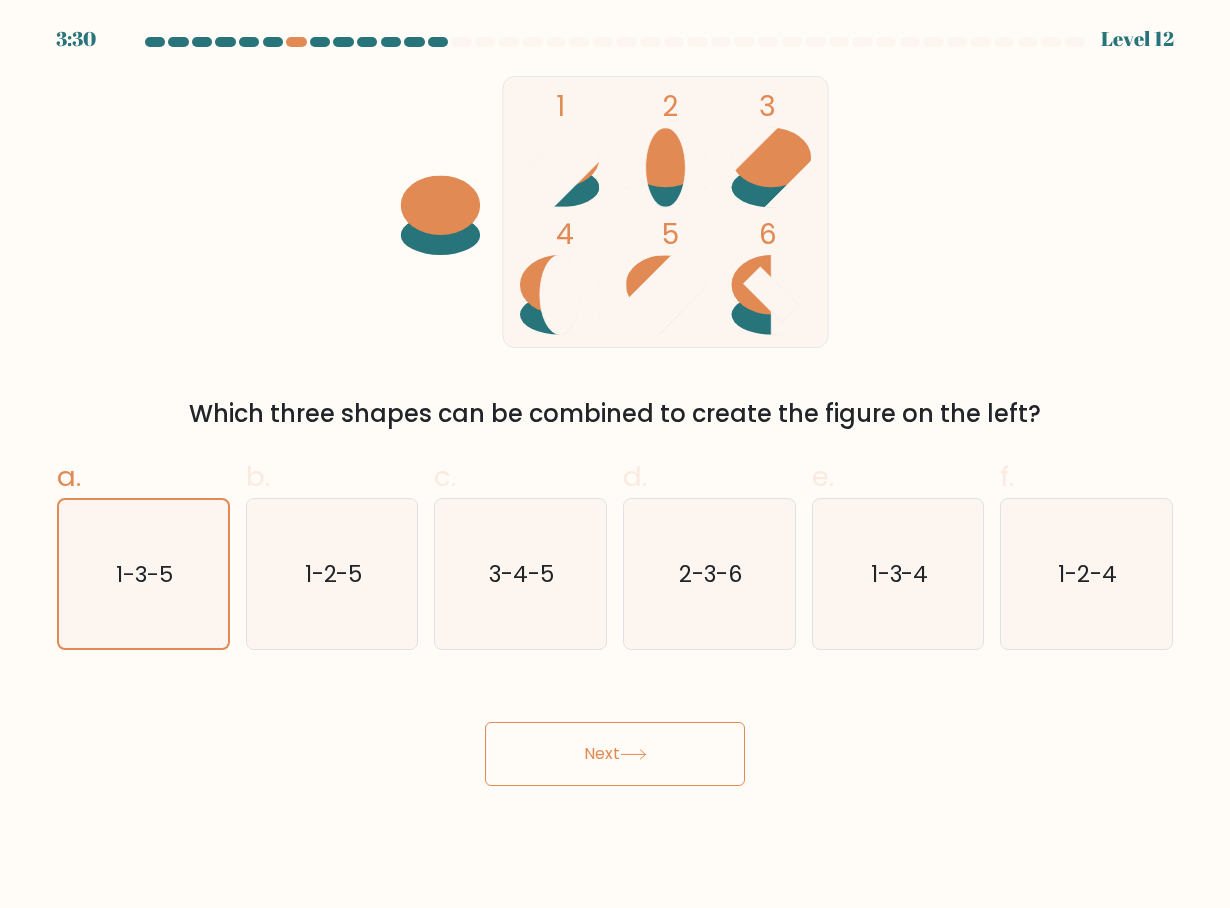 click 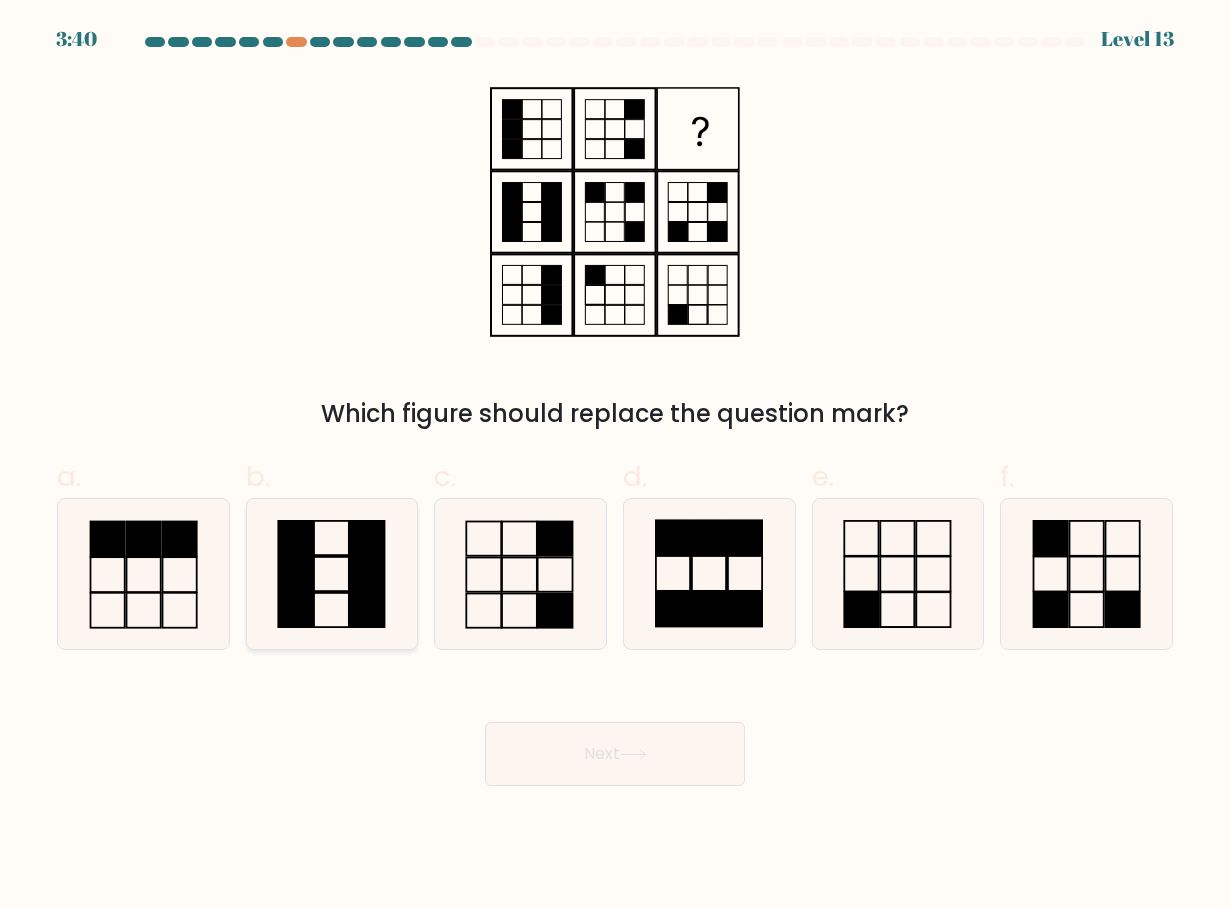 click 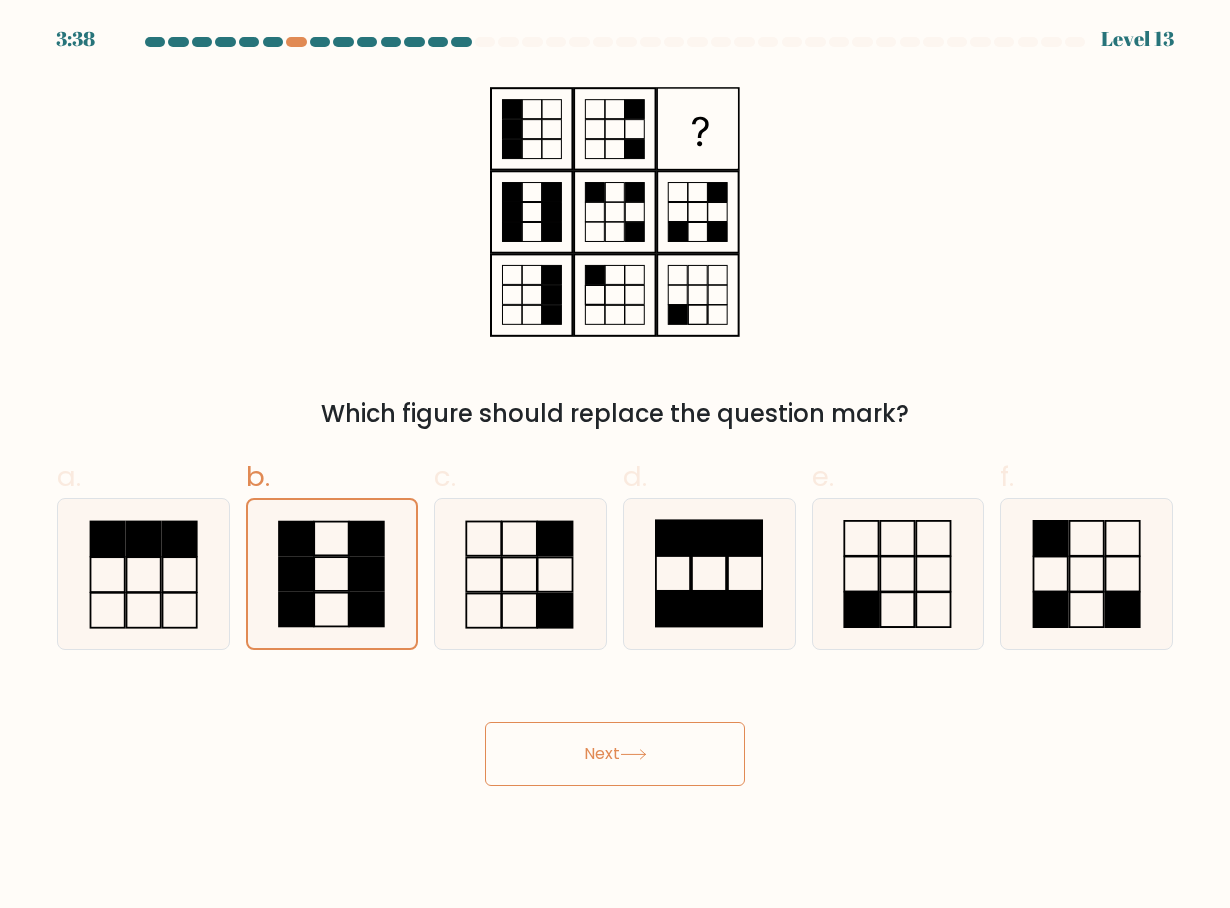 click on "Next" at bounding box center (615, 754) 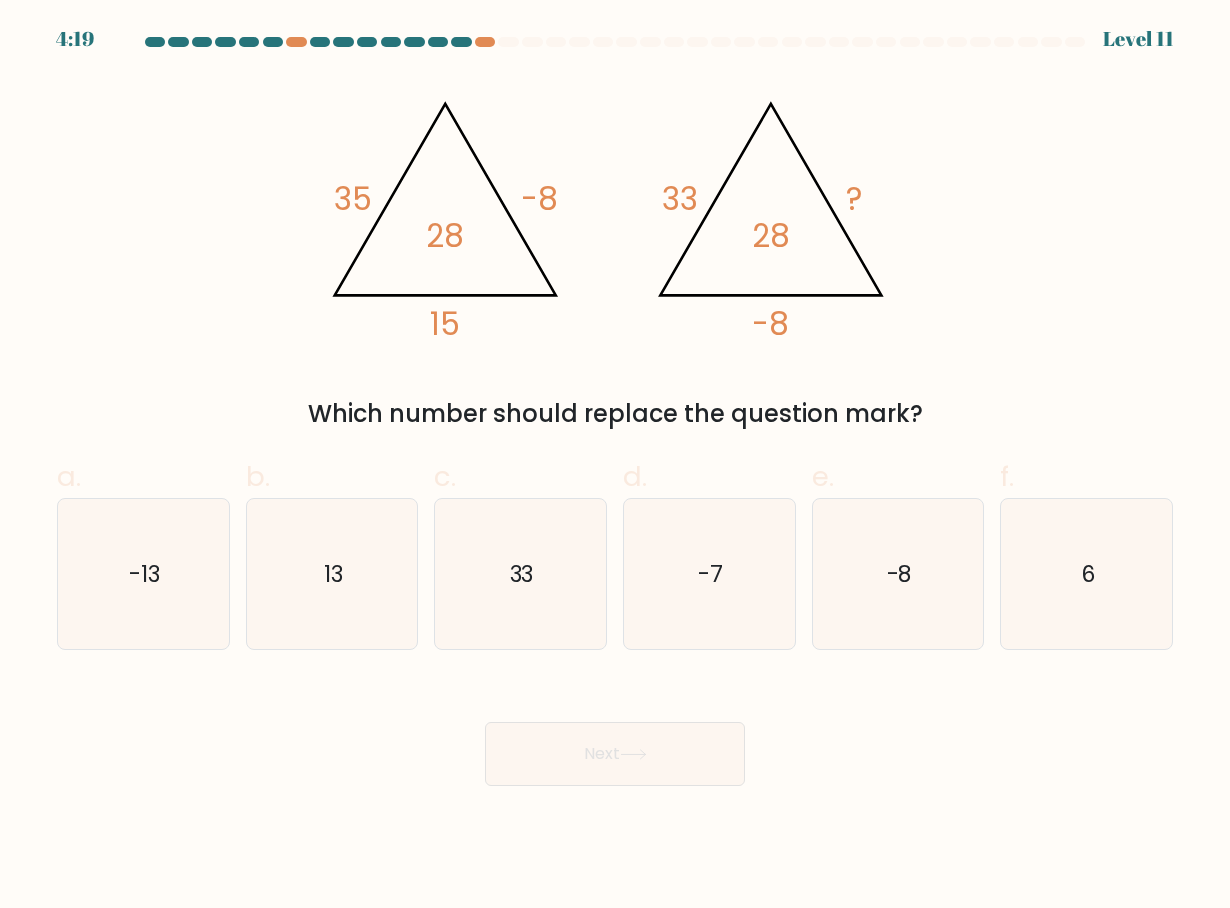 click at bounding box center [615, 411] 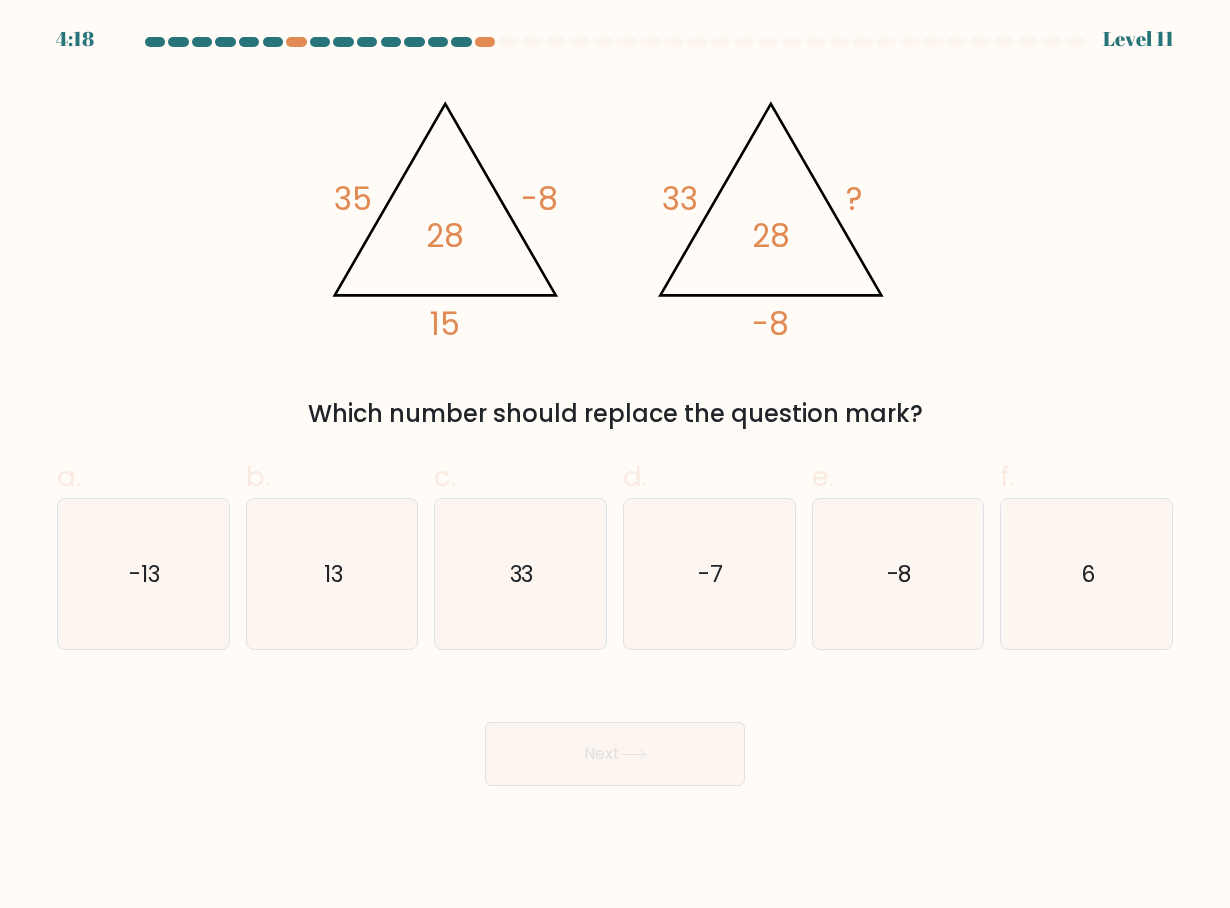 drag, startPoint x: 562, startPoint y: 588, endPoint x: 574, endPoint y: 713, distance: 125.57468 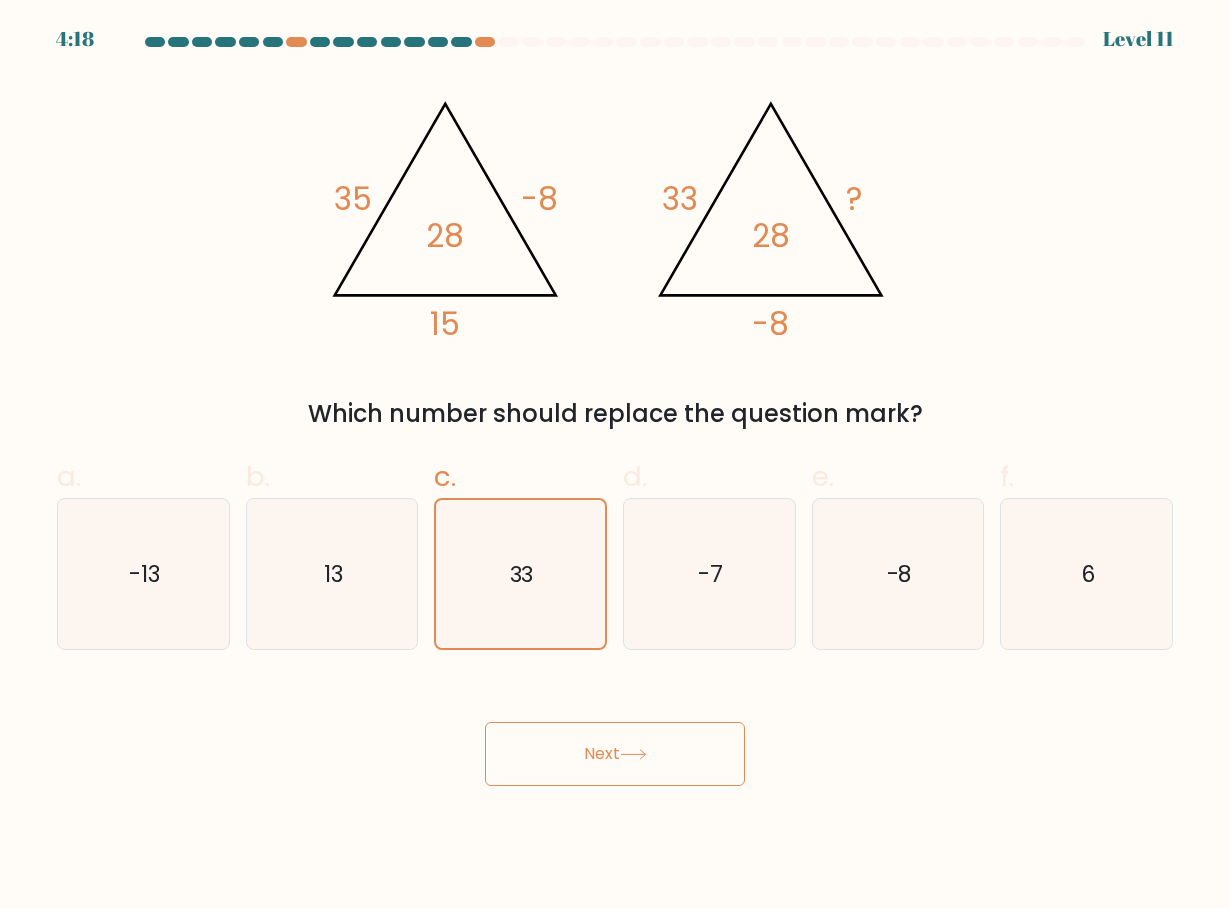 click on "Next" at bounding box center (615, 730) 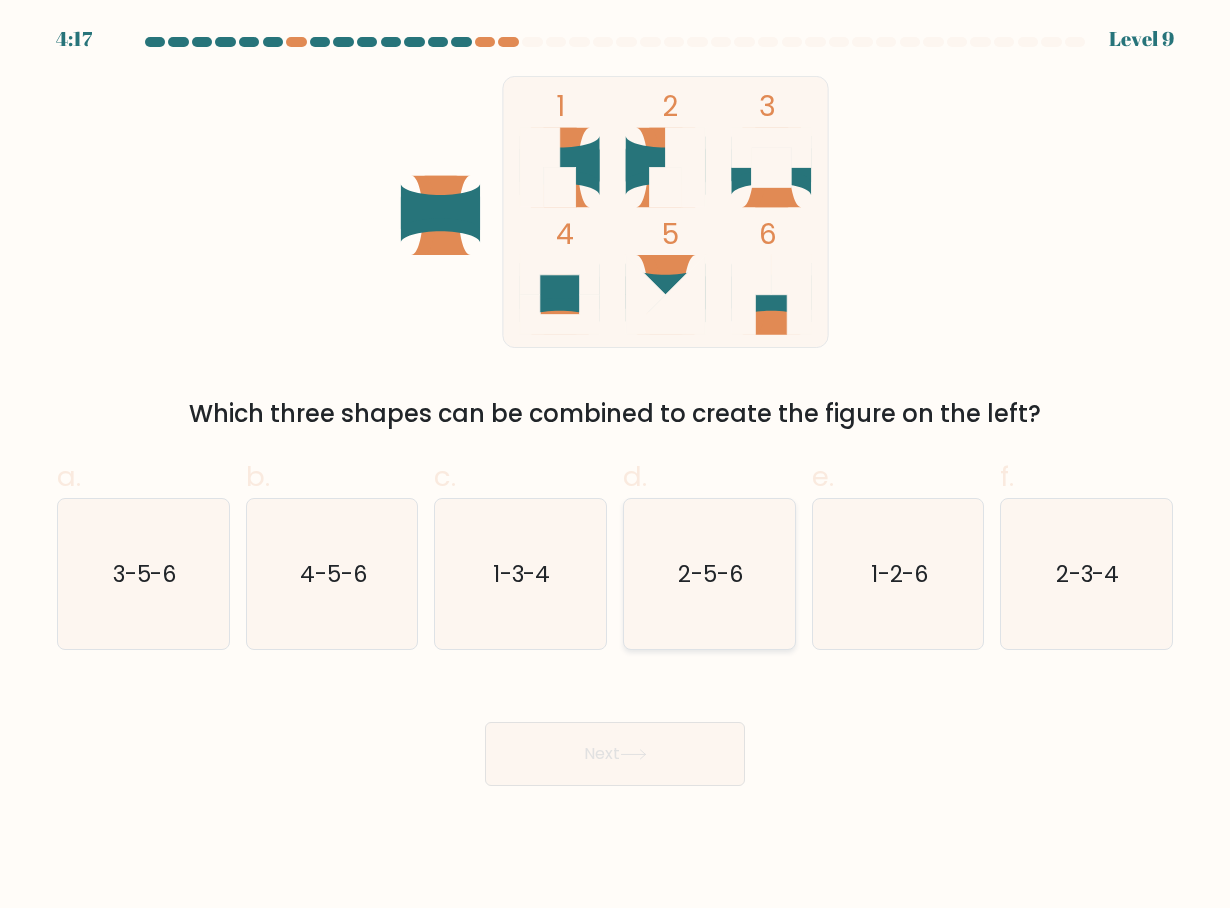click on "2-5-6" 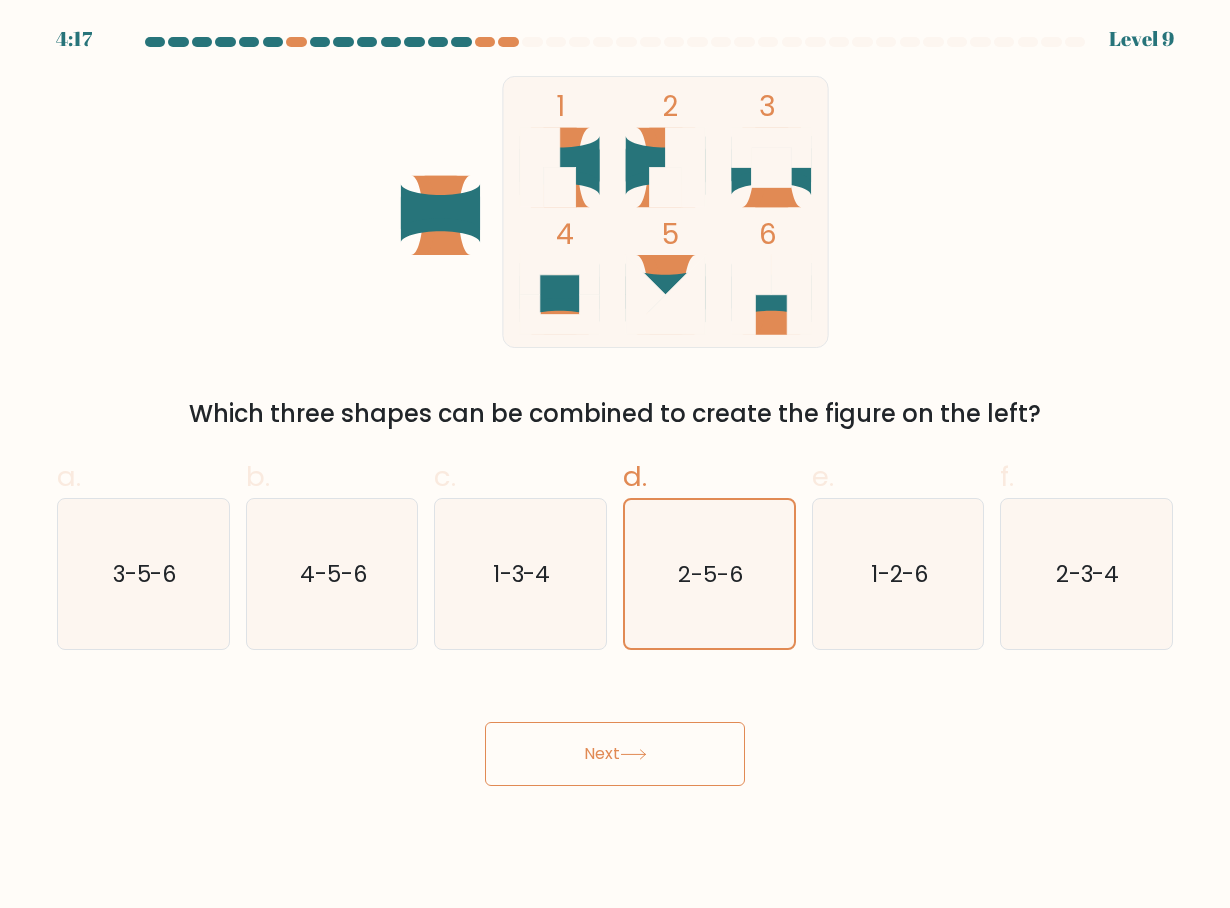 click on "Next" at bounding box center (615, 754) 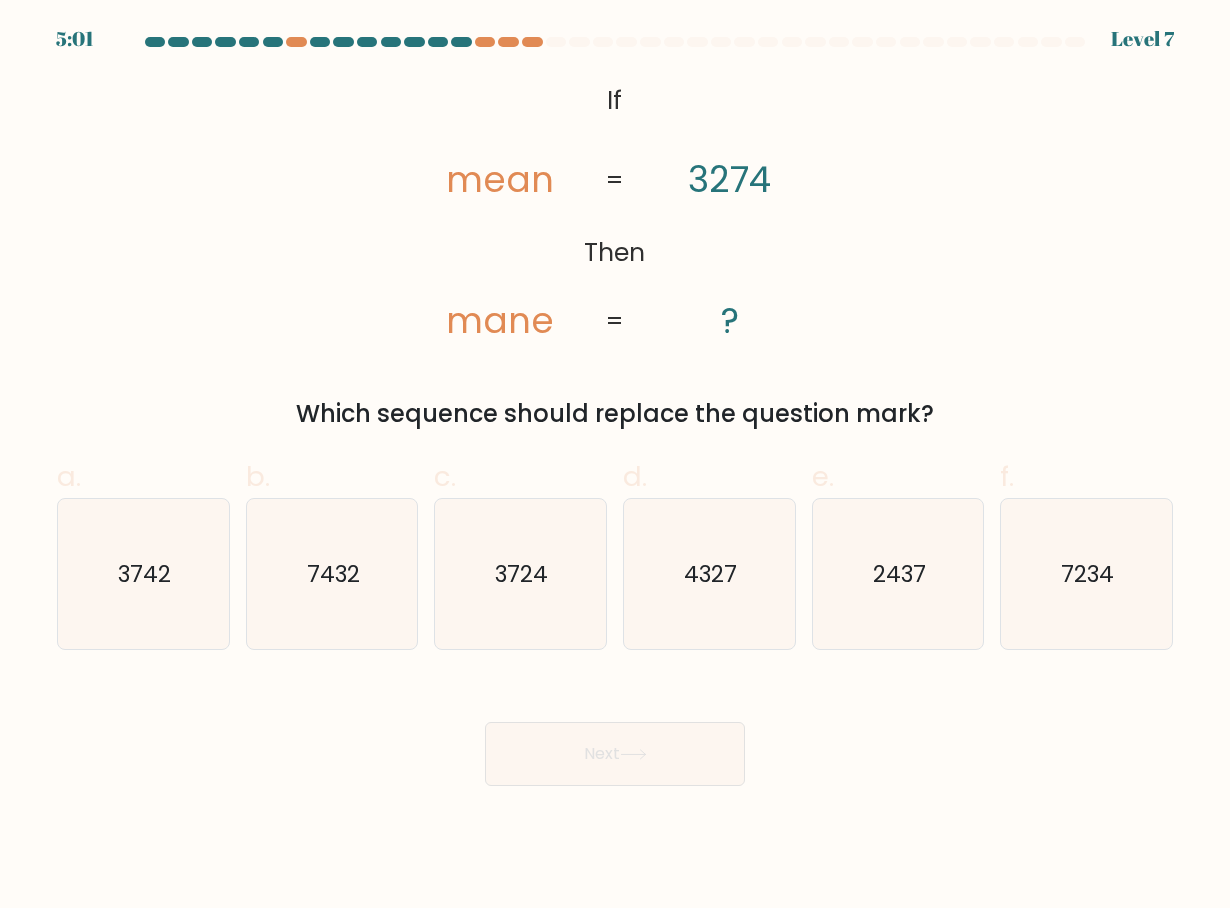 click on "If ?" at bounding box center [615, 411] 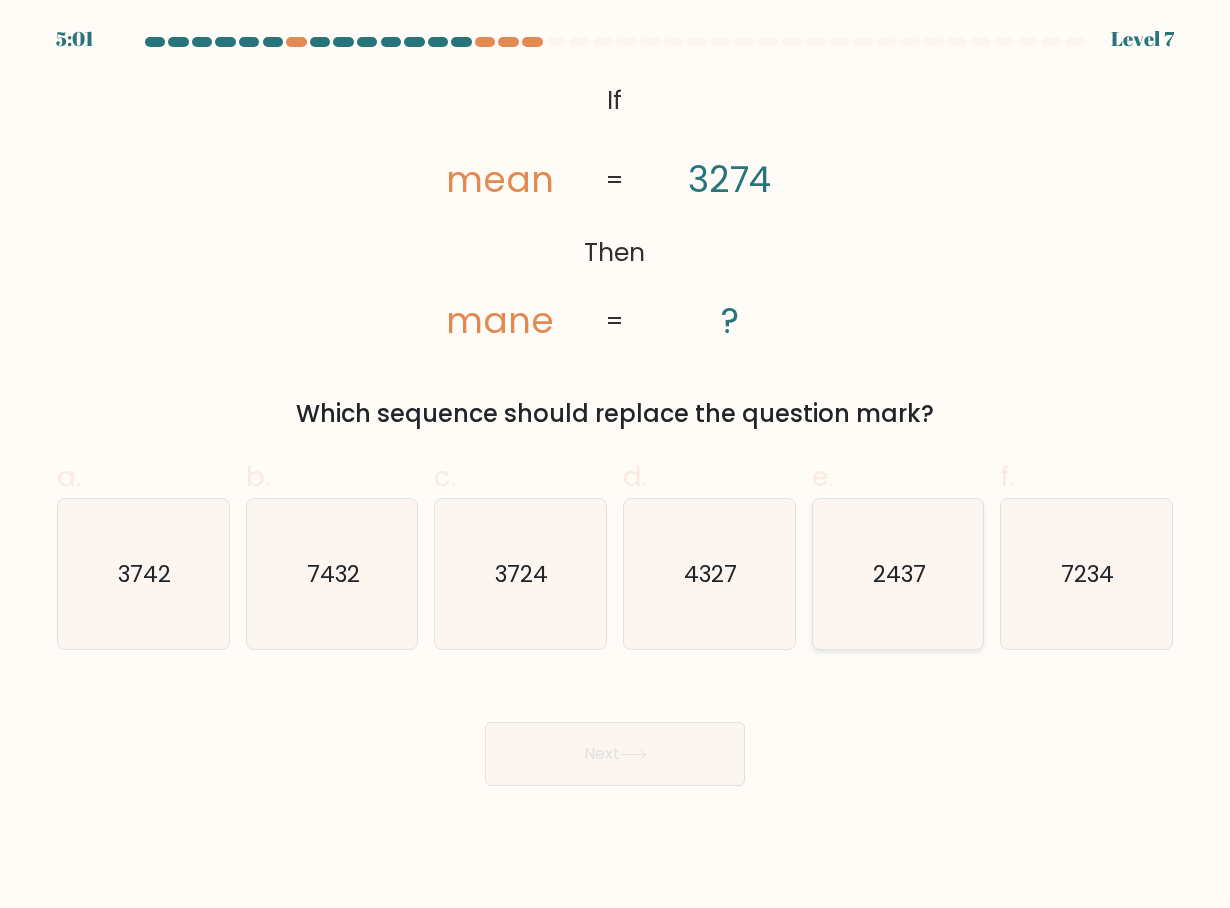 click on "2437" at bounding box center [898, 574] 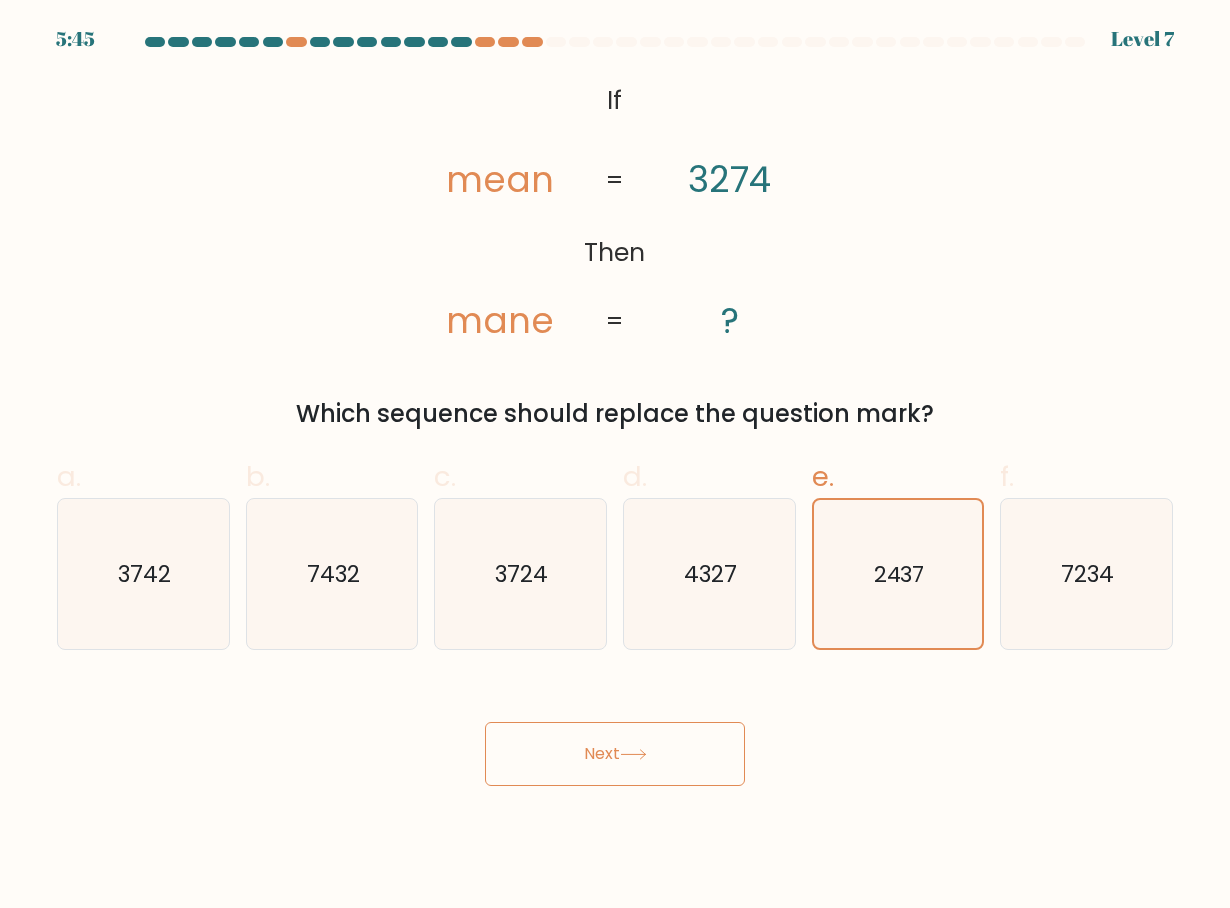 click on "Next" at bounding box center (615, 730) 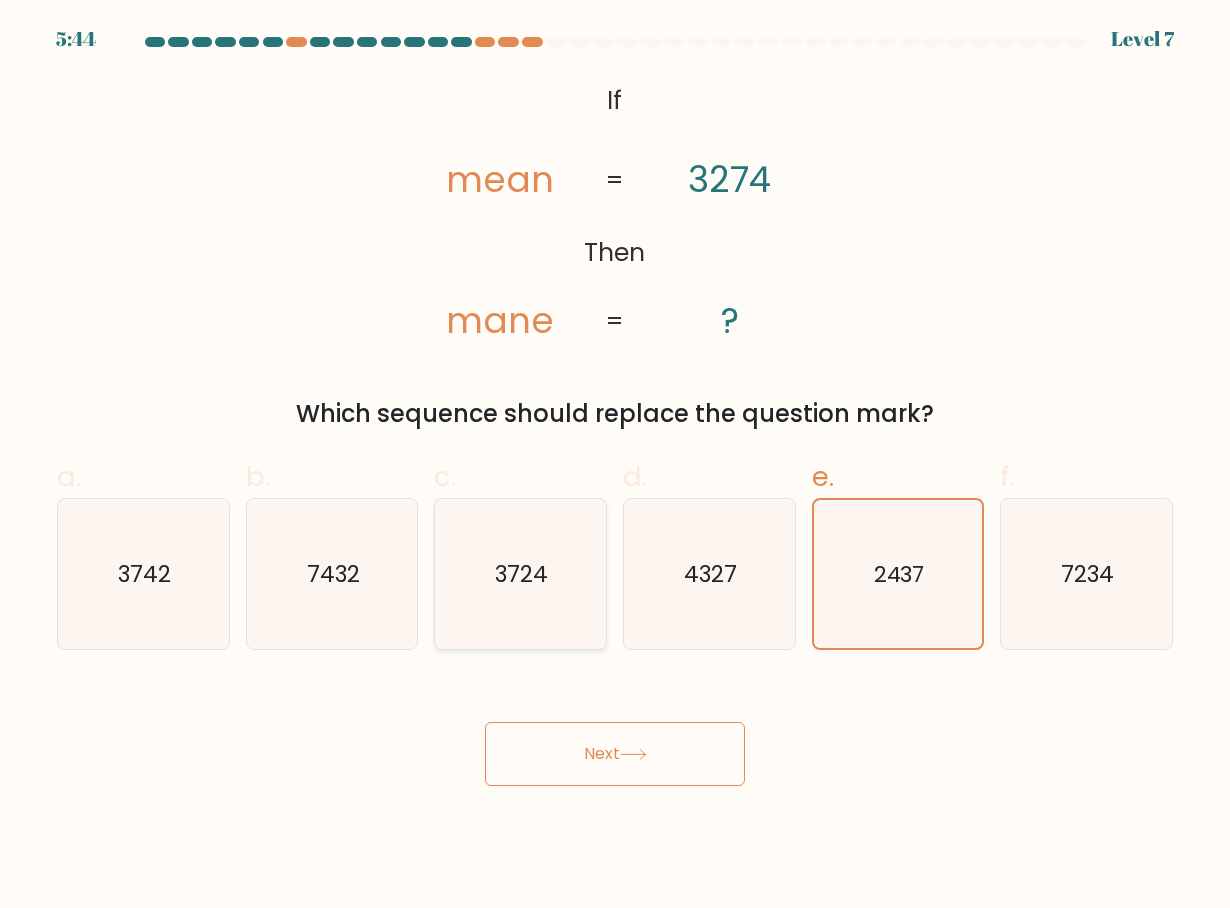 click on "3724" 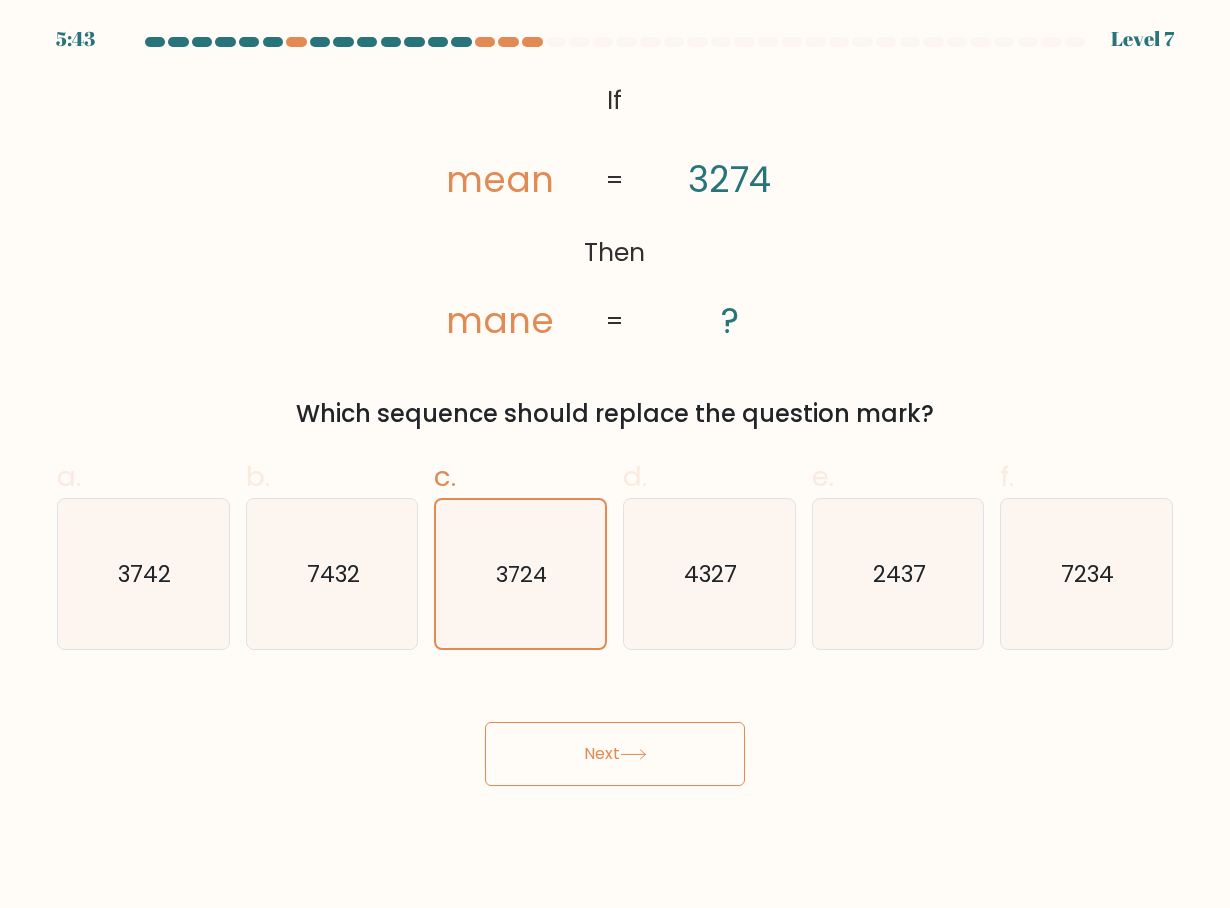 click on "Next" at bounding box center (615, 730) 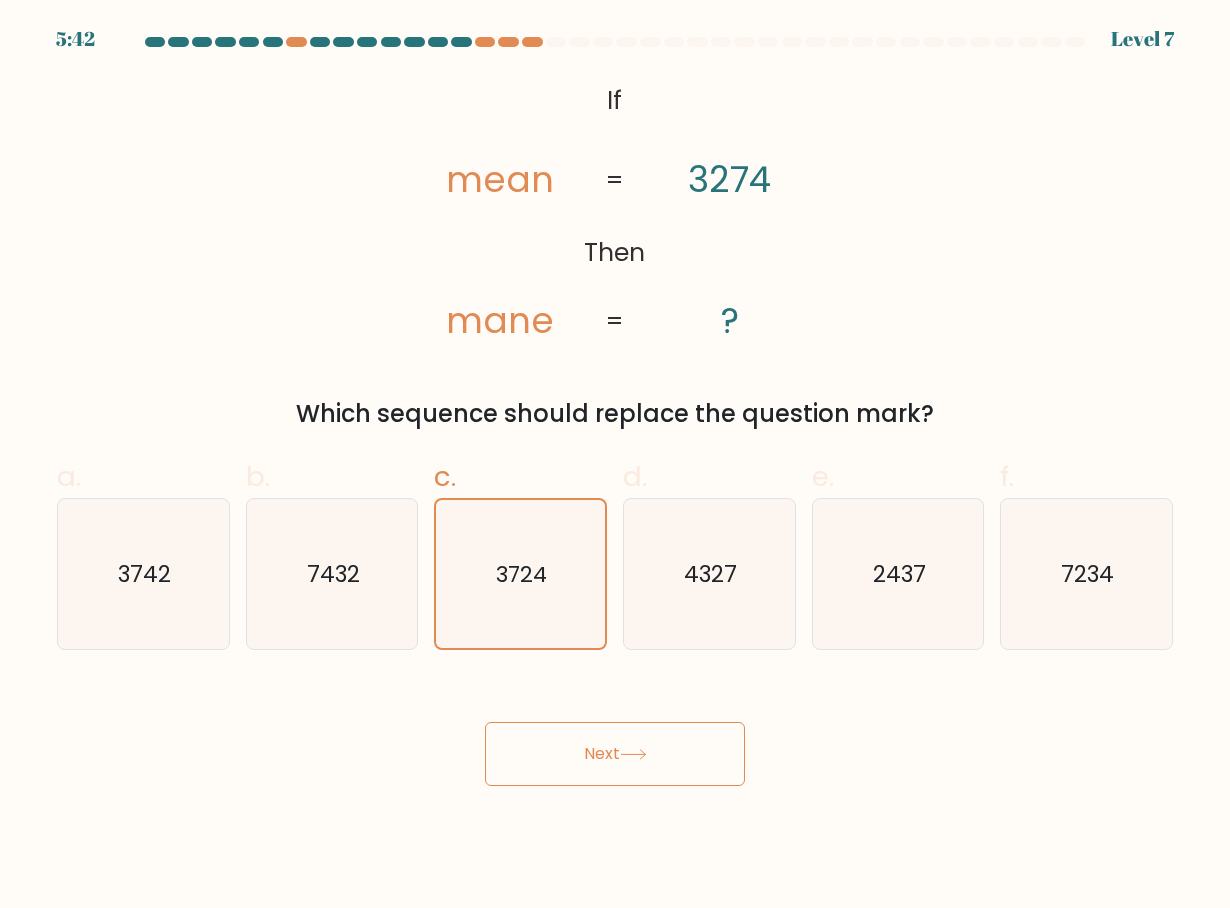 click on "Next" at bounding box center (615, 754) 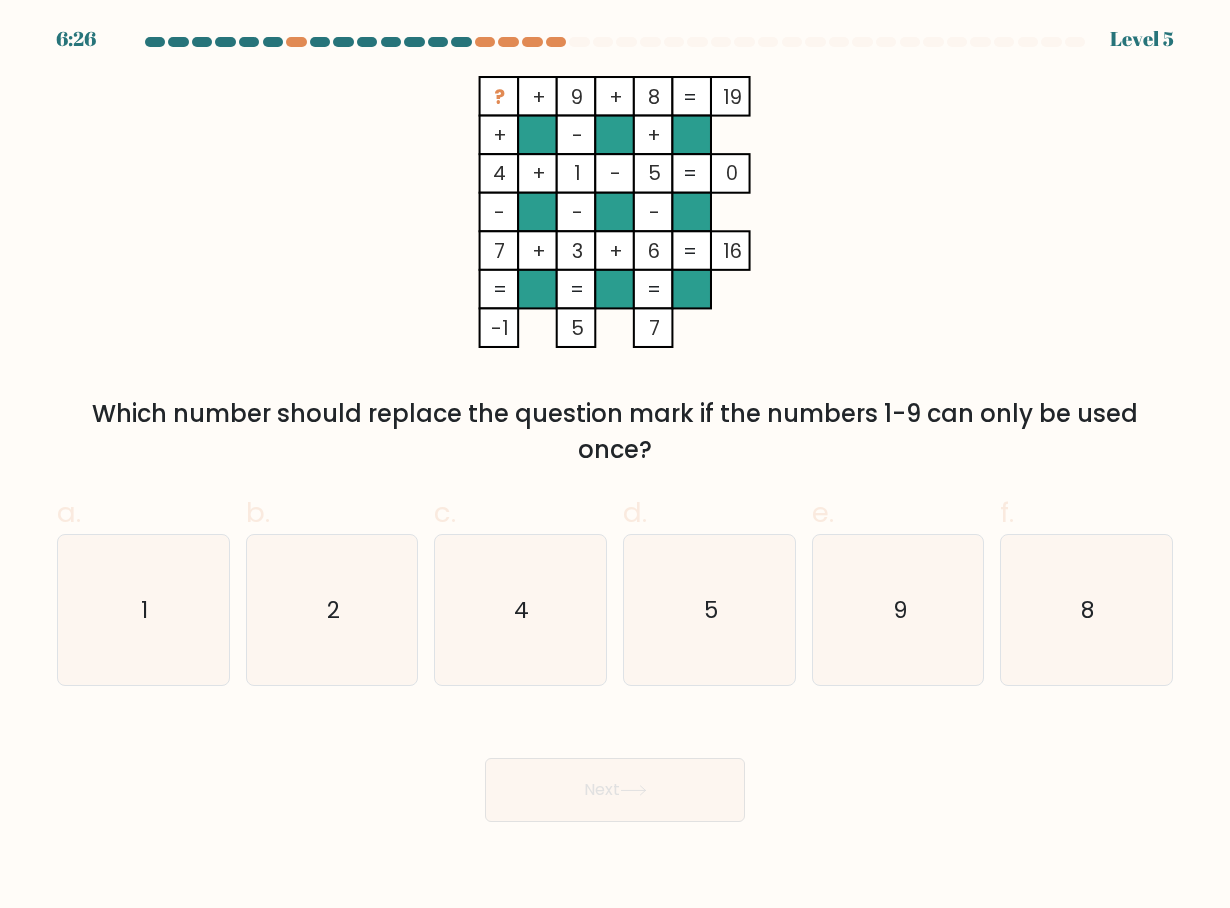 drag, startPoint x: 692, startPoint y: 609, endPoint x: 660, endPoint y: 700, distance: 96.462425 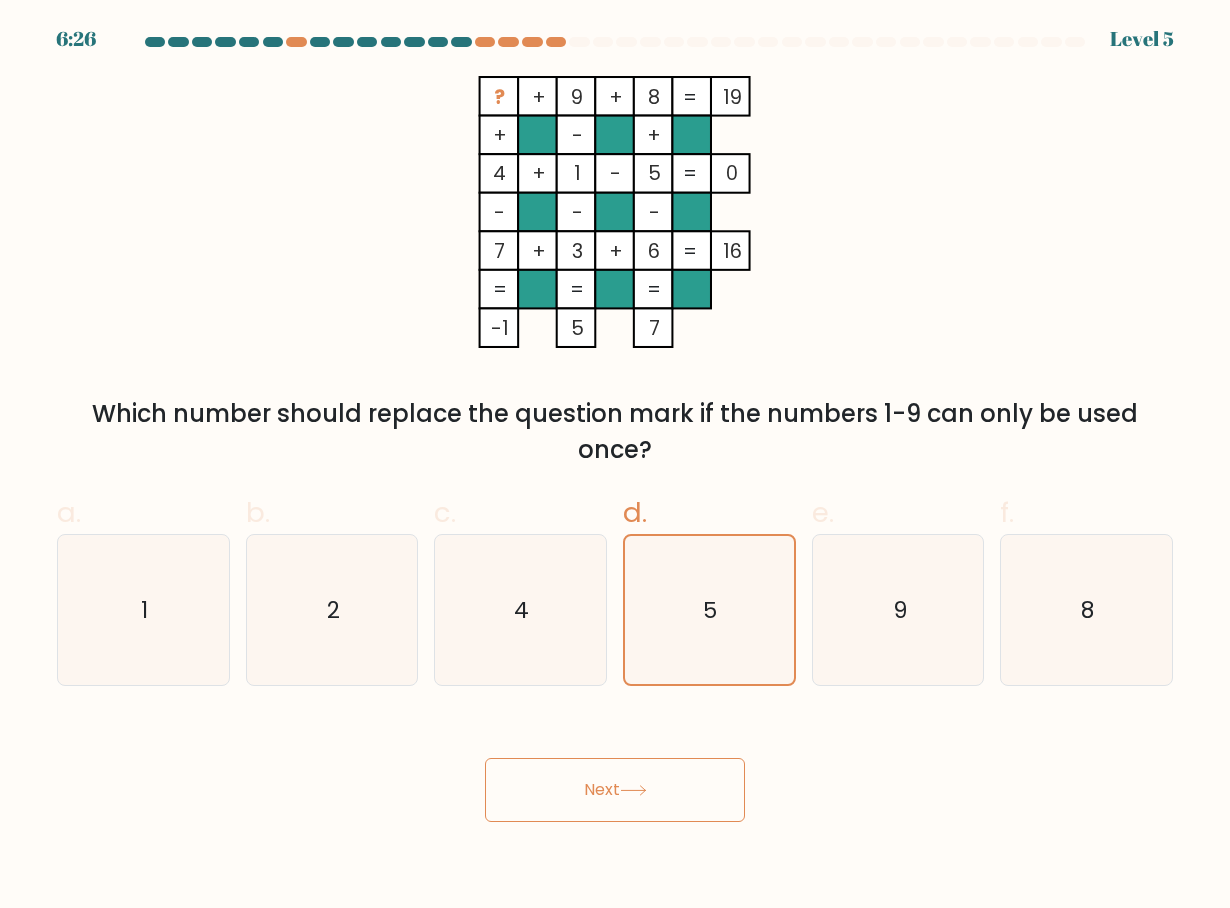 drag, startPoint x: 617, startPoint y: 788, endPoint x: 959, endPoint y: 601, distance: 389.78583 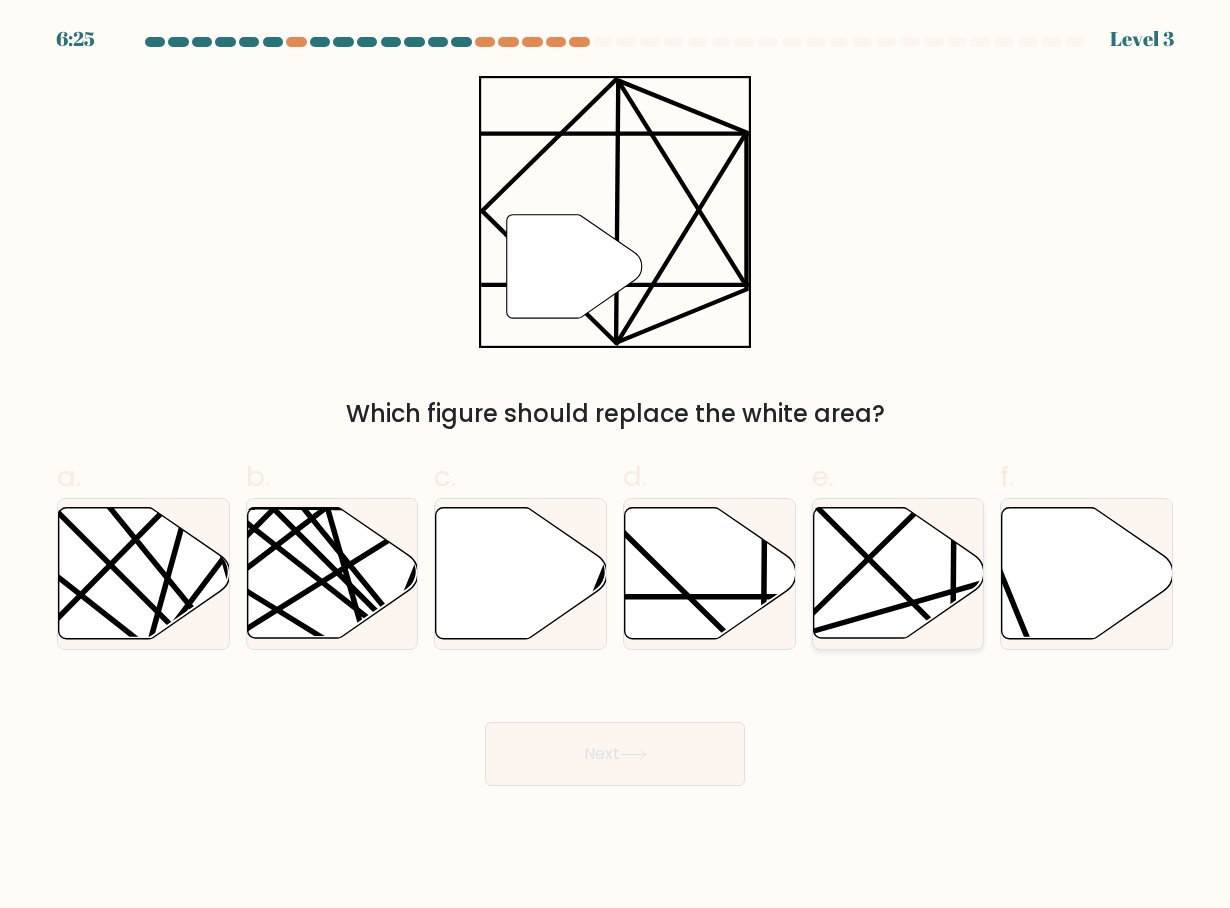 click 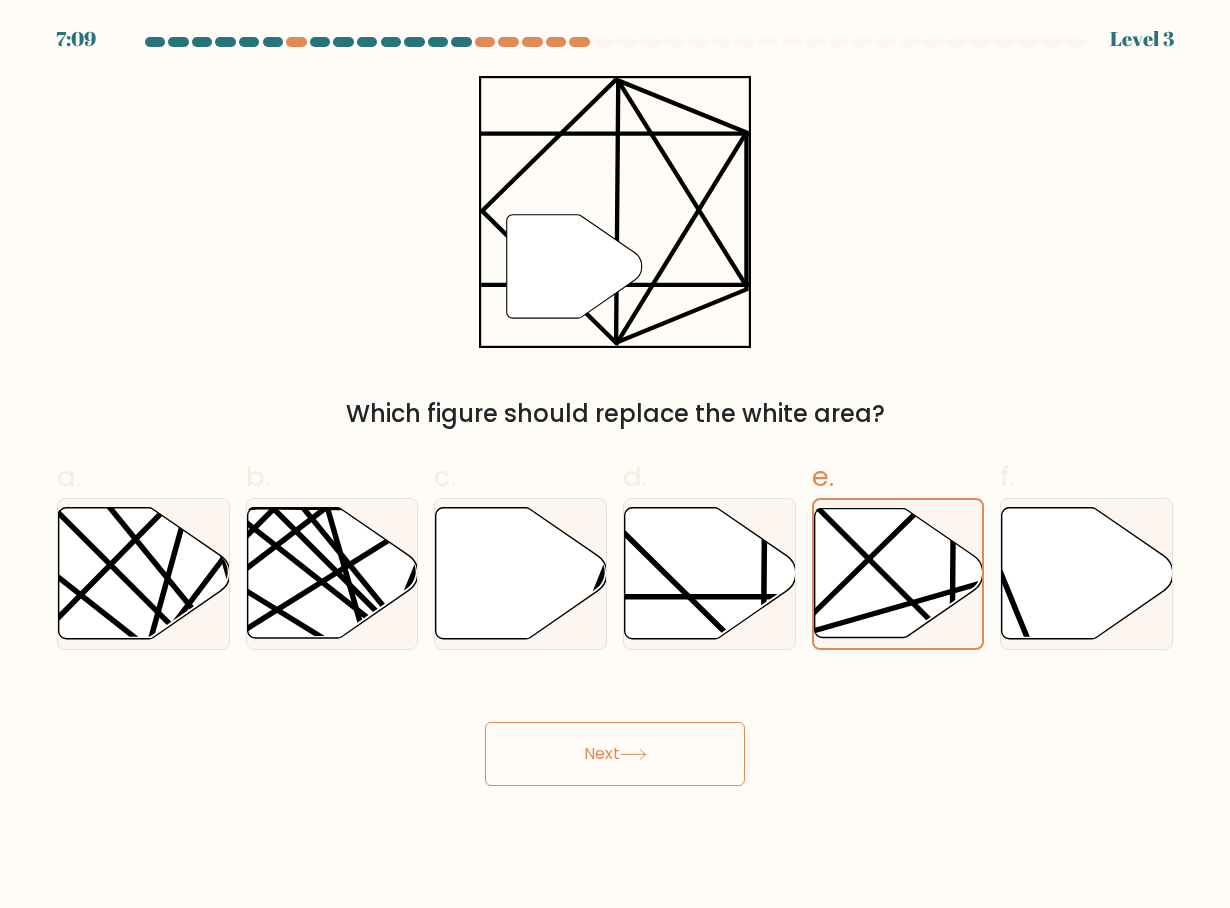 click on "Next" at bounding box center [615, 754] 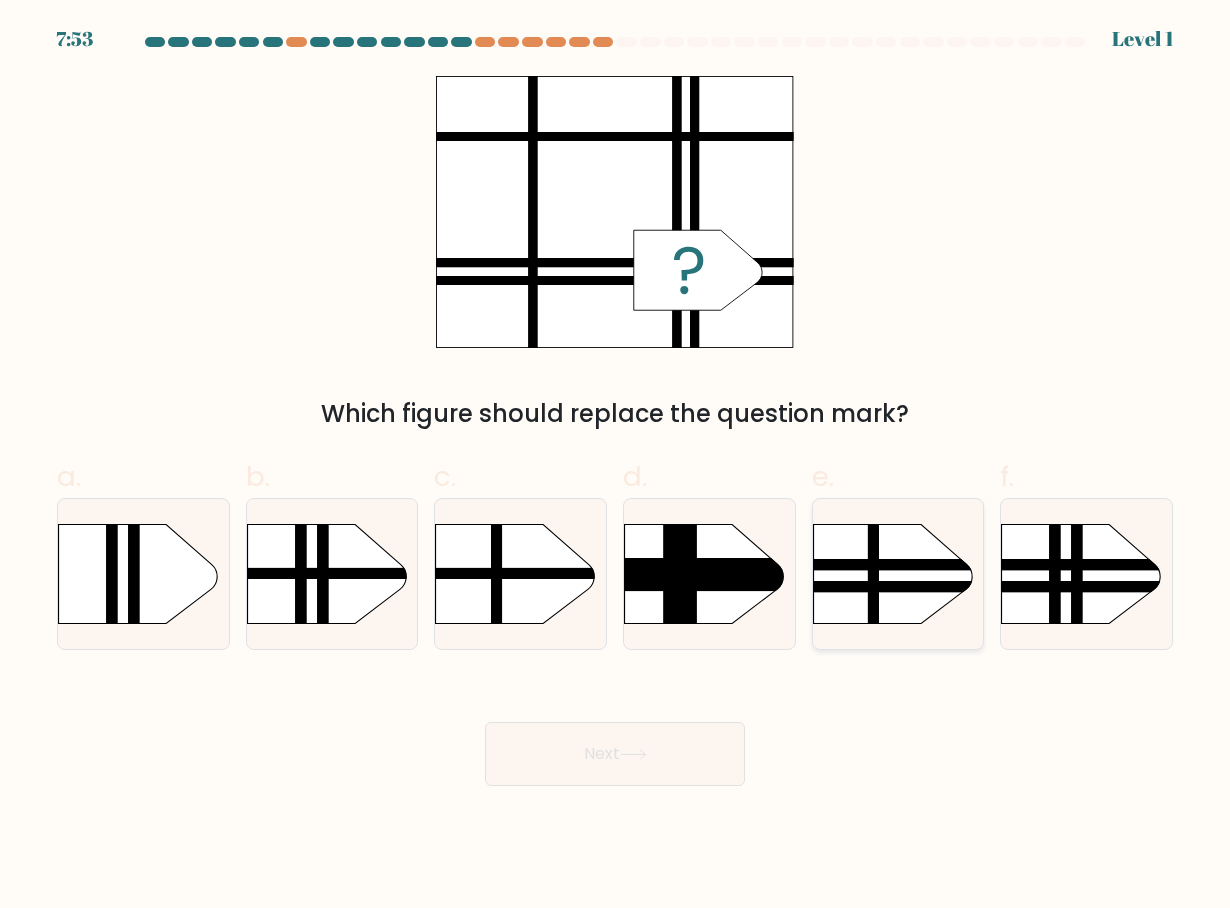 click 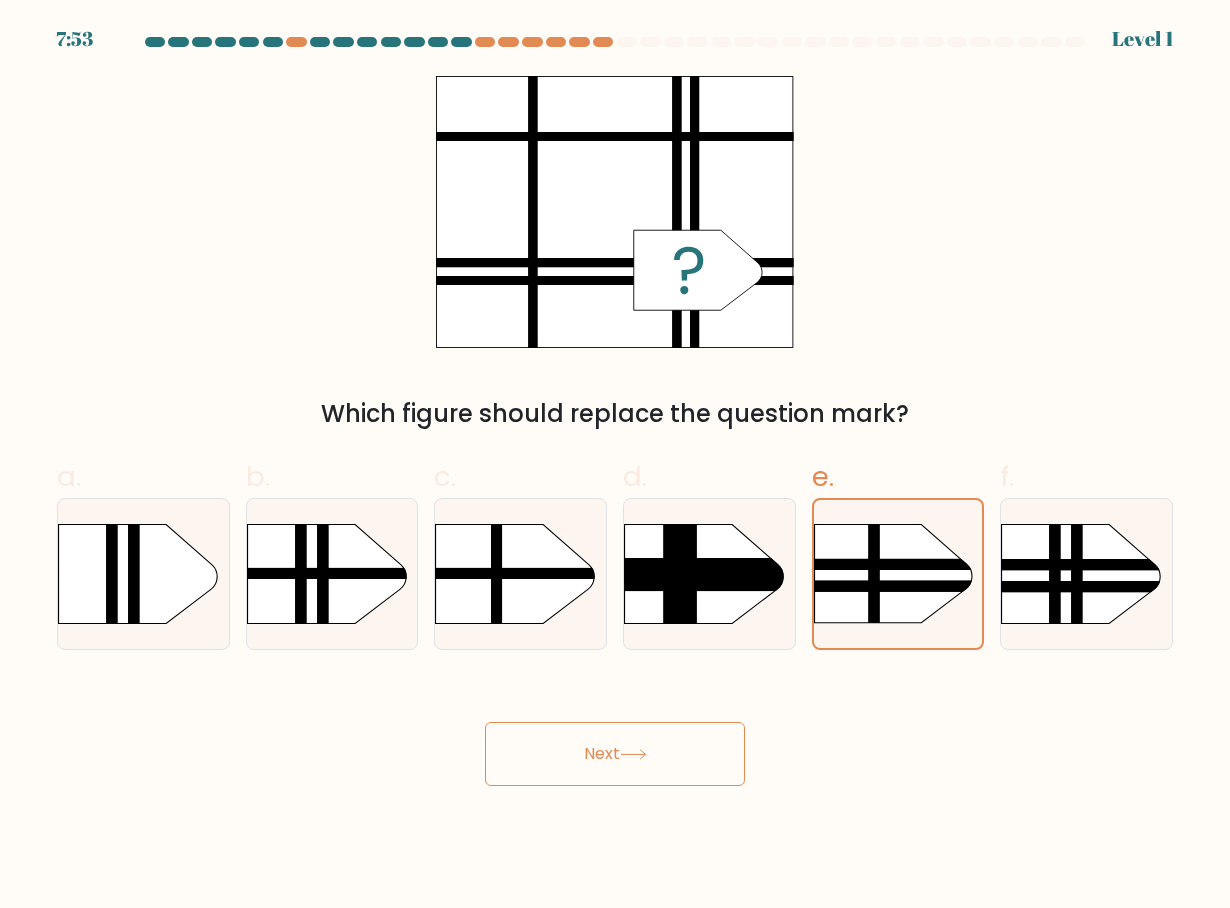 drag, startPoint x: 604, startPoint y: 733, endPoint x: 705, endPoint y: 676, distance: 115.97414 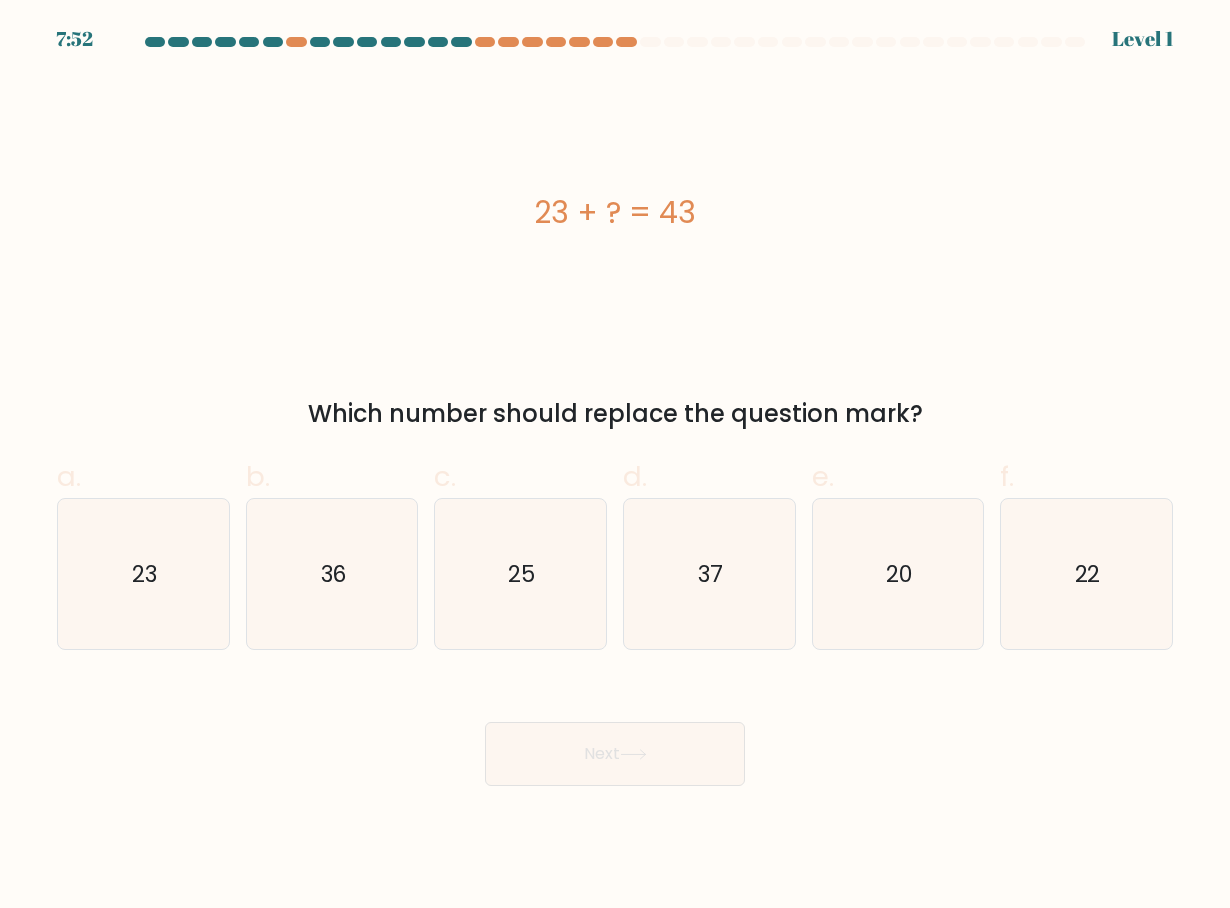 click on "22" 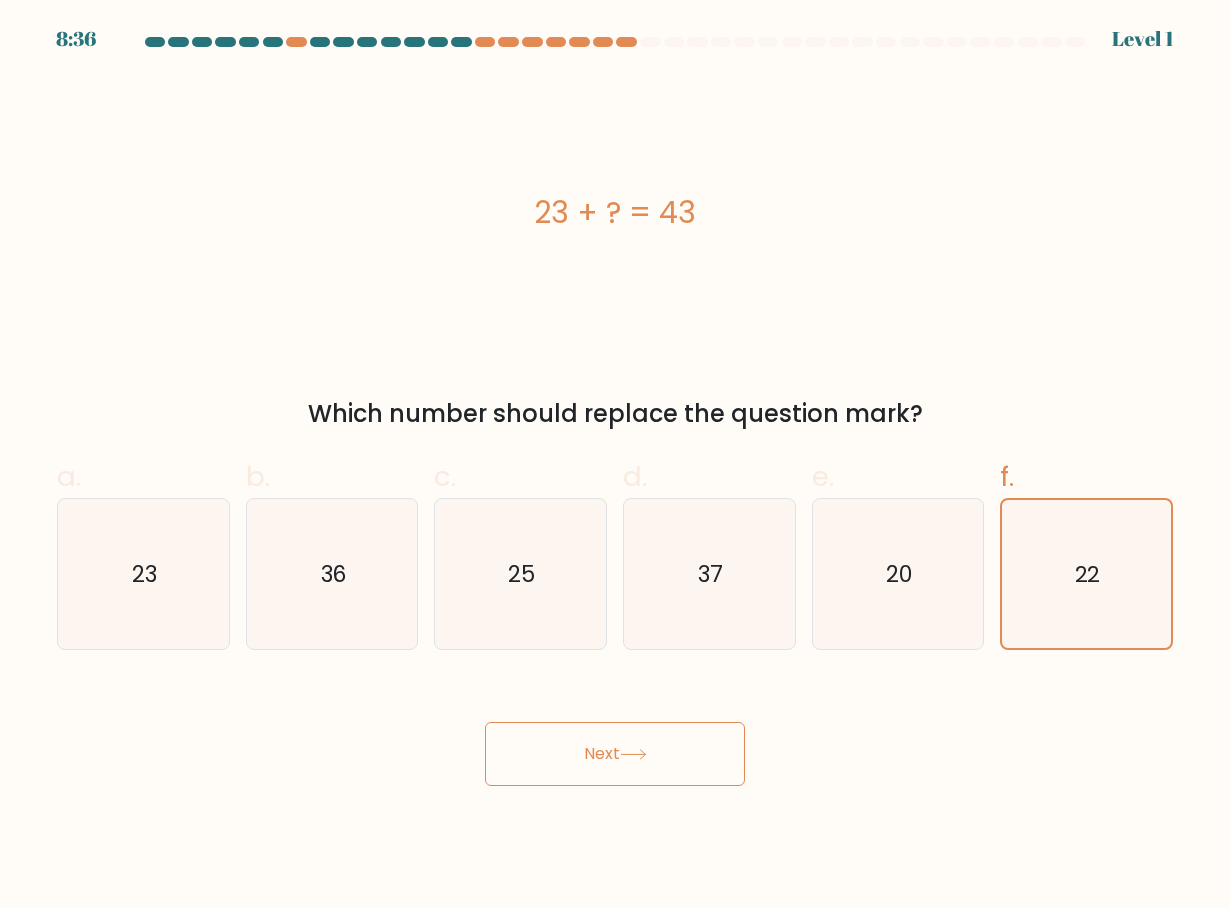 click on "Next" at bounding box center (615, 730) 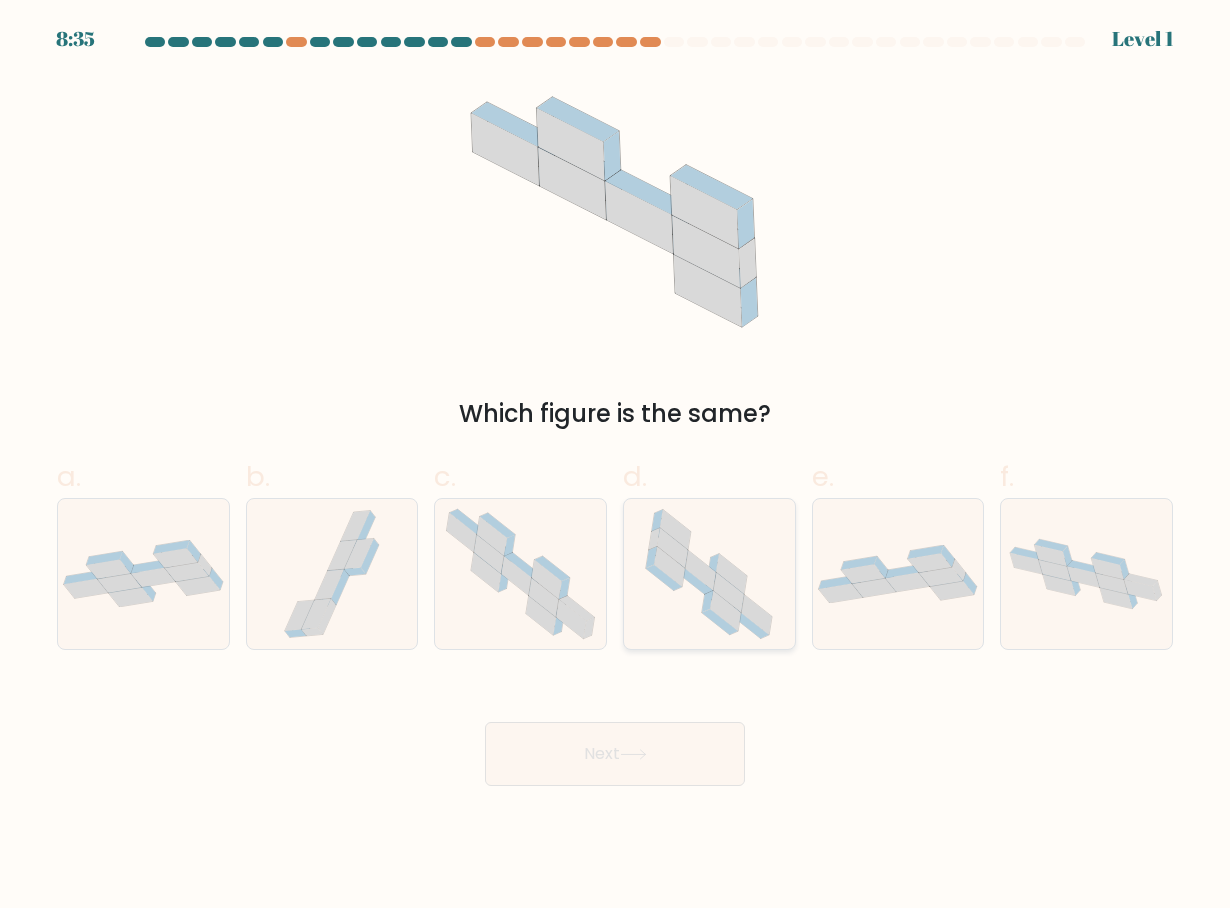 click 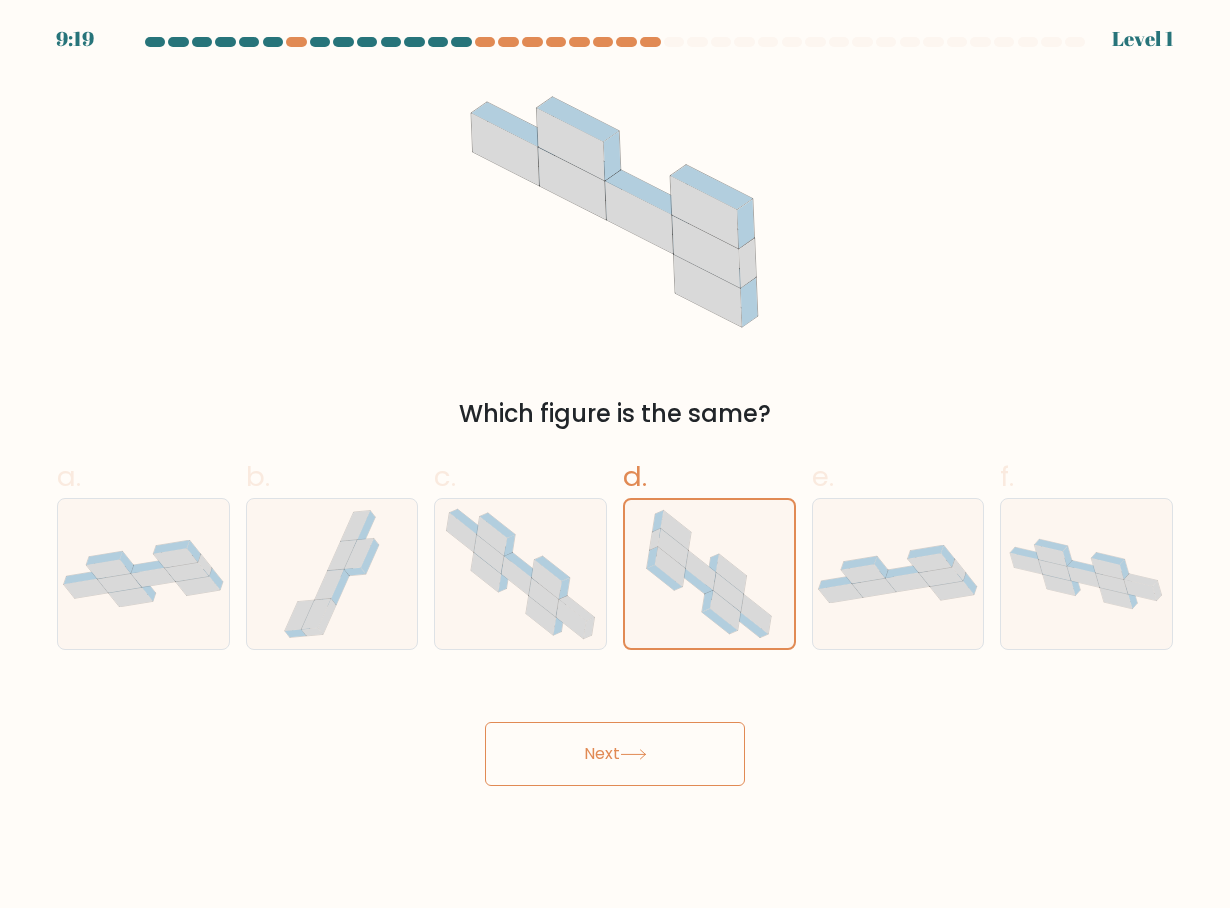 click on "Next" at bounding box center [615, 730] 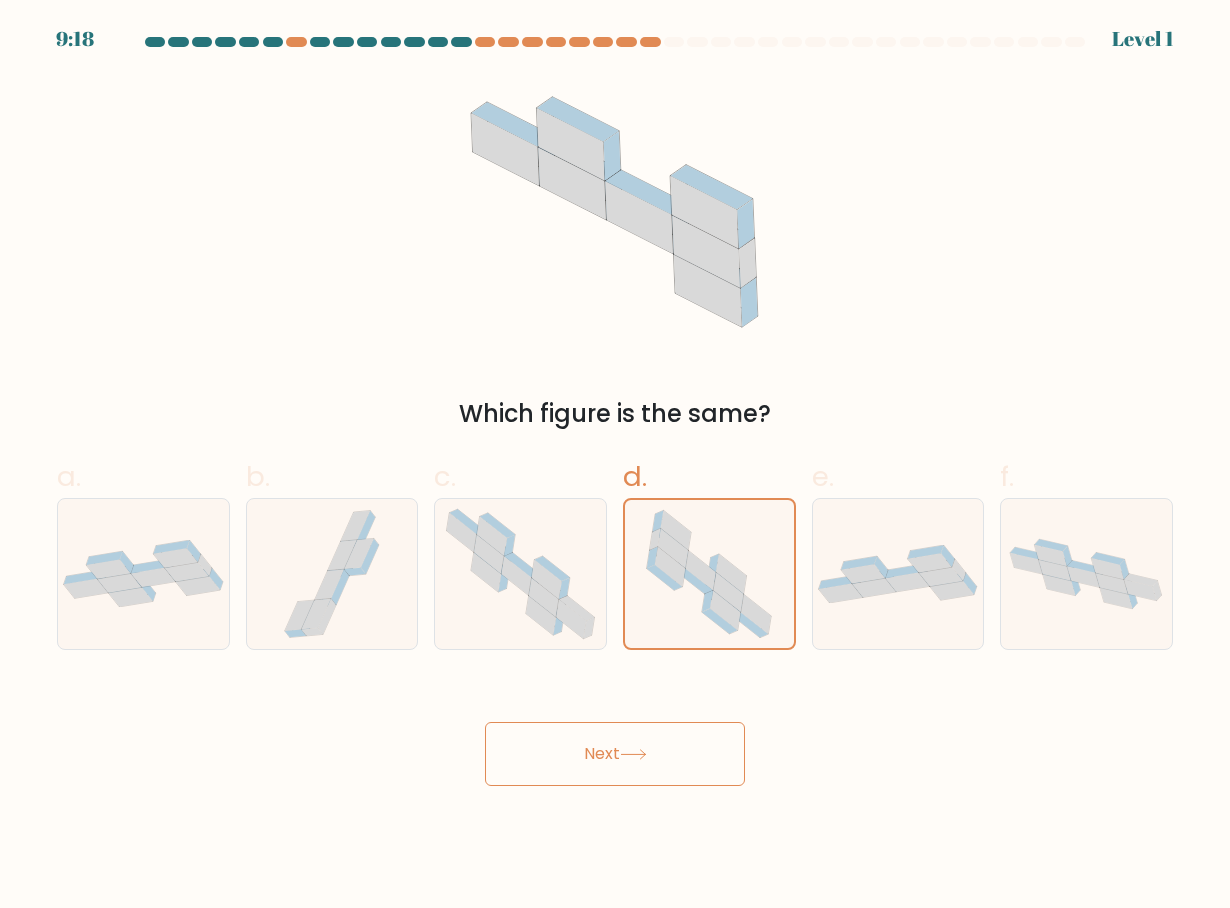 drag, startPoint x: 552, startPoint y: 618, endPoint x: 574, endPoint y: 668, distance: 54.626 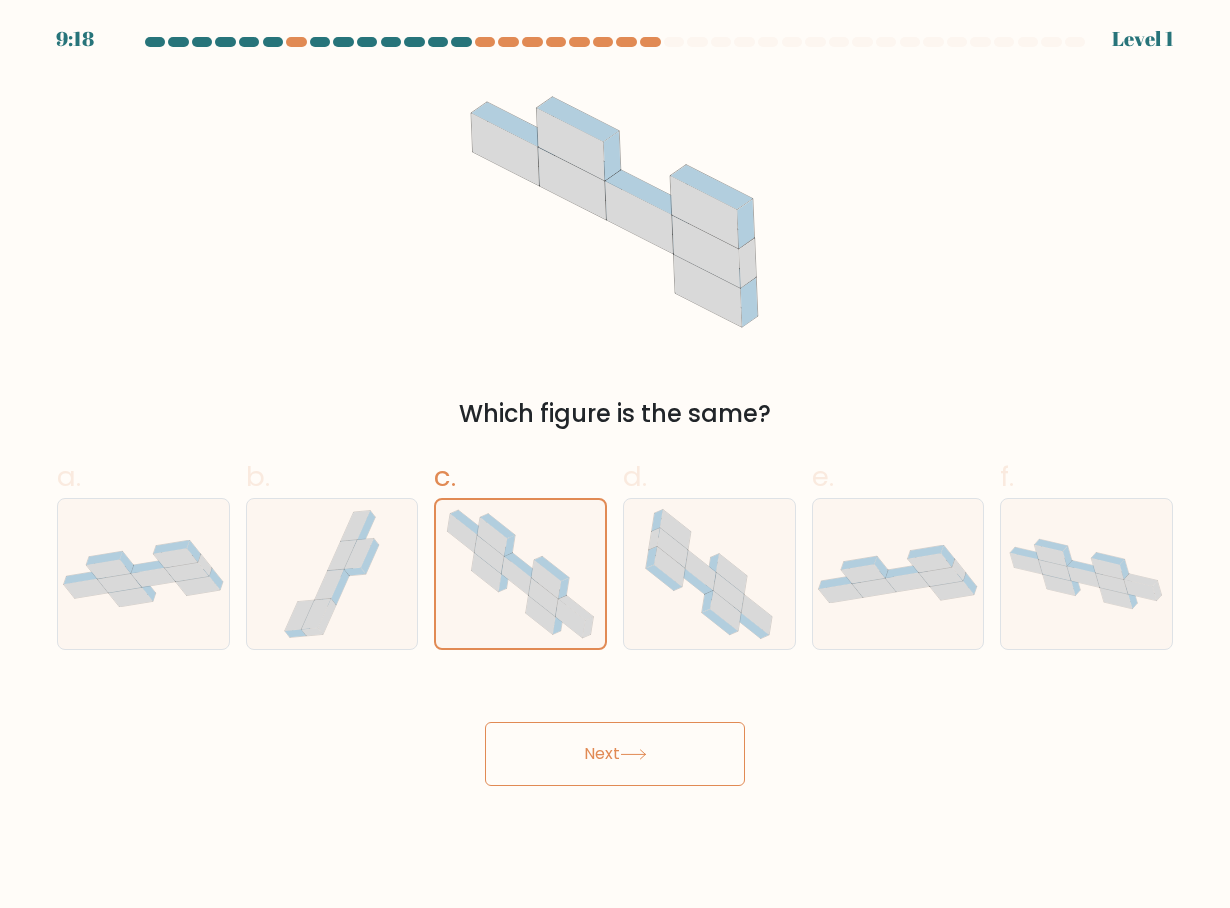 click on "Next" at bounding box center (615, 730) 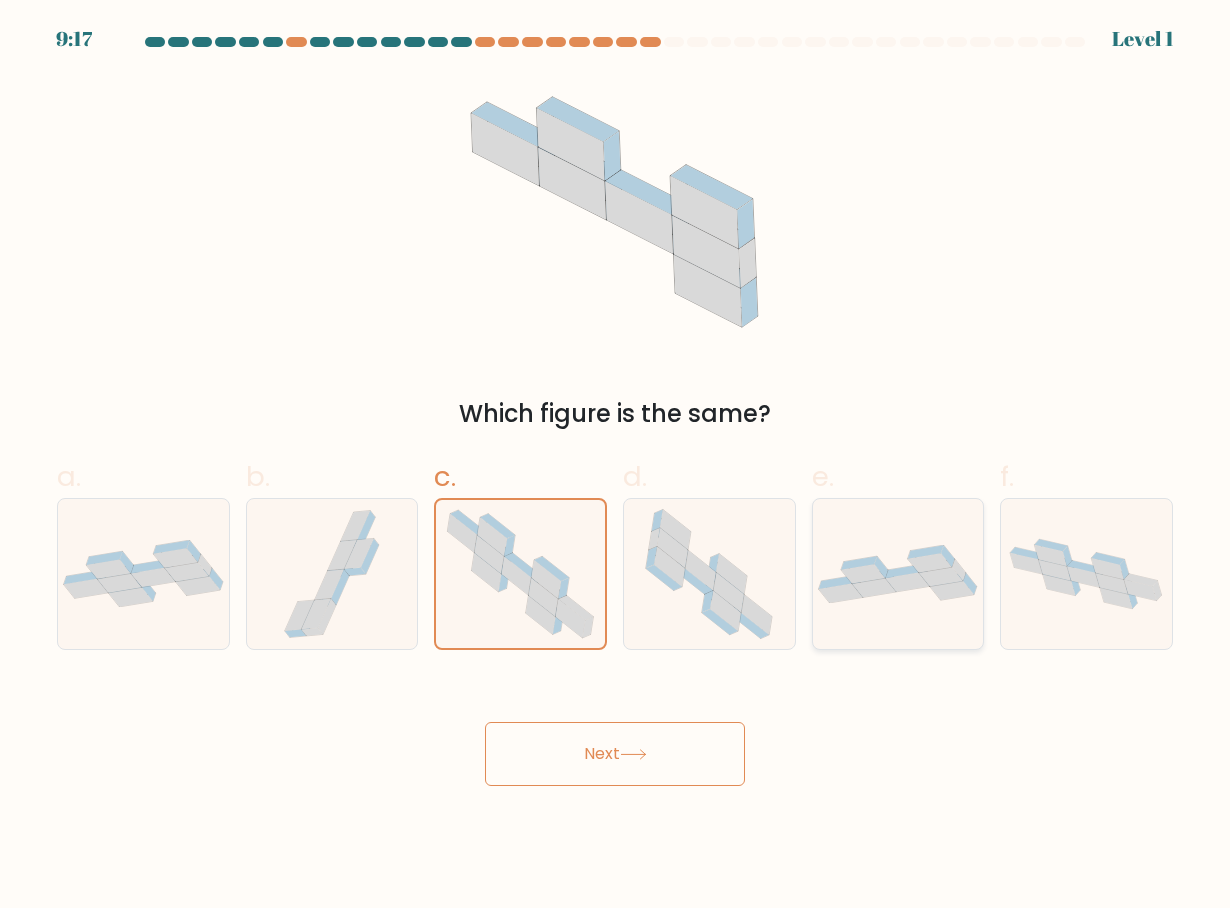 click 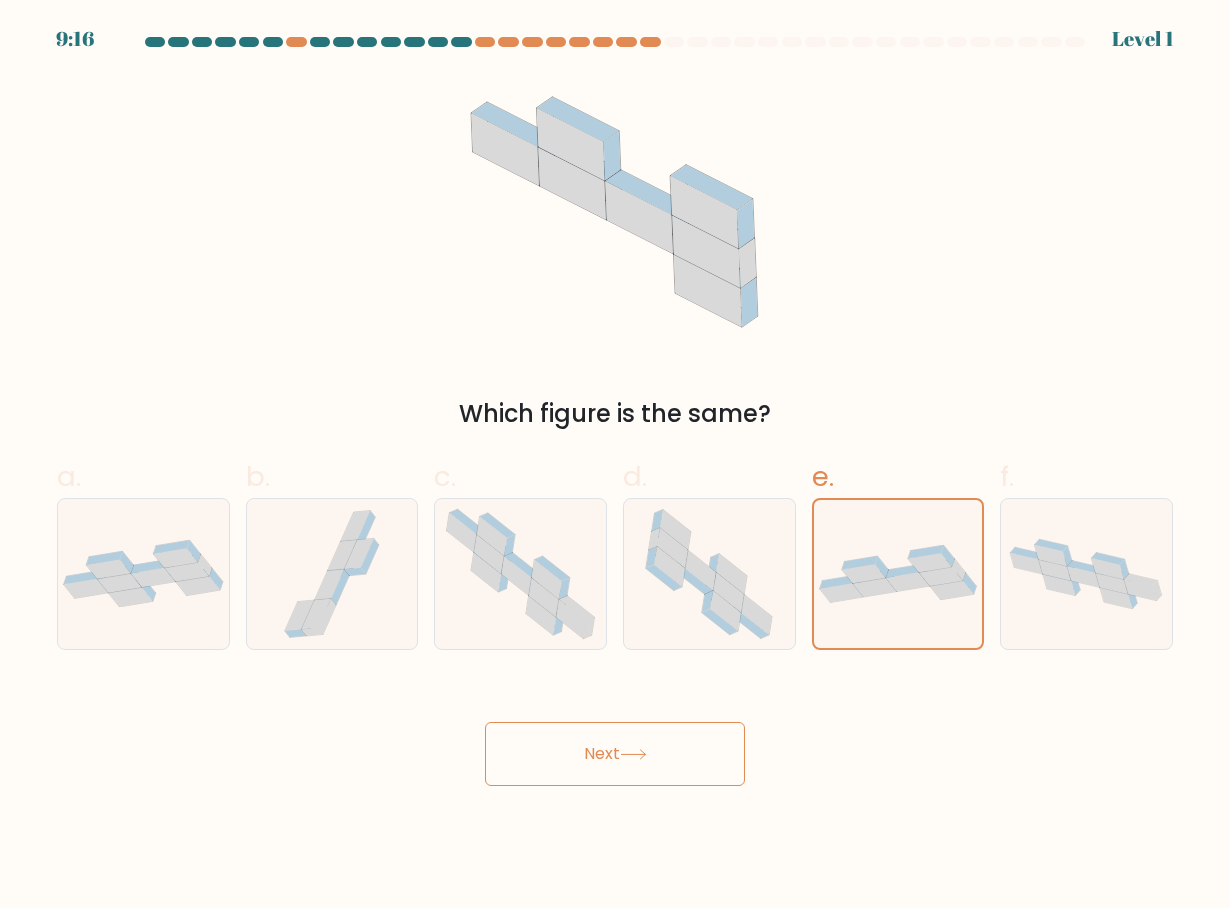 click 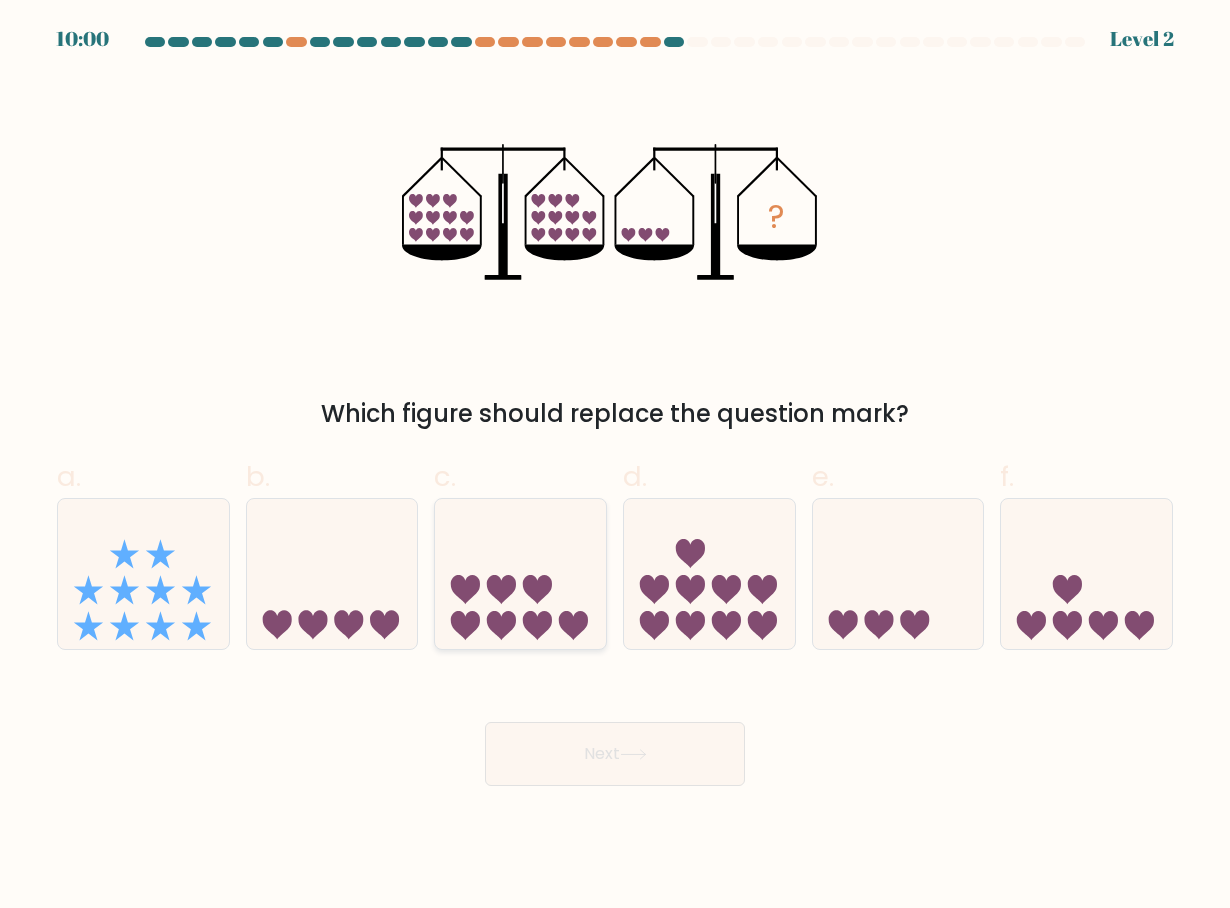 drag, startPoint x: 516, startPoint y: 626, endPoint x: 533, endPoint y: 682, distance: 58.5235 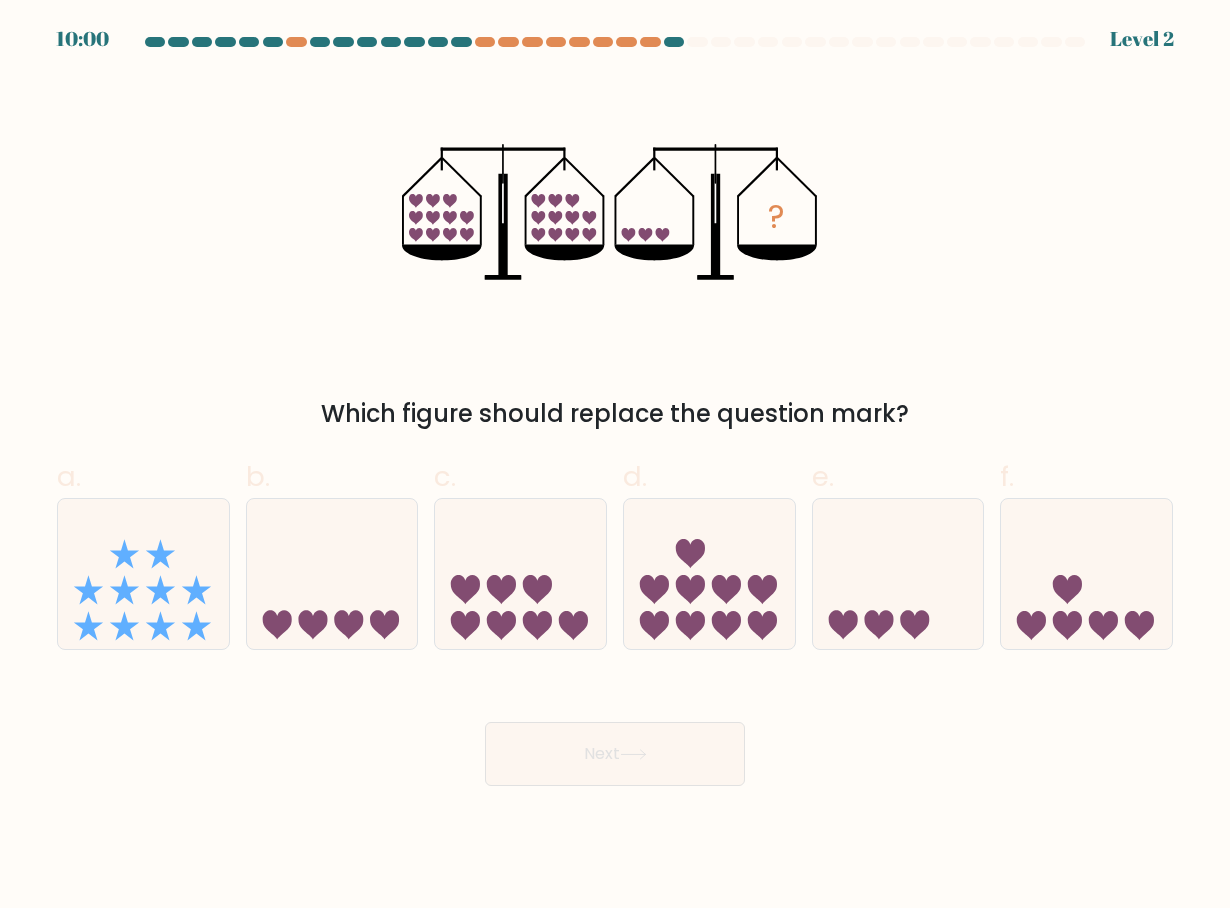 click on "c." at bounding box center (615, 460) 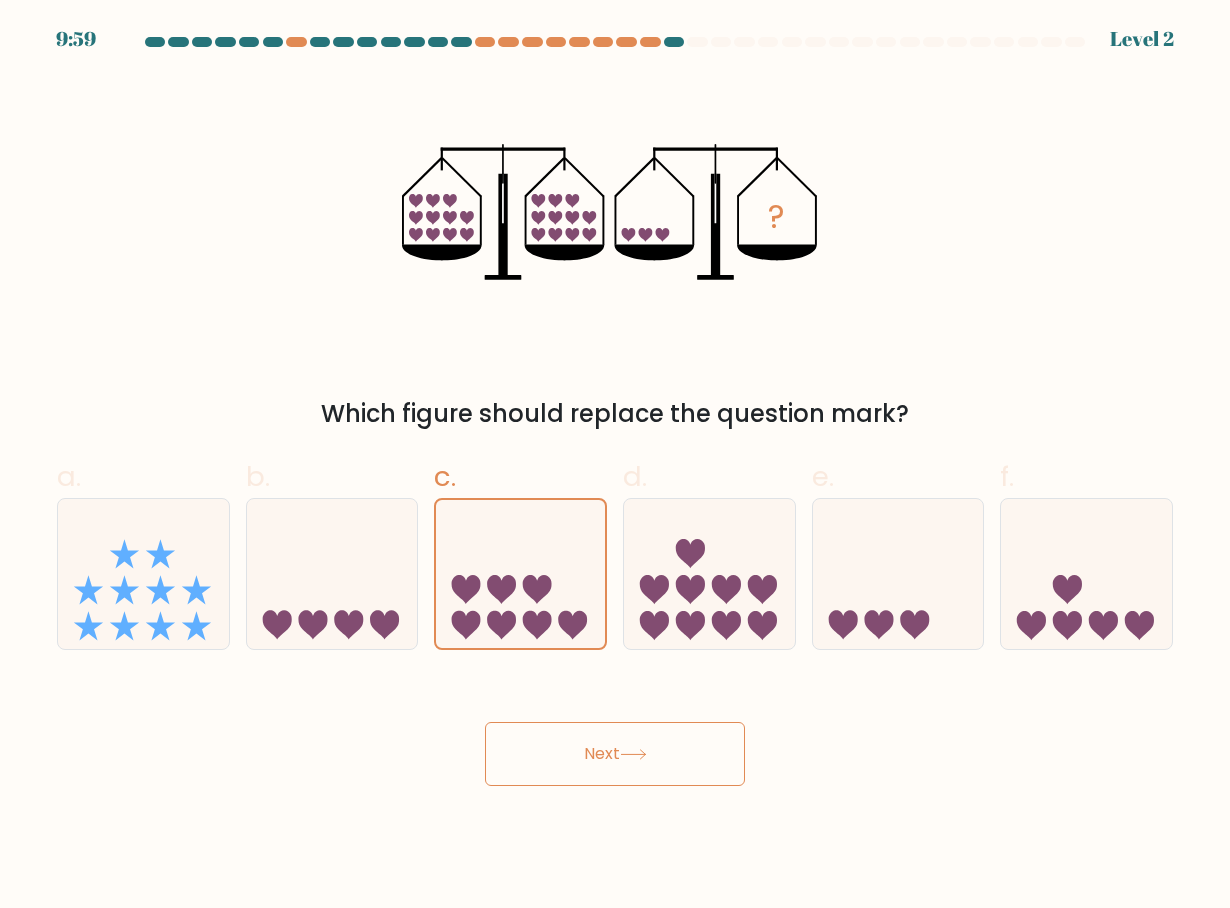 click on "Next" at bounding box center [615, 754] 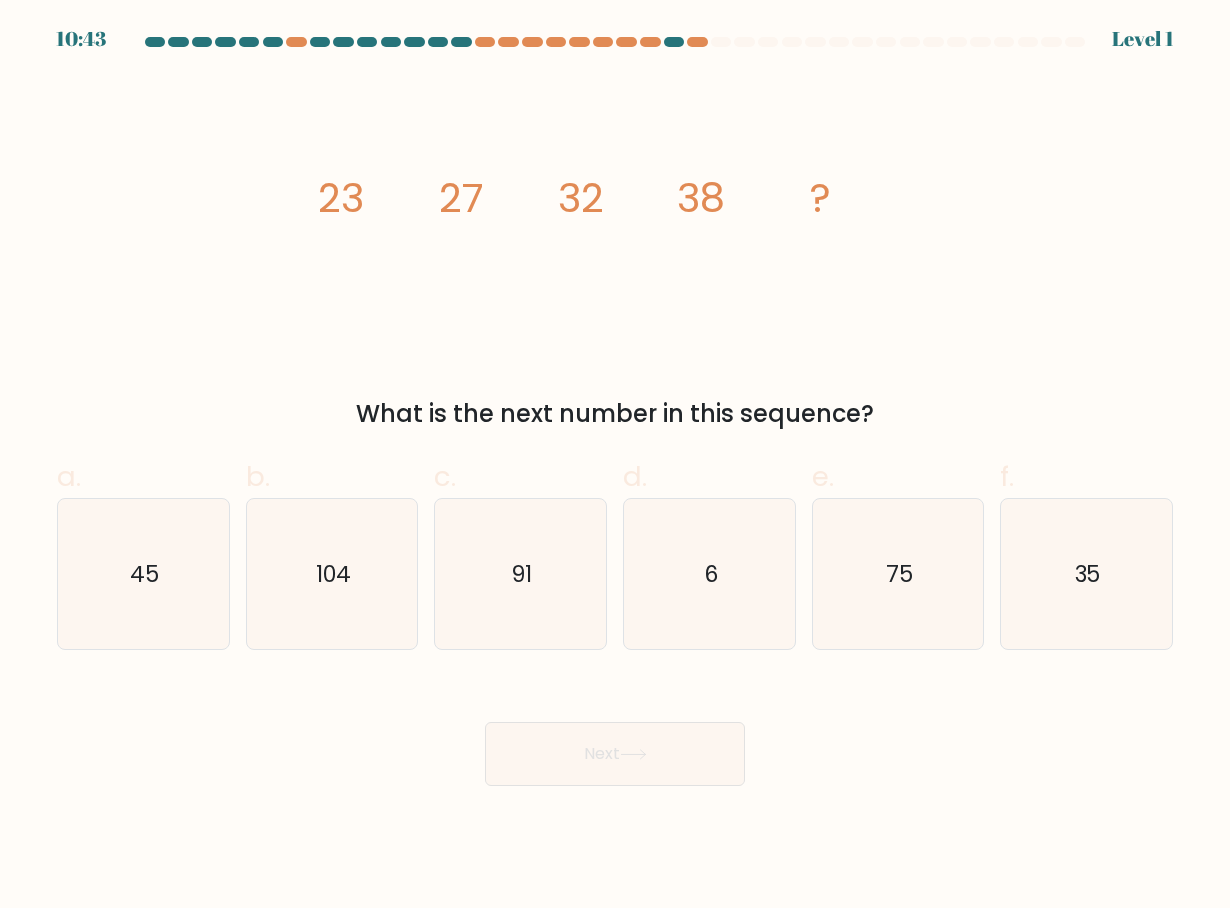 click on "6" 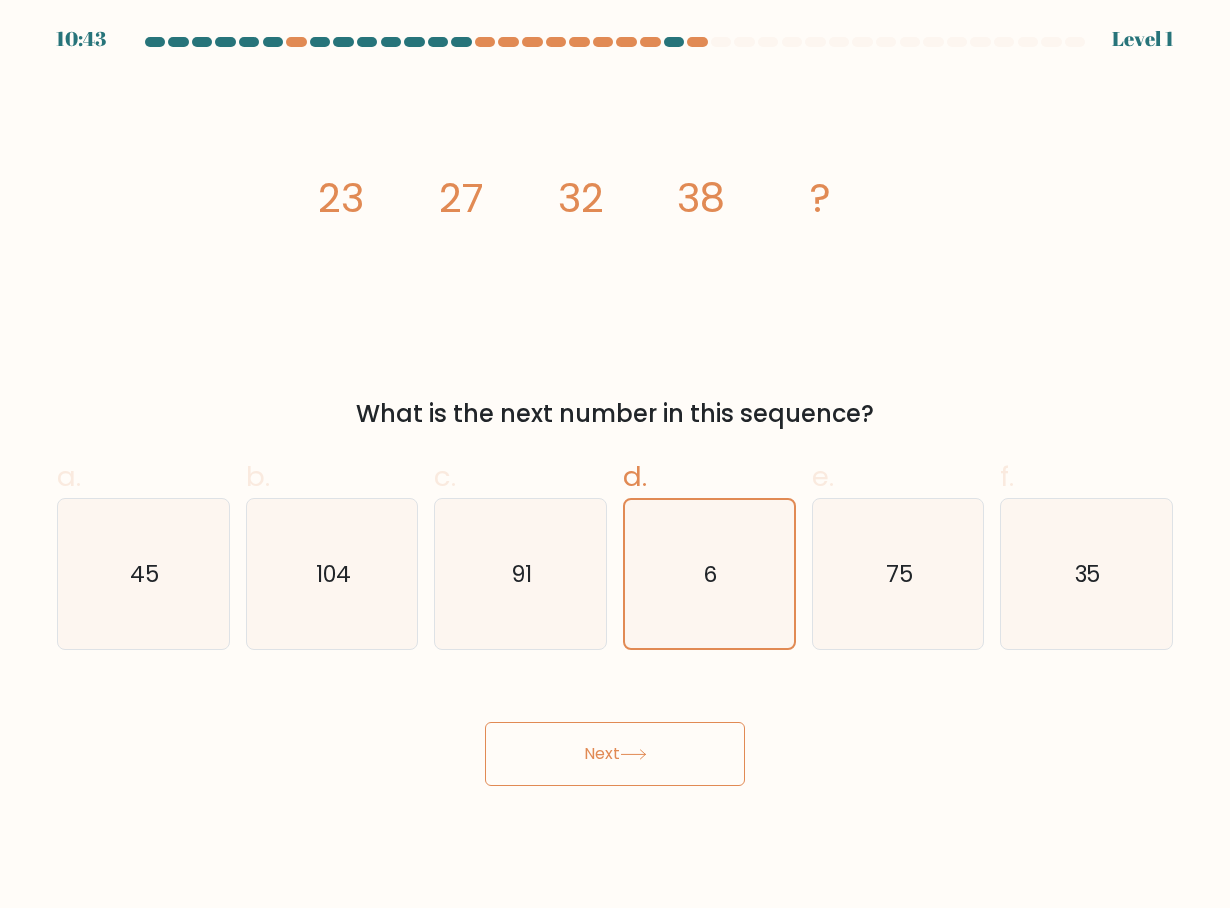 click on "Next" at bounding box center [615, 754] 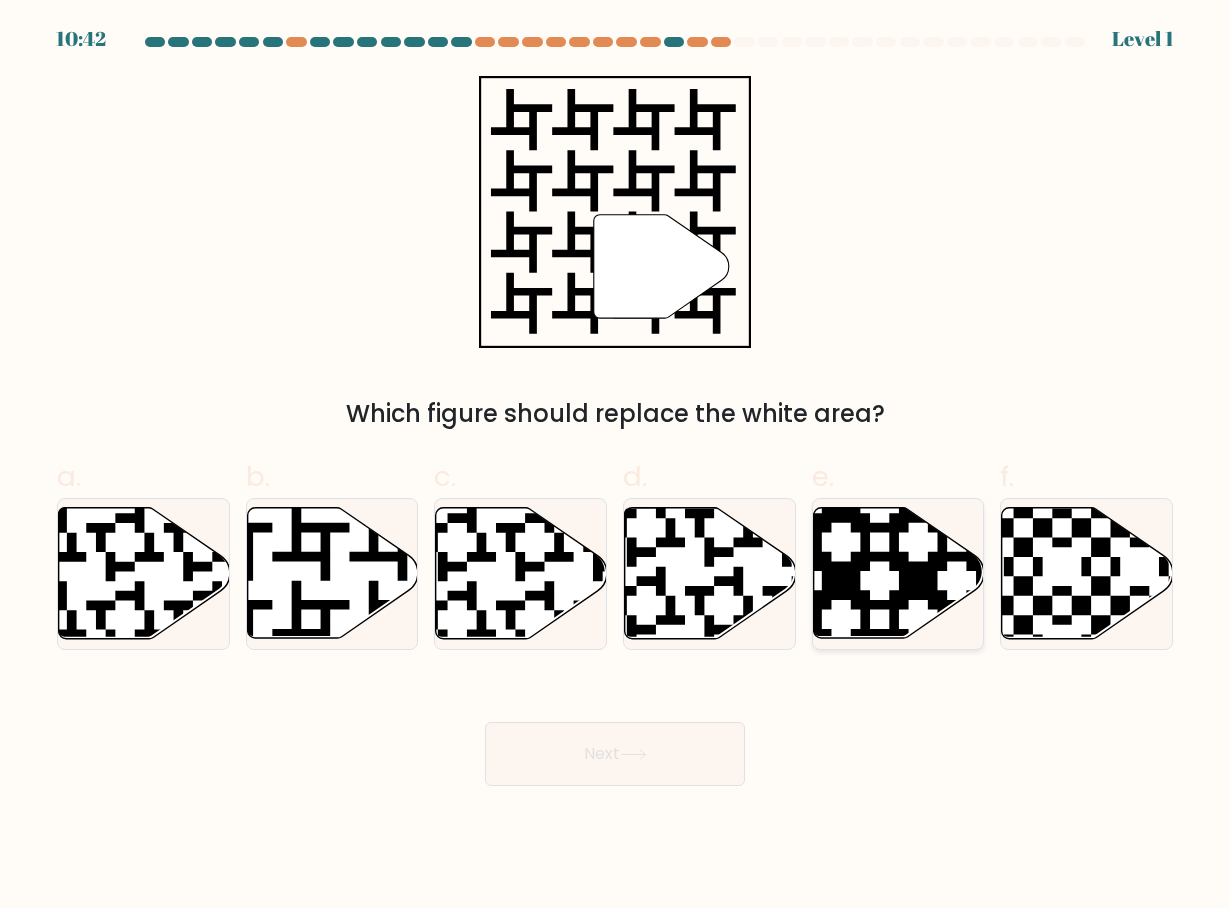 click 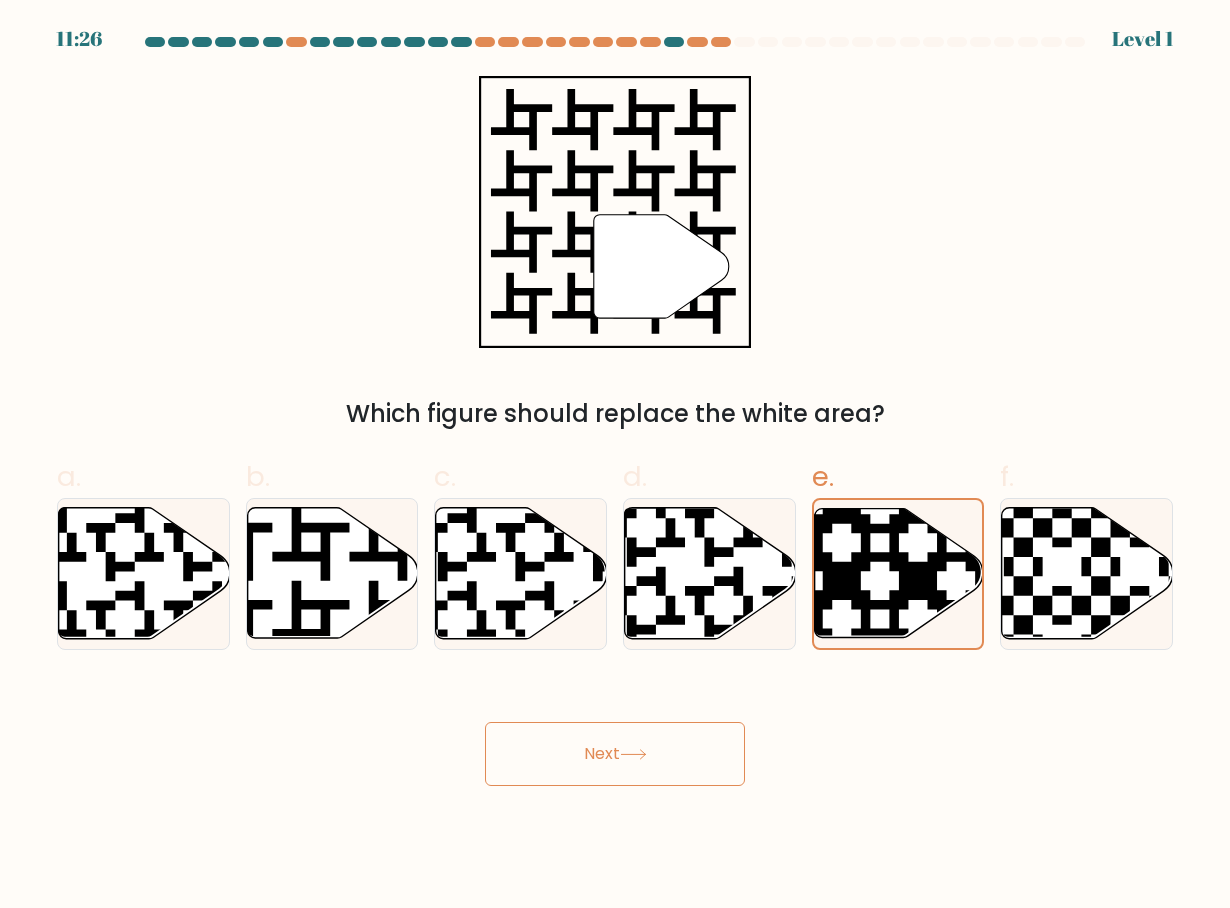drag, startPoint x: 627, startPoint y: 740, endPoint x: 562, endPoint y: 696, distance: 78.492035 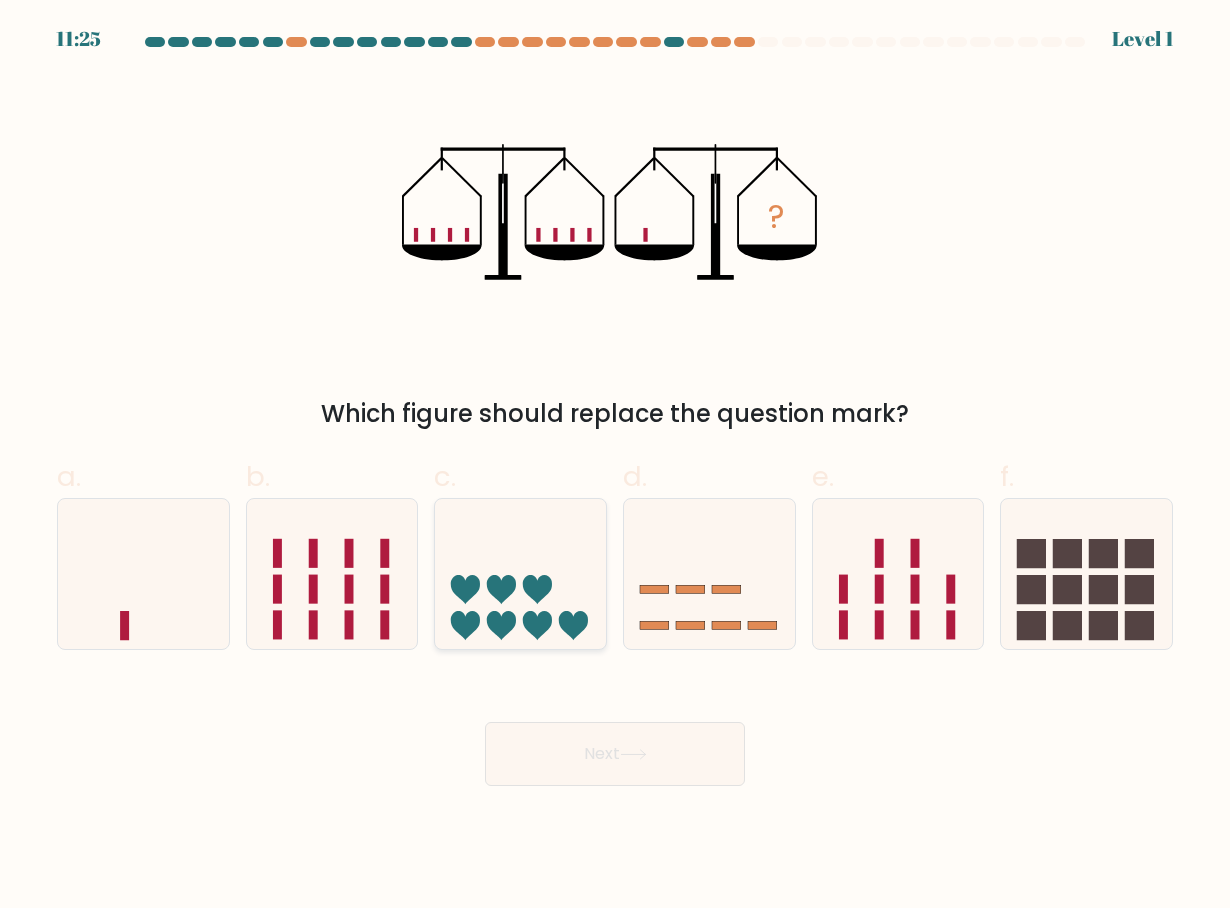 click 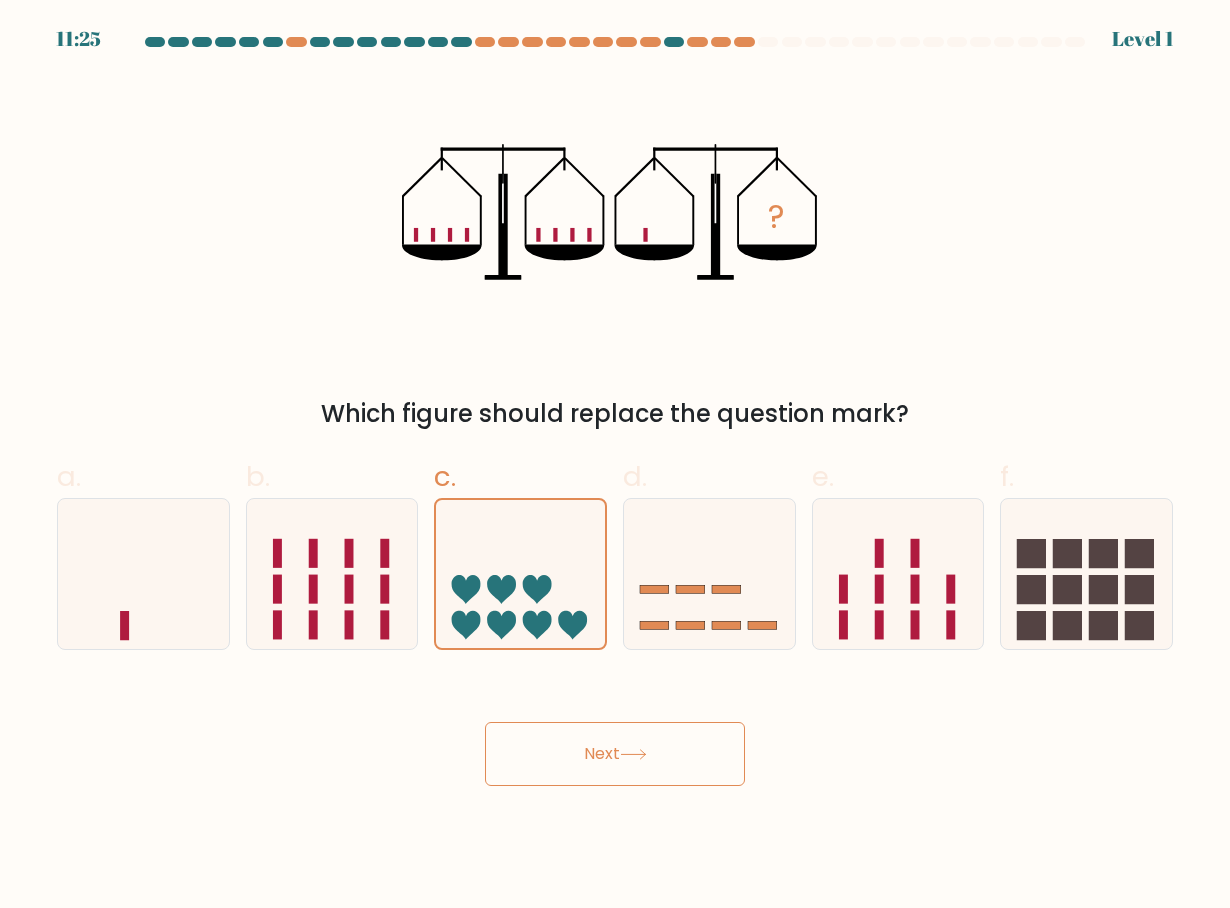 click on "Next" at bounding box center [615, 754] 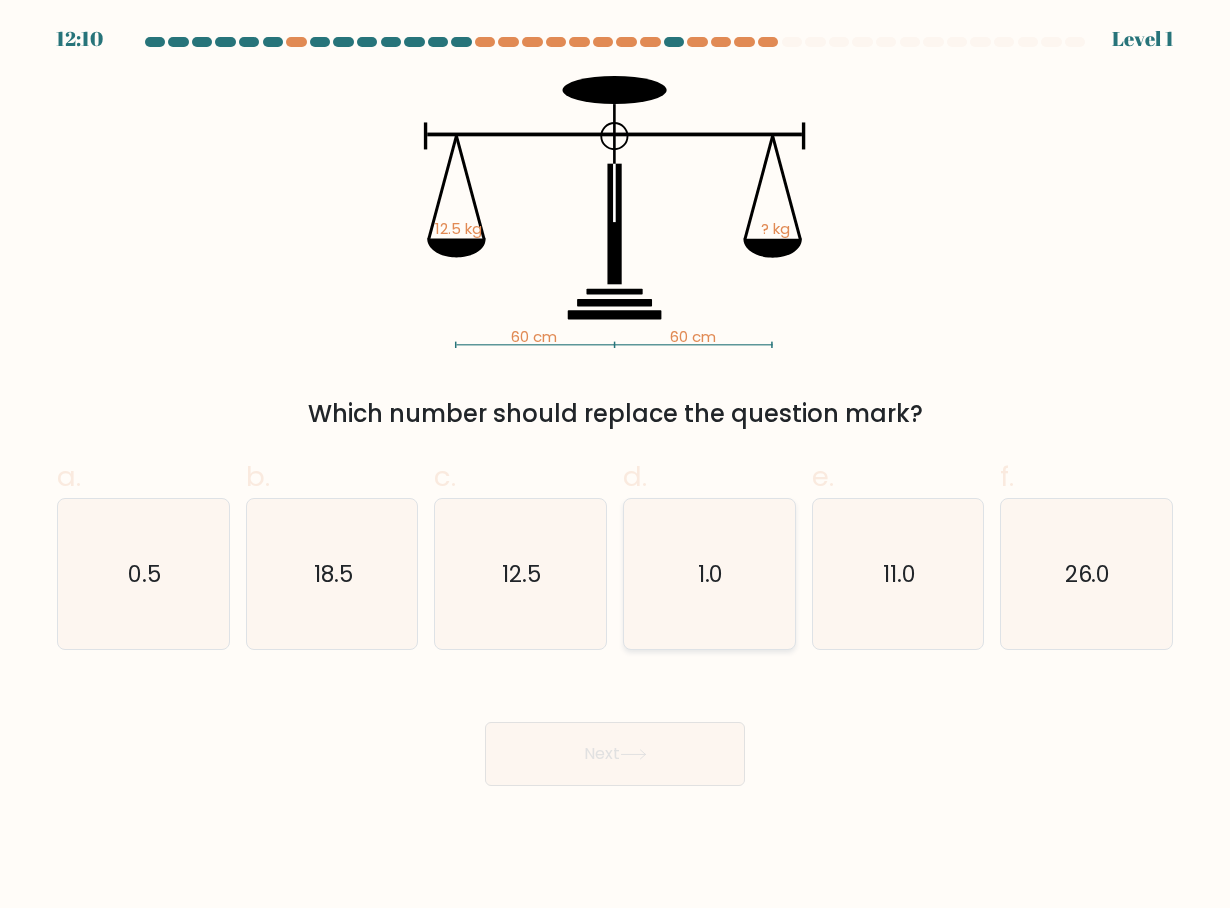 click on "1.0" 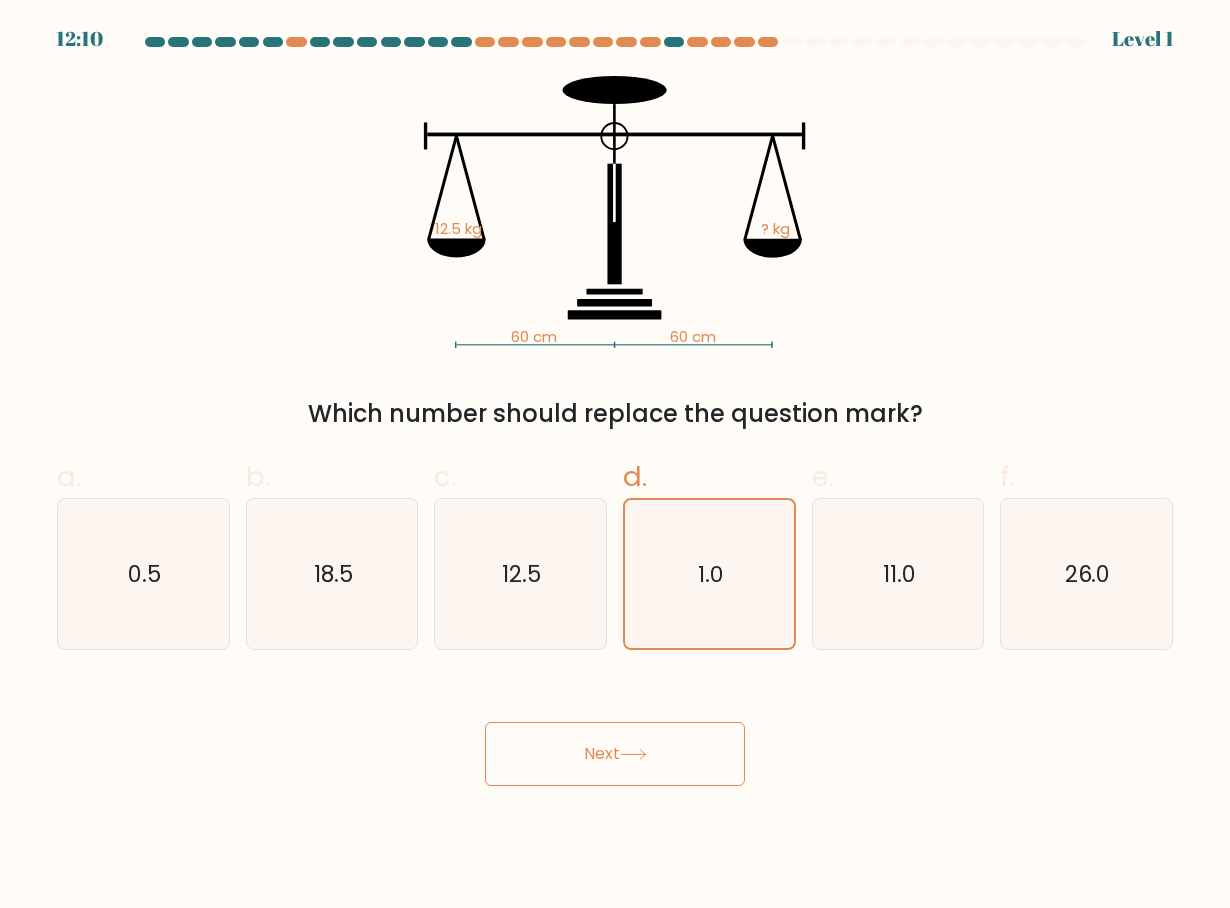 click 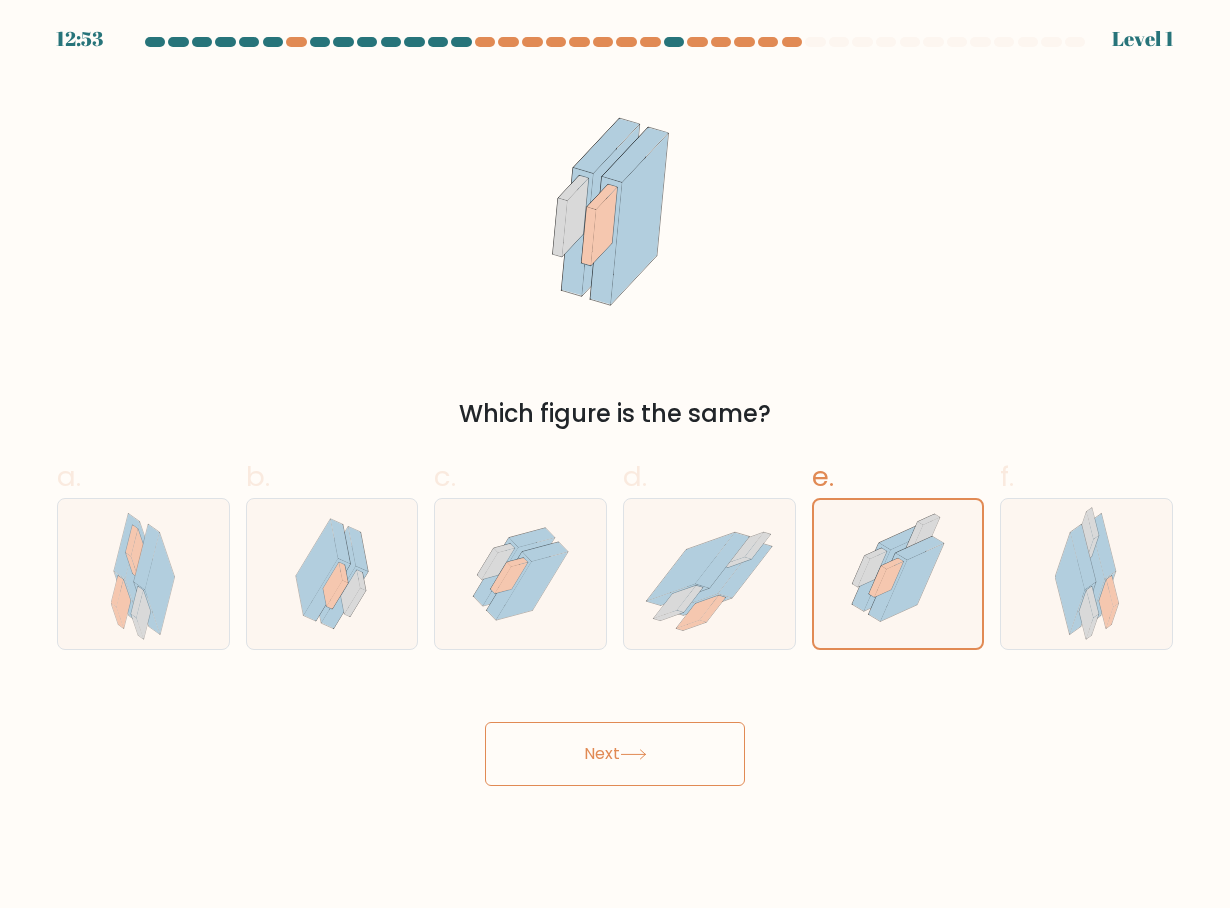 click on "Next" at bounding box center [615, 754] 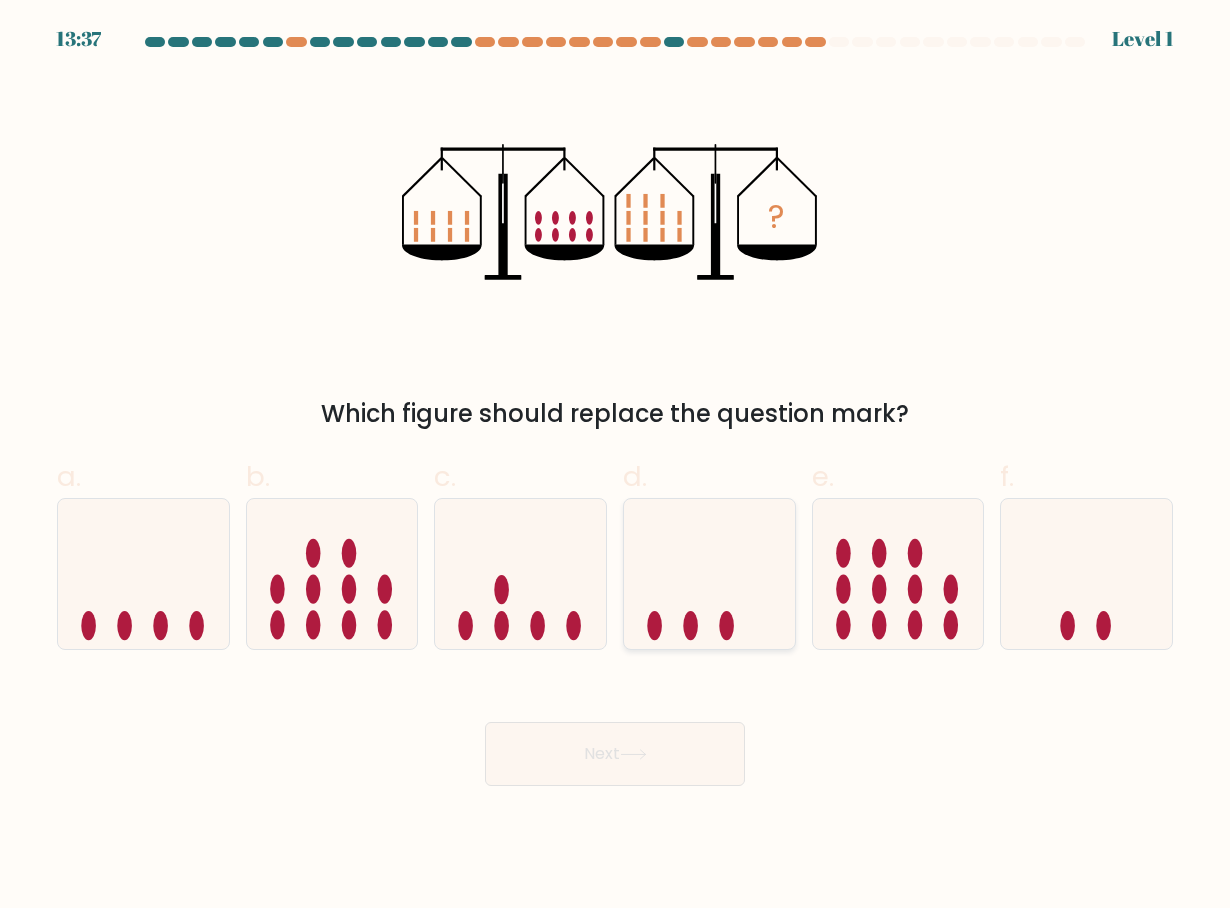 click 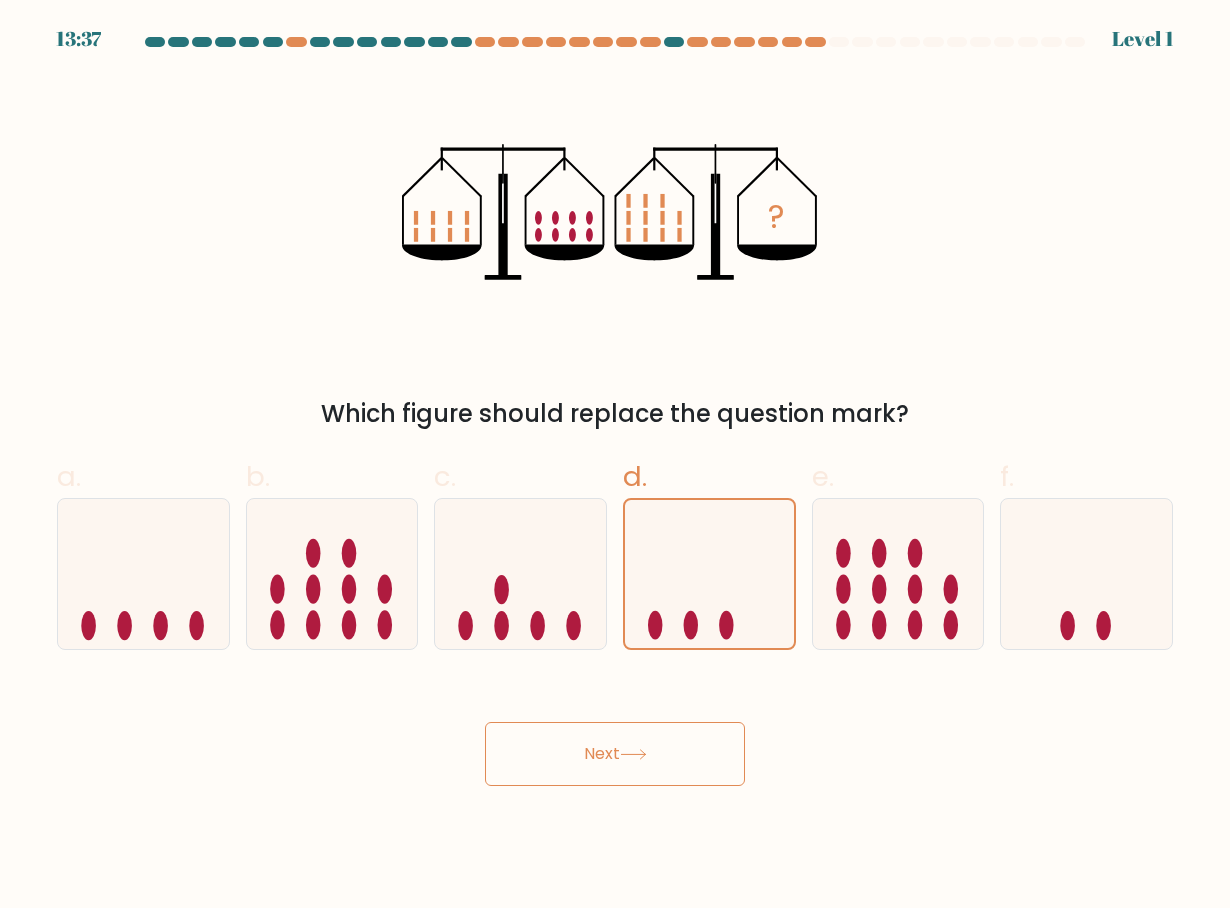 click on "Next" at bounding box center (615, 754) 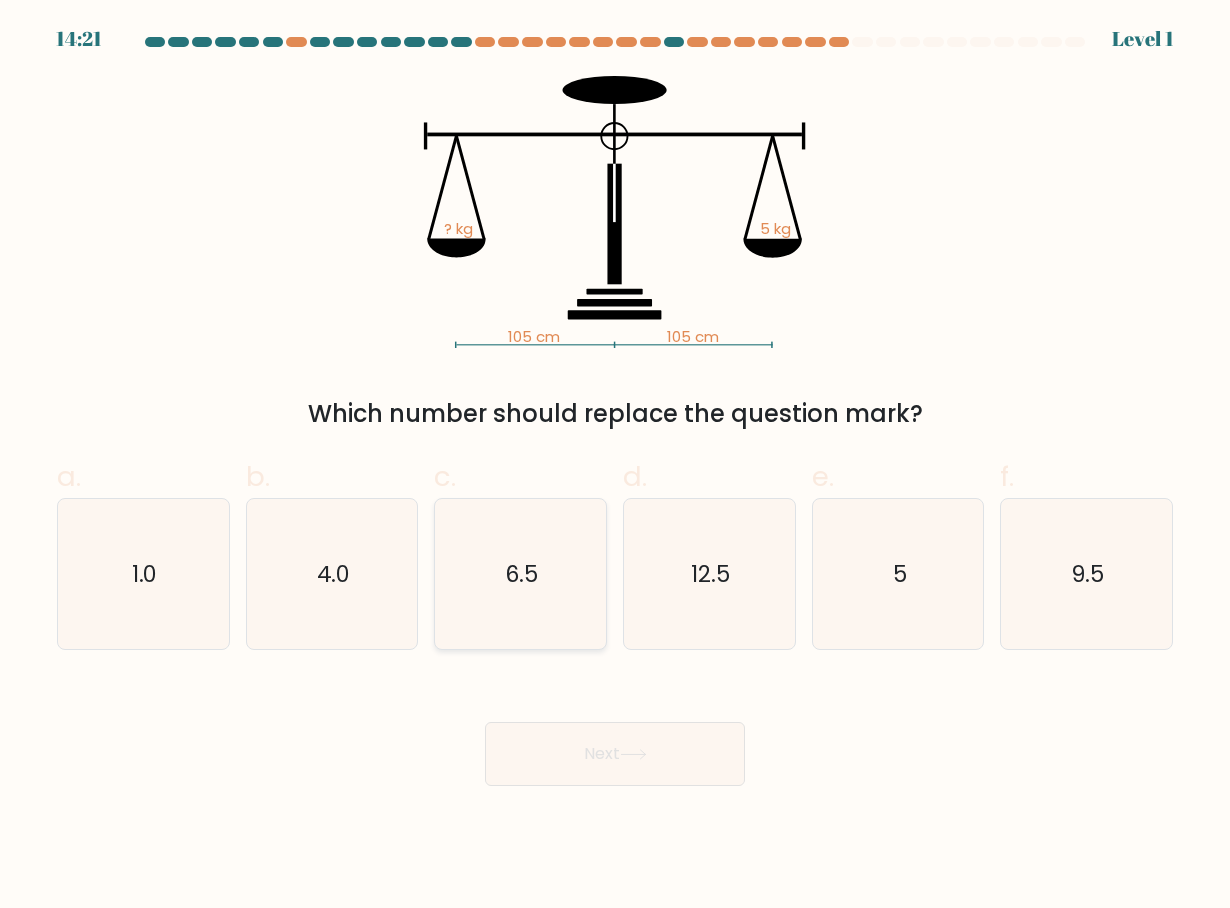 click on "6.5" 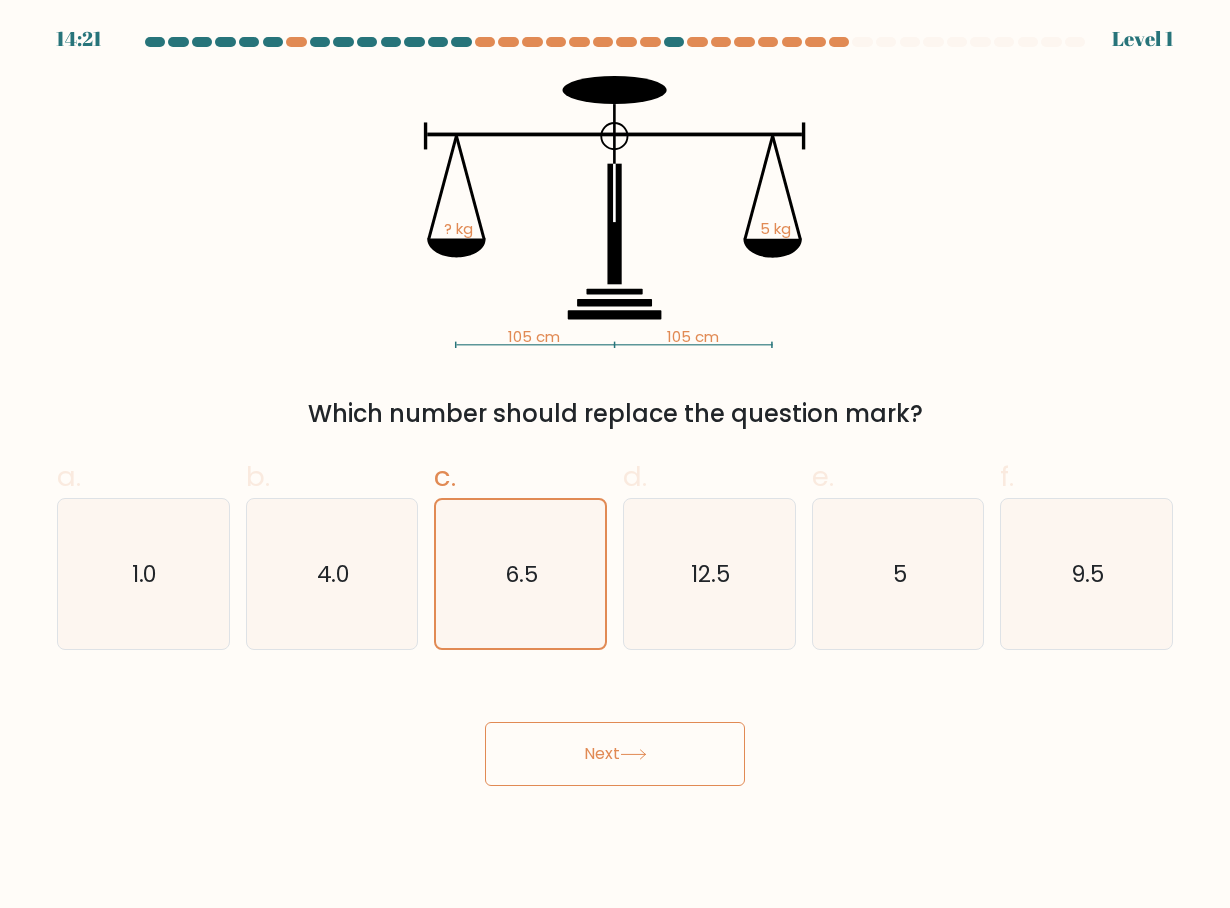 click on "Next" at bounding box center (615, 754) 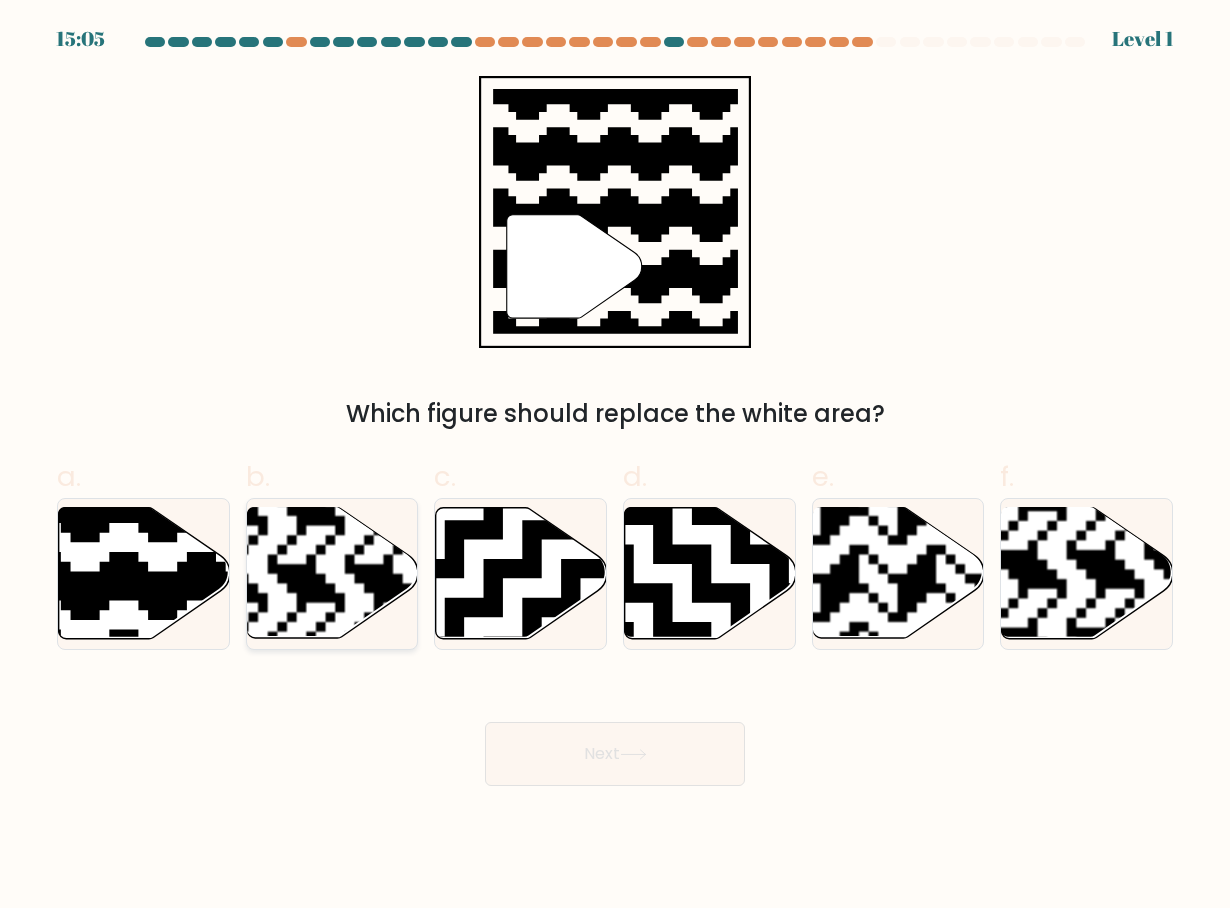 drag, startPoint x: 322, startPoint y: 594, endPoint x: 588, endPoint y: 764, distance: 315.68338 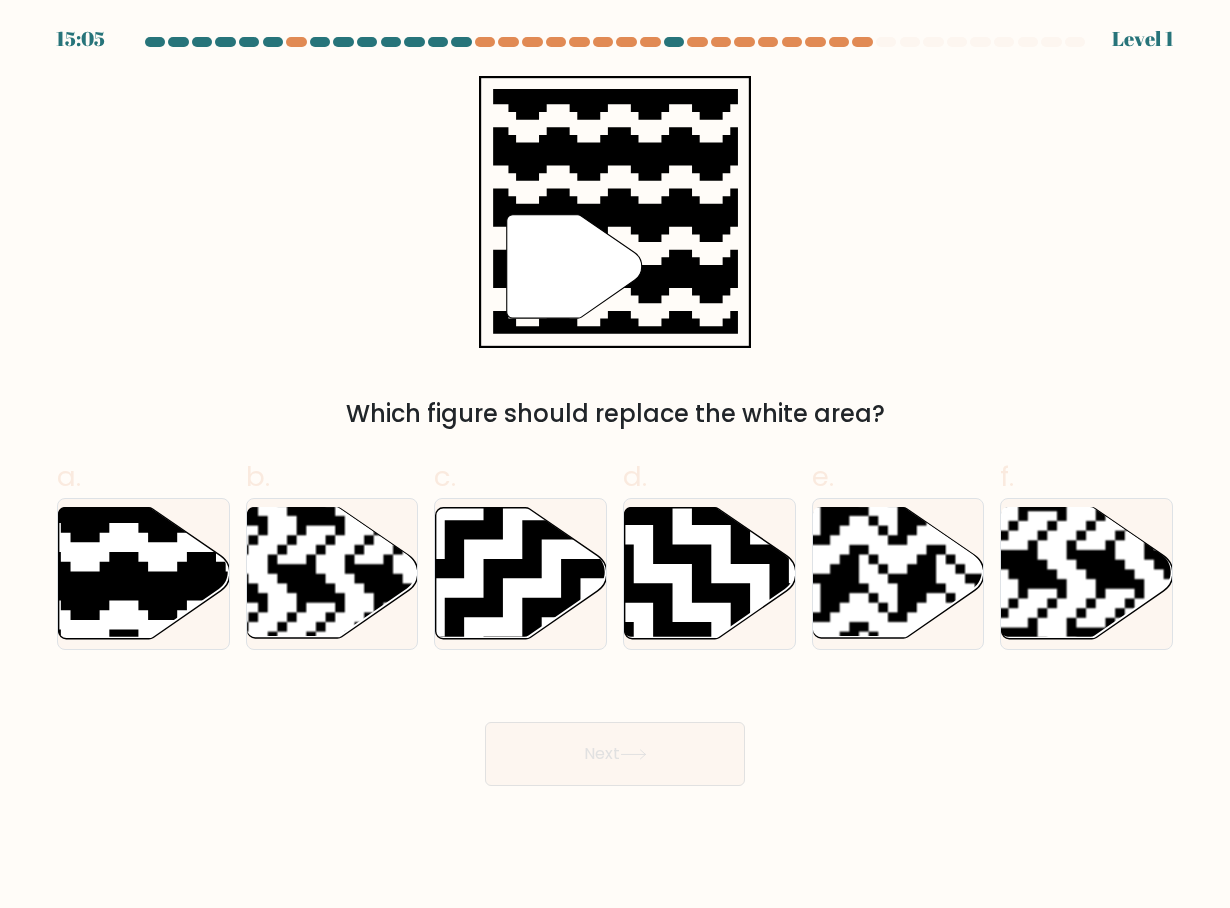click 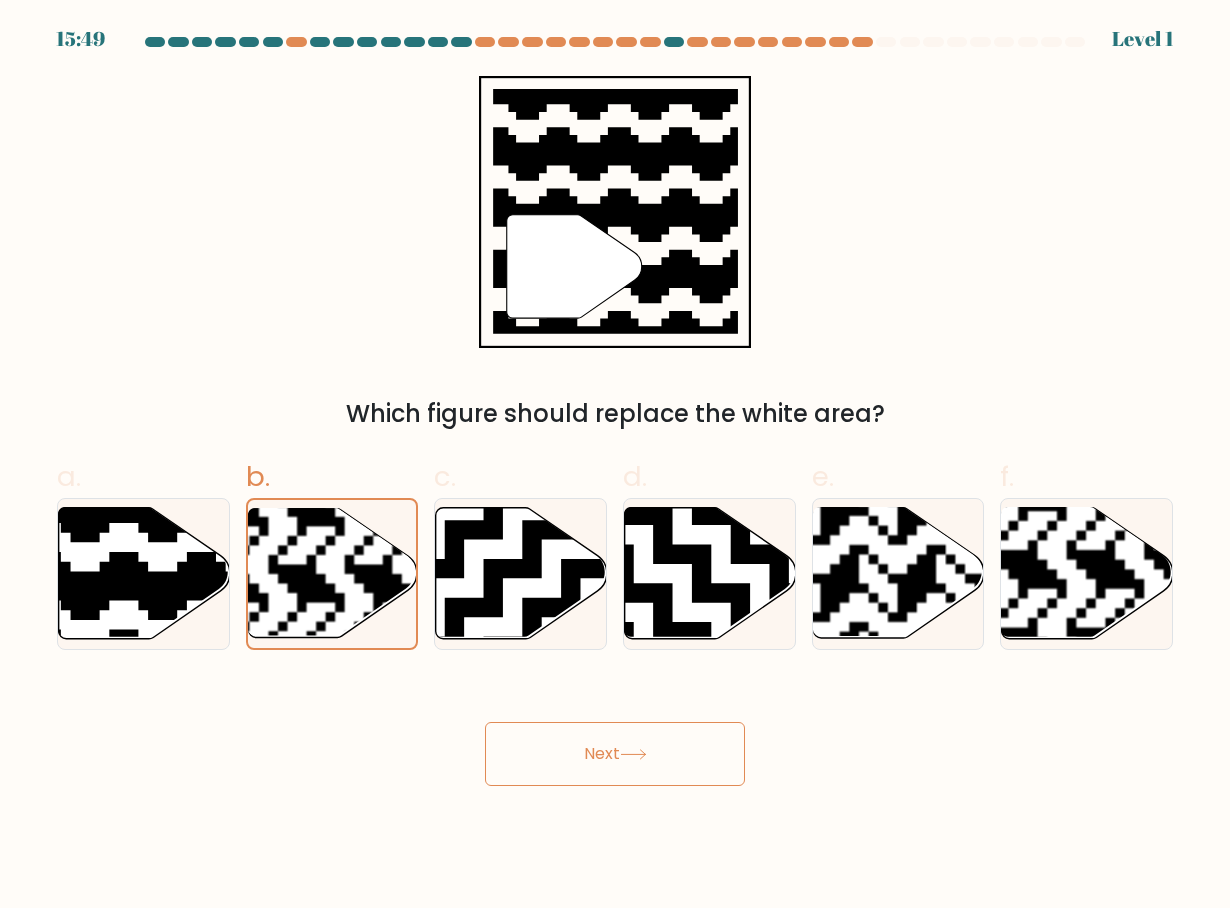click on "Next" at bounding box center [615, 754] 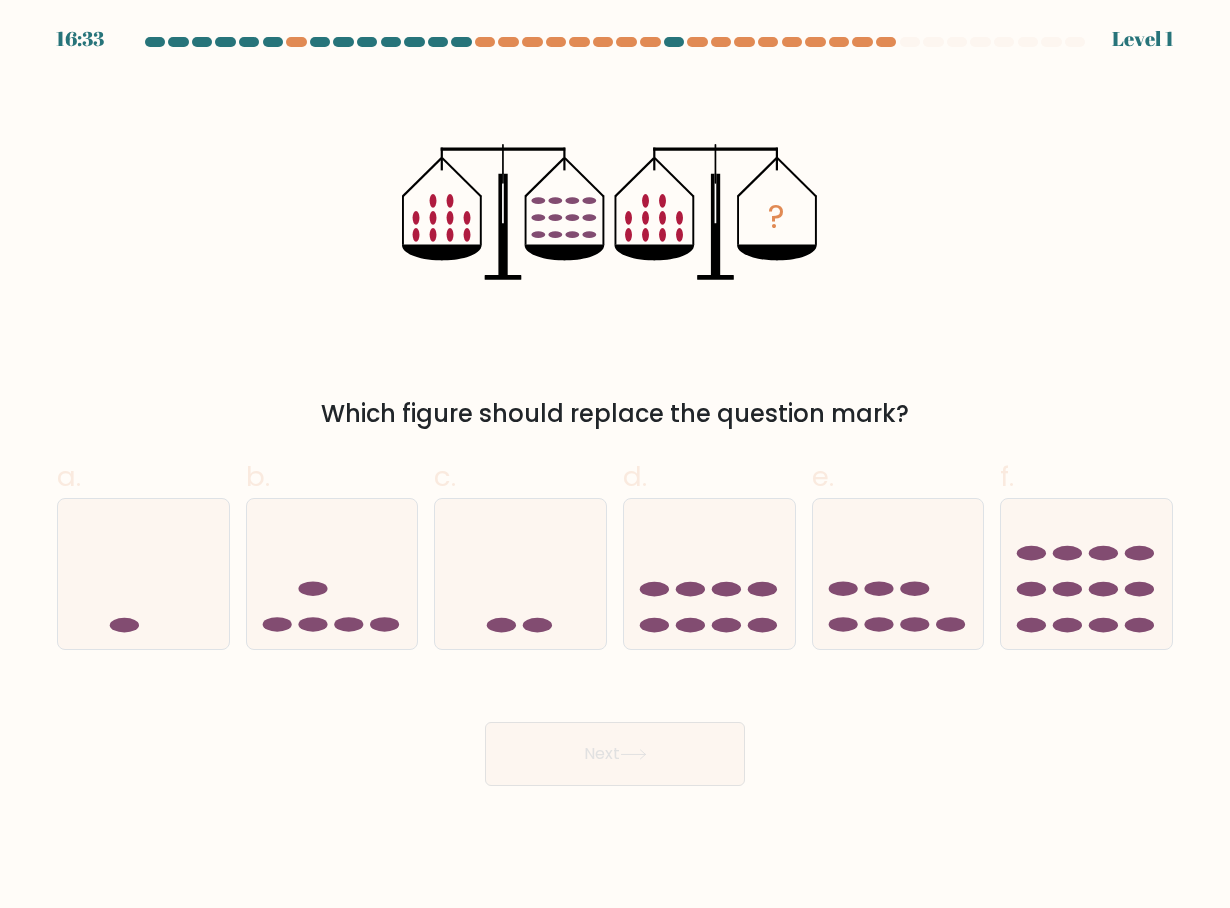 drag, startPoint x: 542, startPoint y: 603, endPoint x: 587, endPoint y: 708, distance: 114.236595 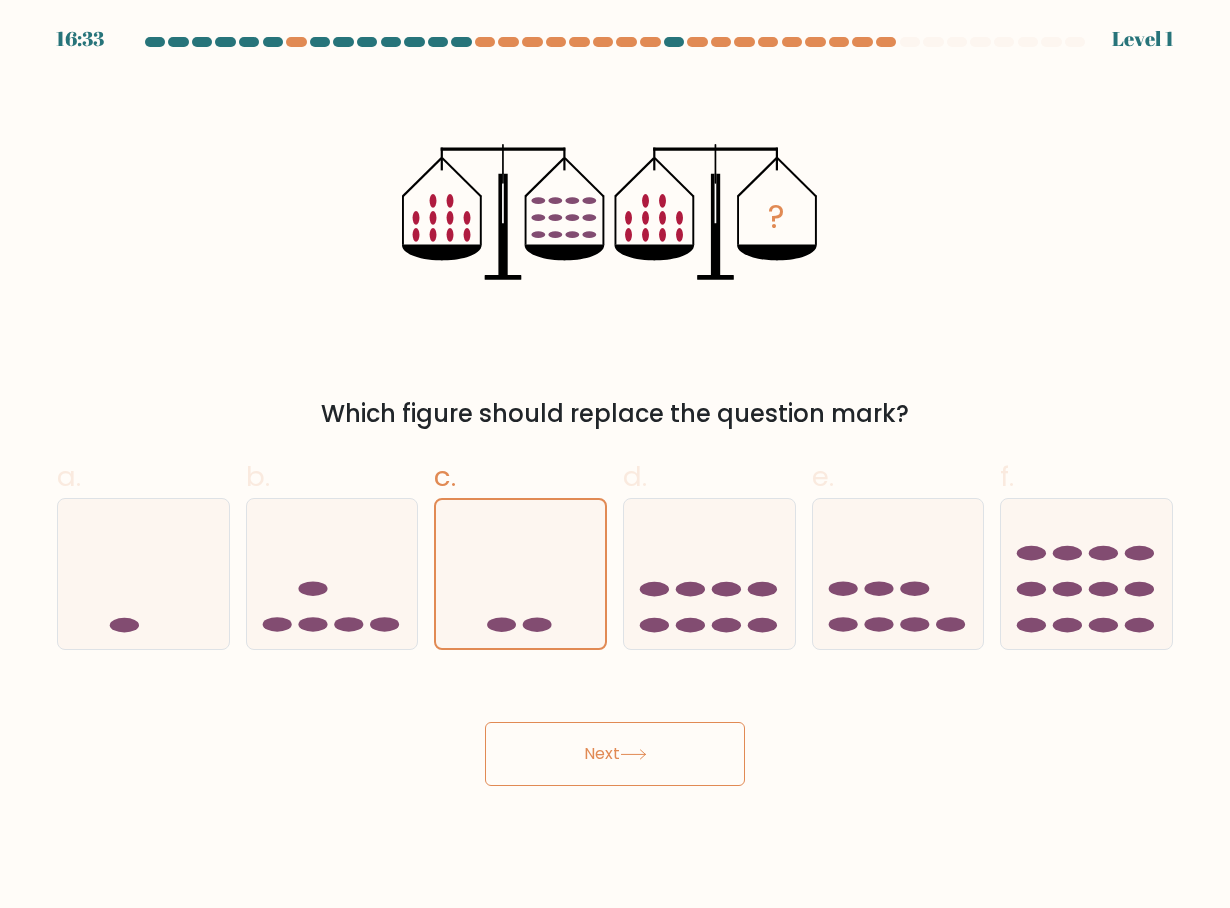 click on "Next" at bounding box center [615, 754] 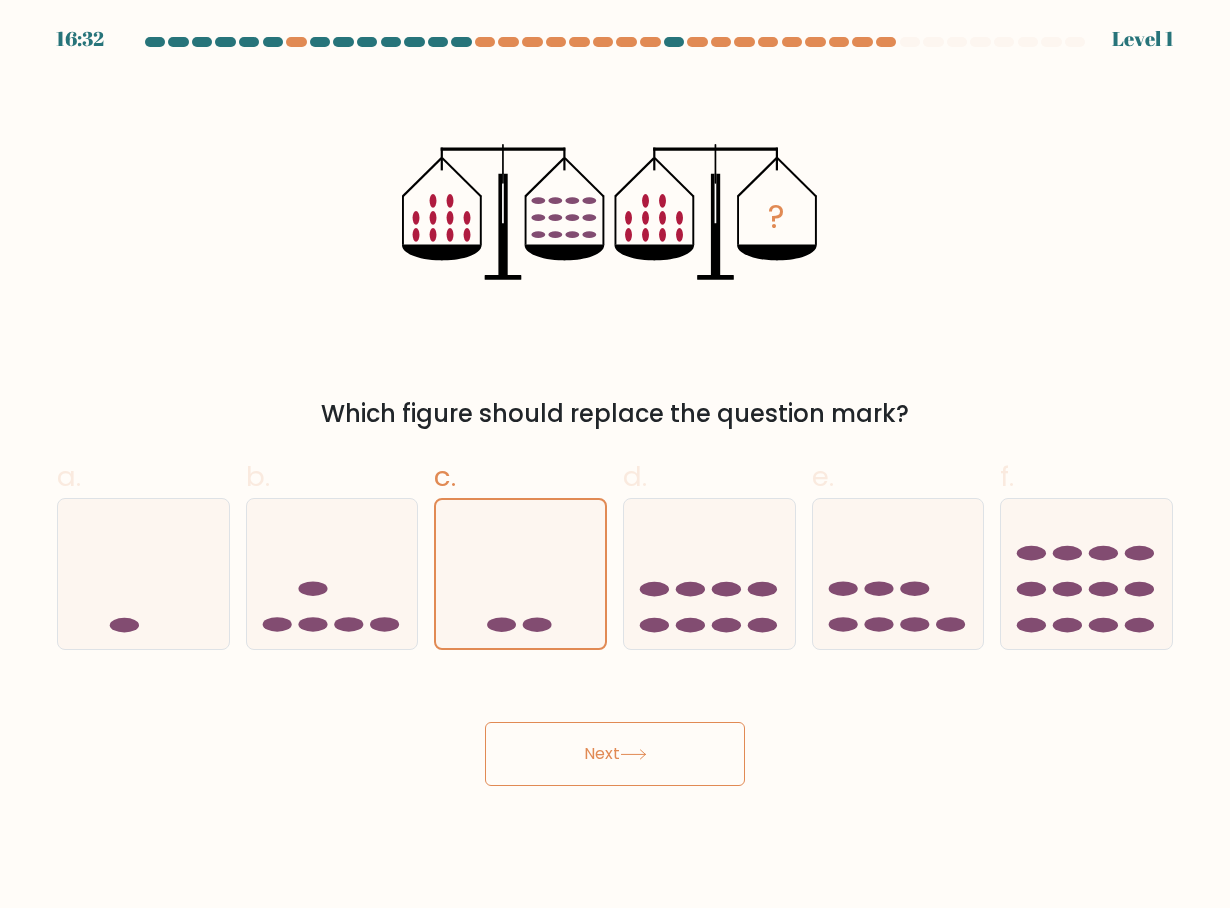 drag, startPoint x: 573, startPoint y: 824, endPoint x: 576, endPoint y: 814, distance: 10.440307 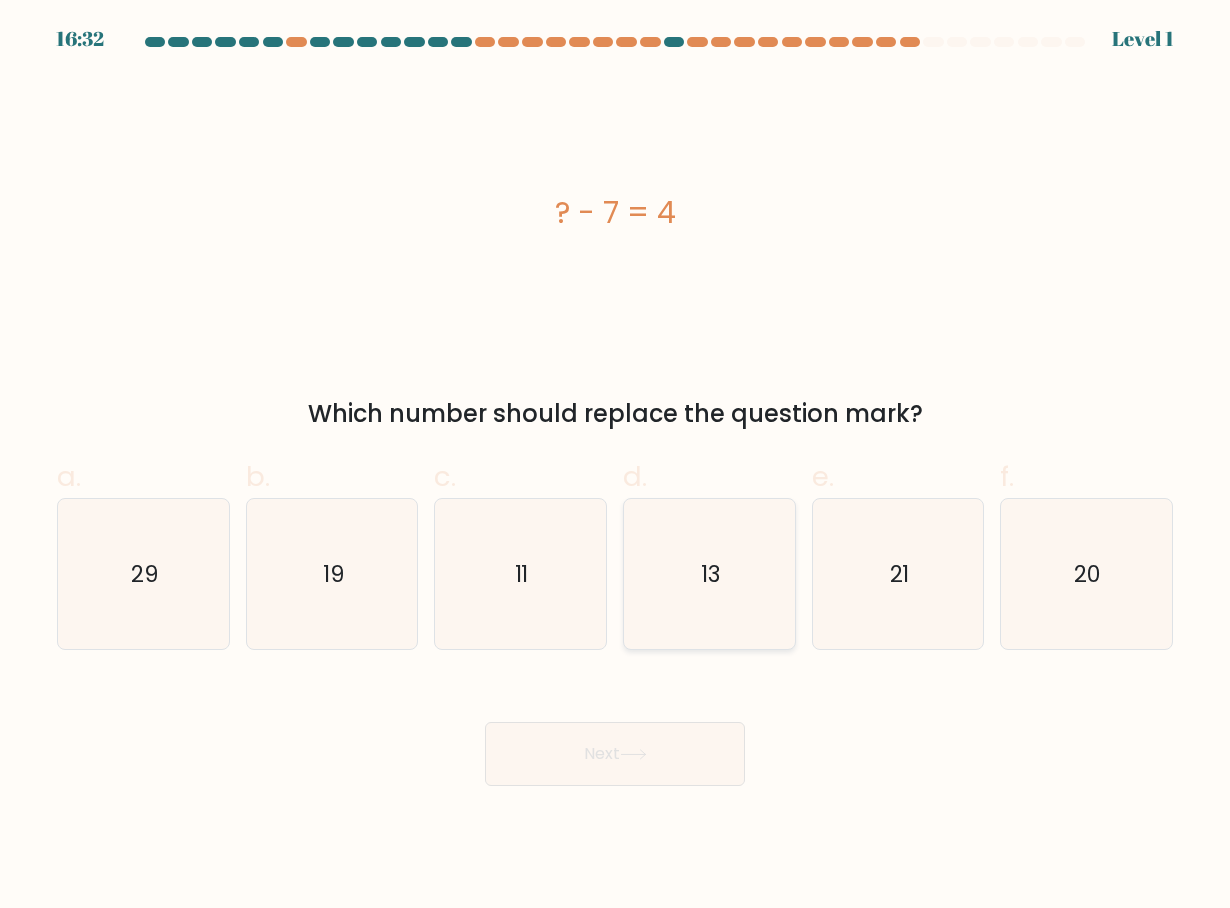 click on "13" 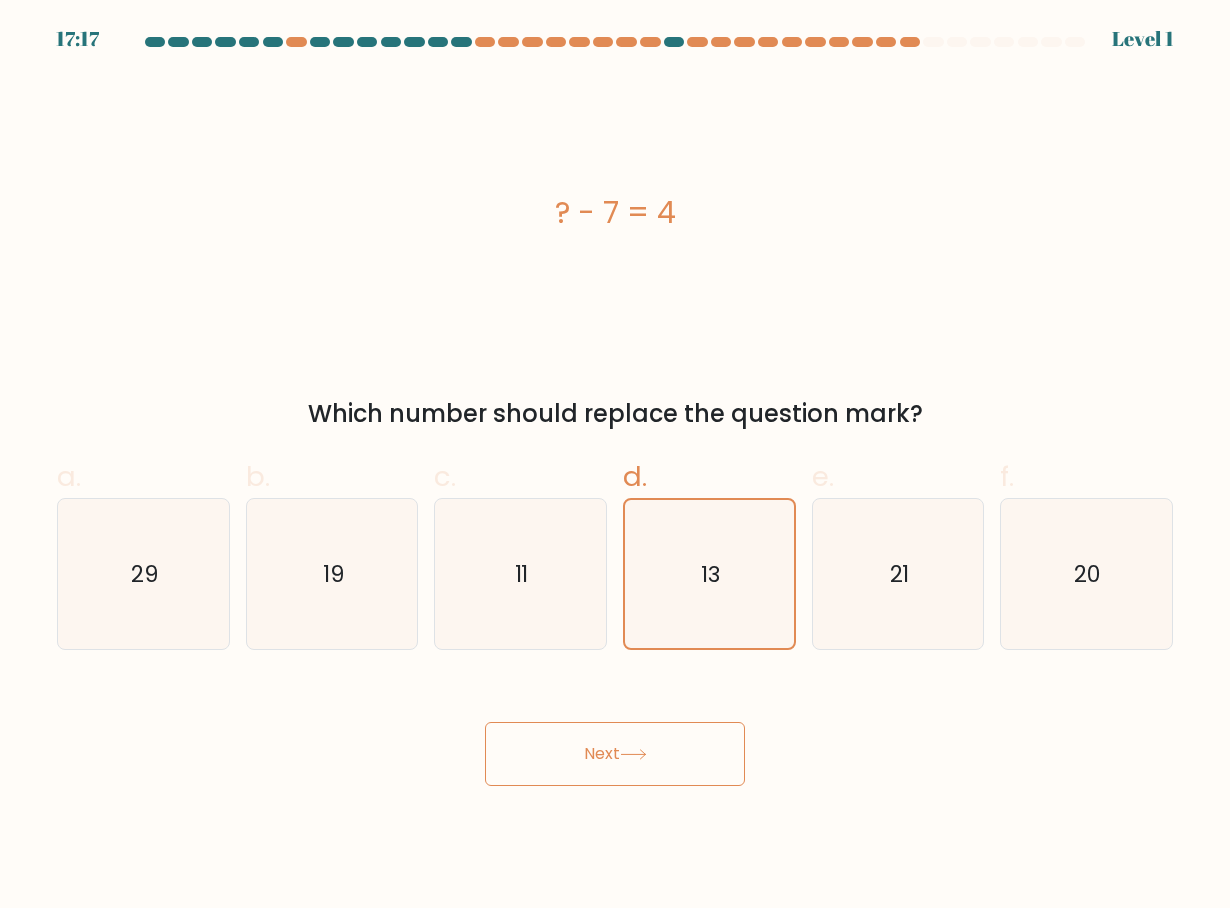 click on "17:17
Level 1" at bounding box center (615, 454) 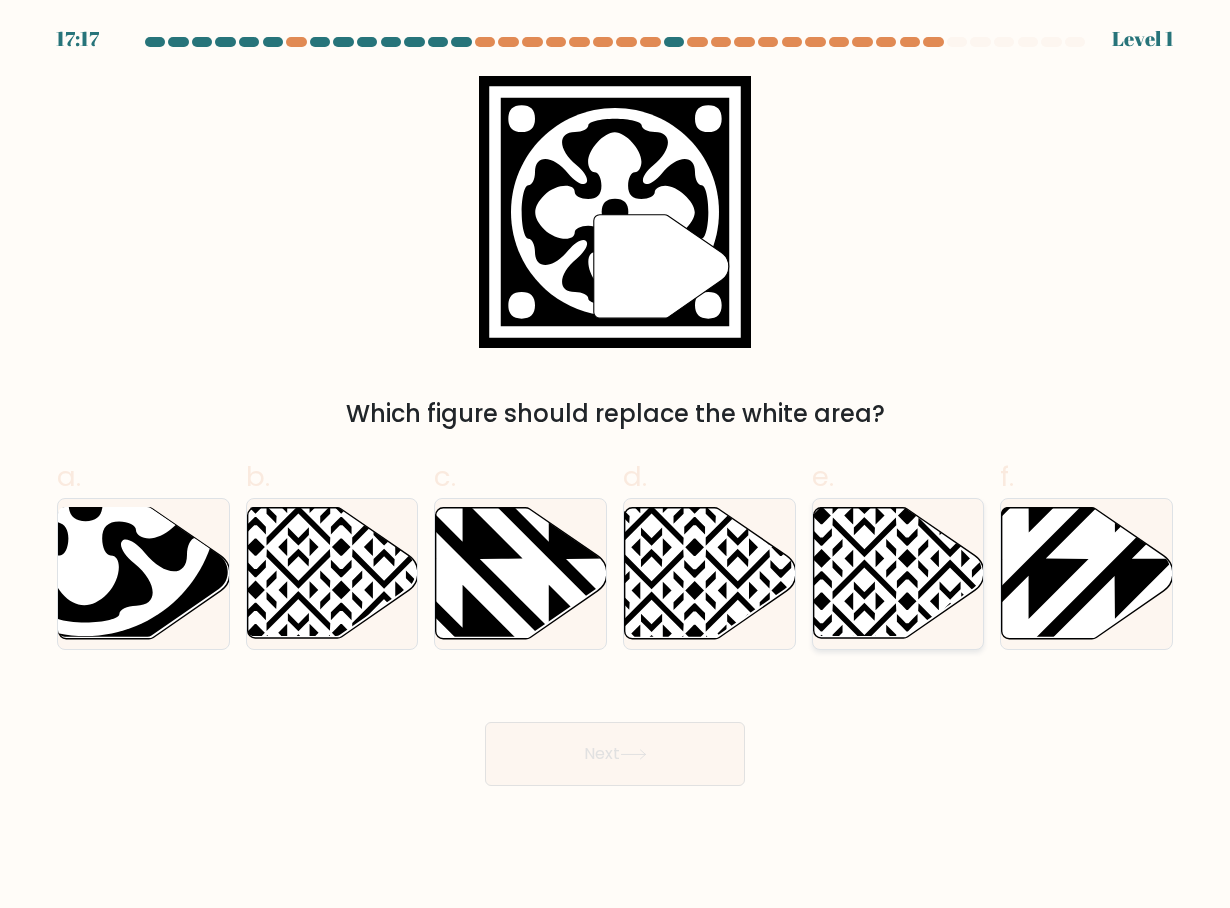drag, startPoint x: 857, startPoint y: 566, endPoint x: 817, endPoint y: 644, distance: 87.658424 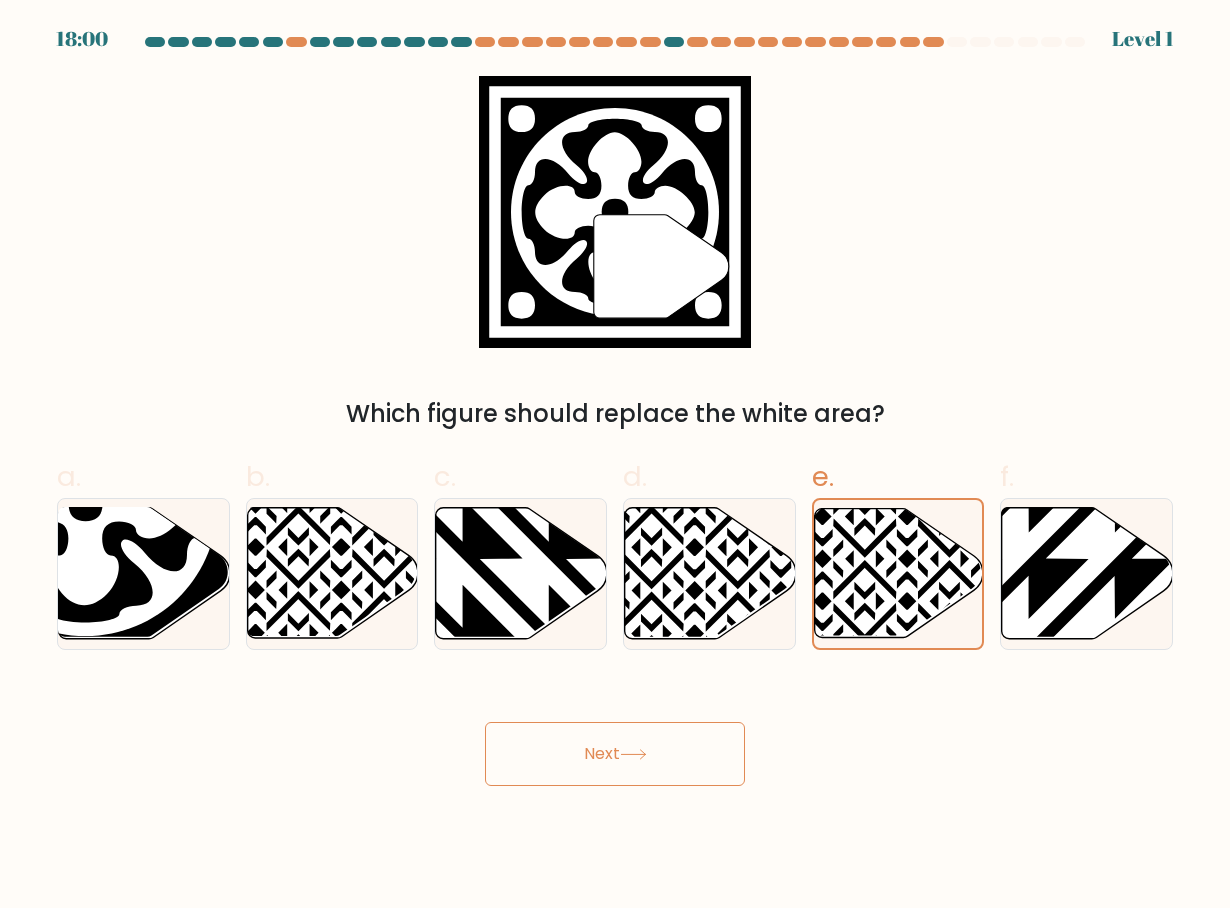 drag, startPoint x: 696, startPoint y: 811, endPoint x: 697, endPoint y: 756, distance: 55.00909 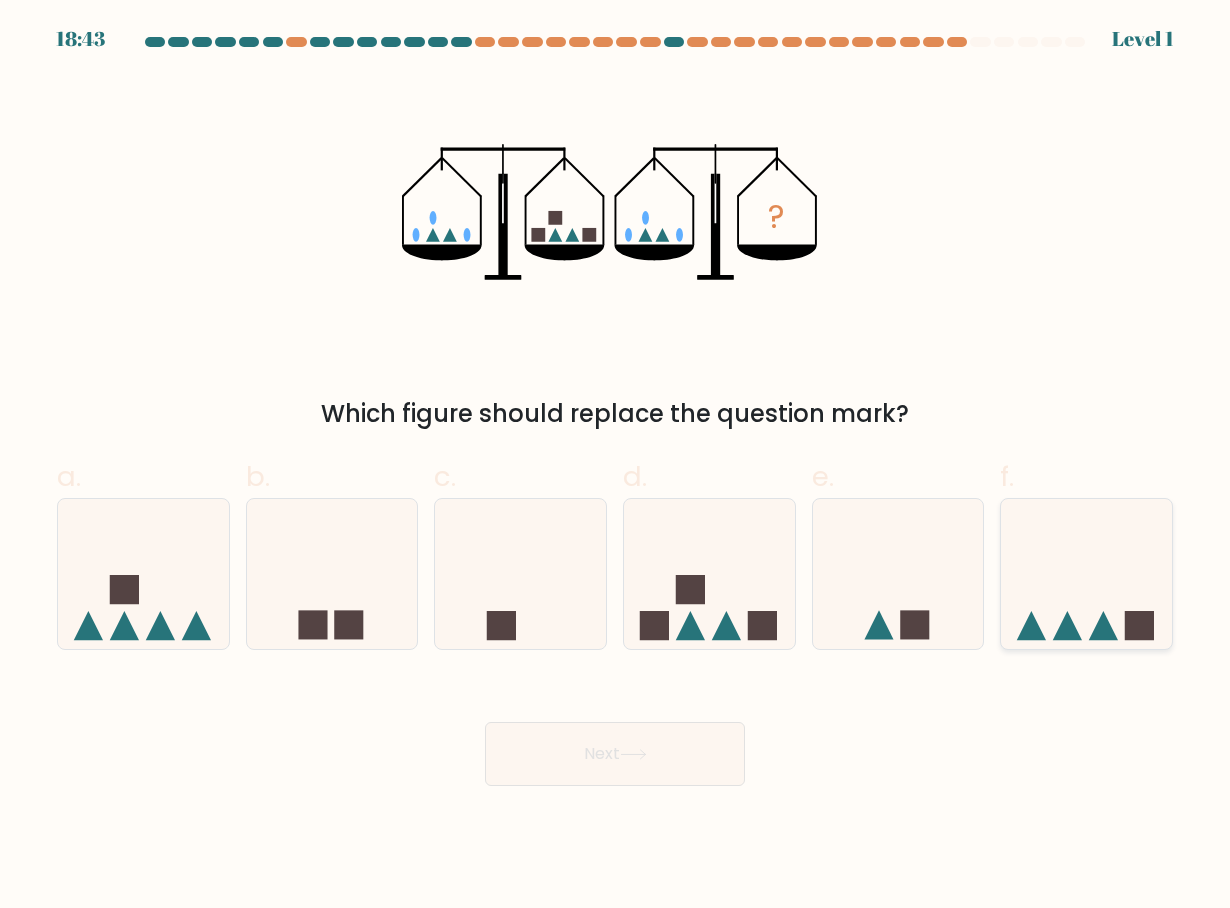 click 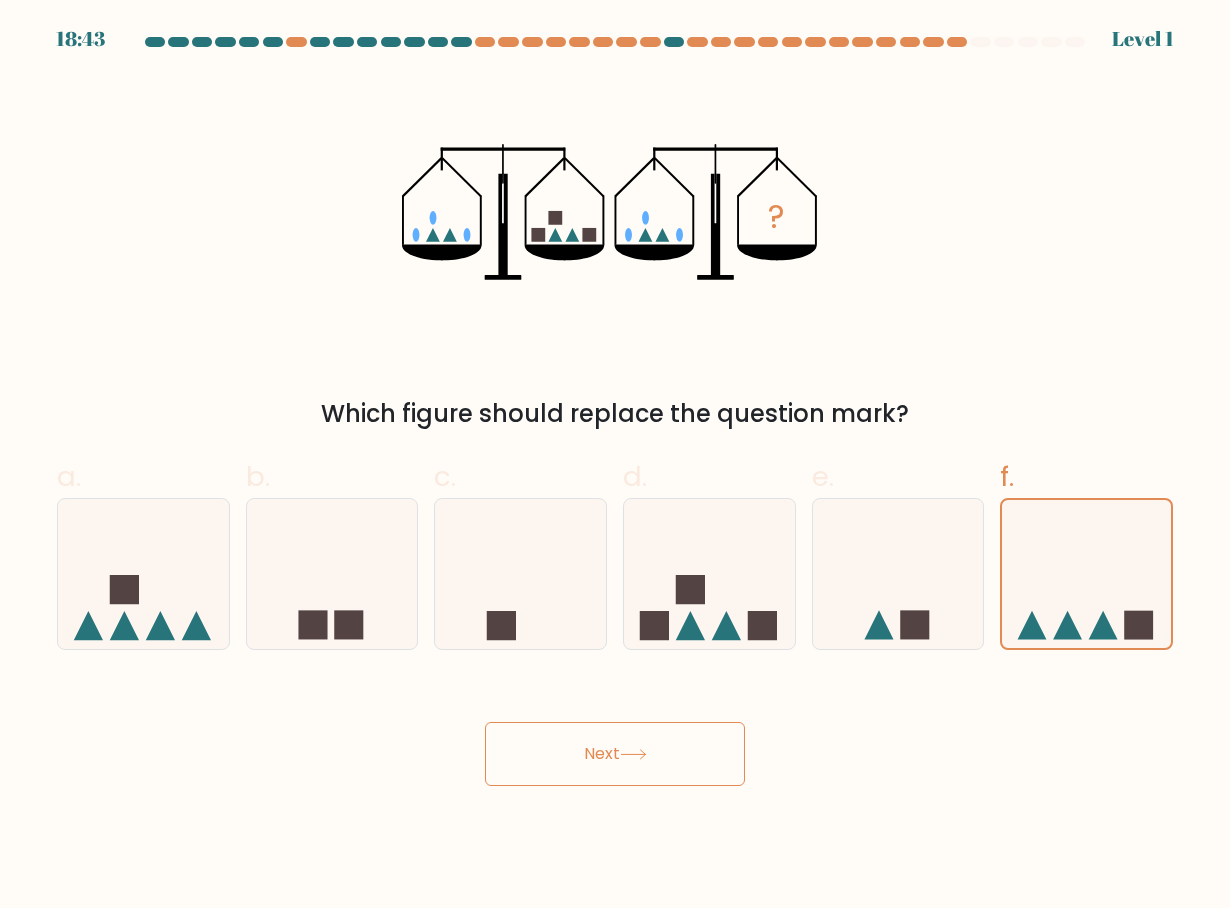 click on "Next" at bounding box center (615, 754) 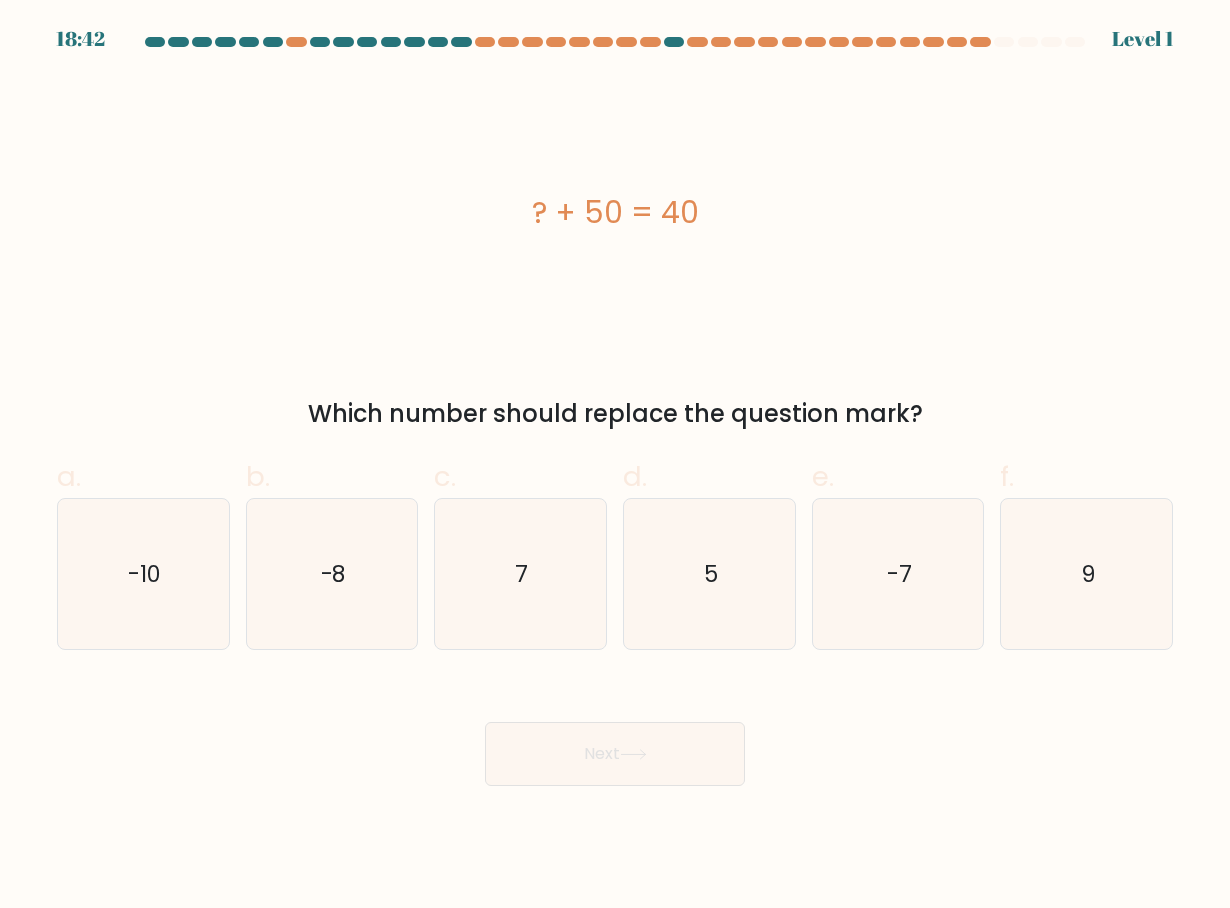 click on "5" 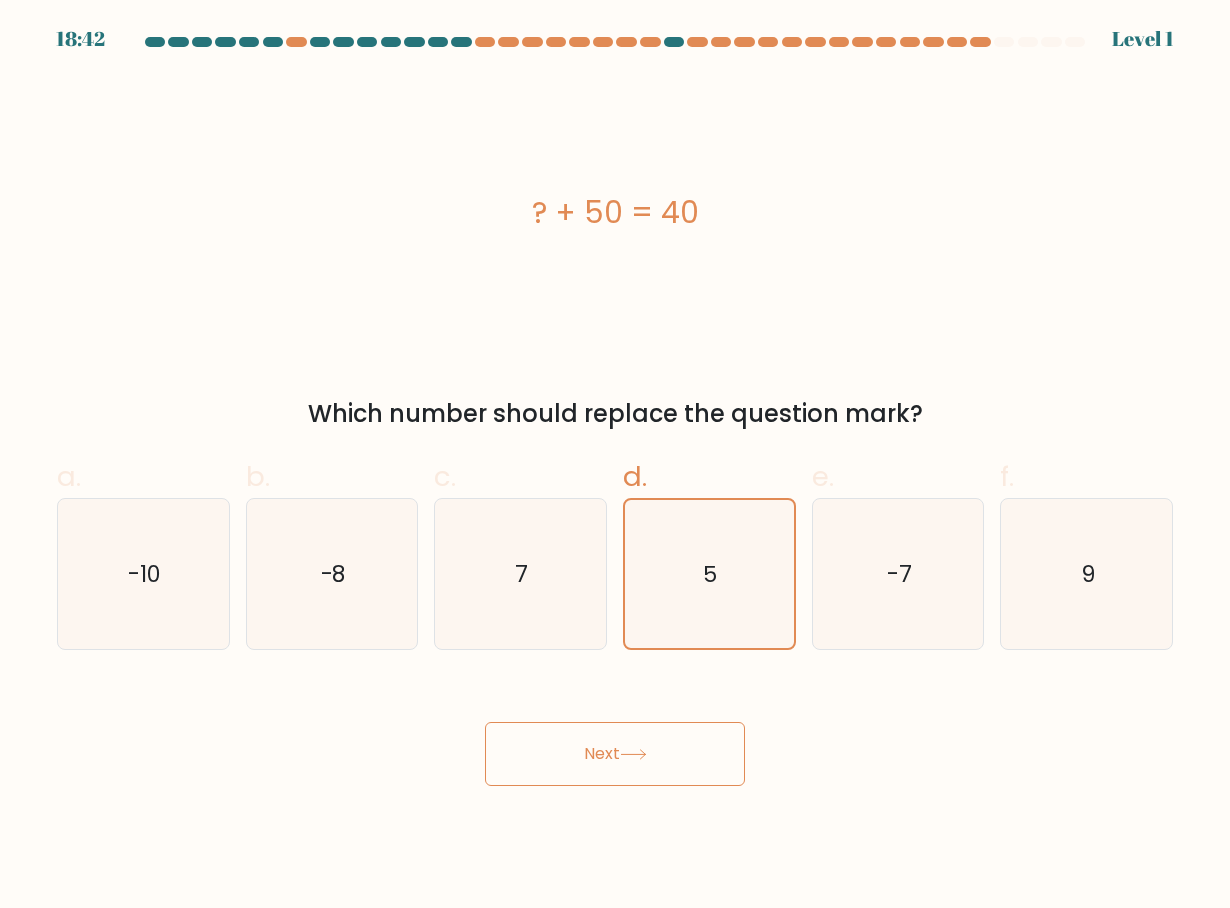 click on "Next" at bounding box center (615, 754) 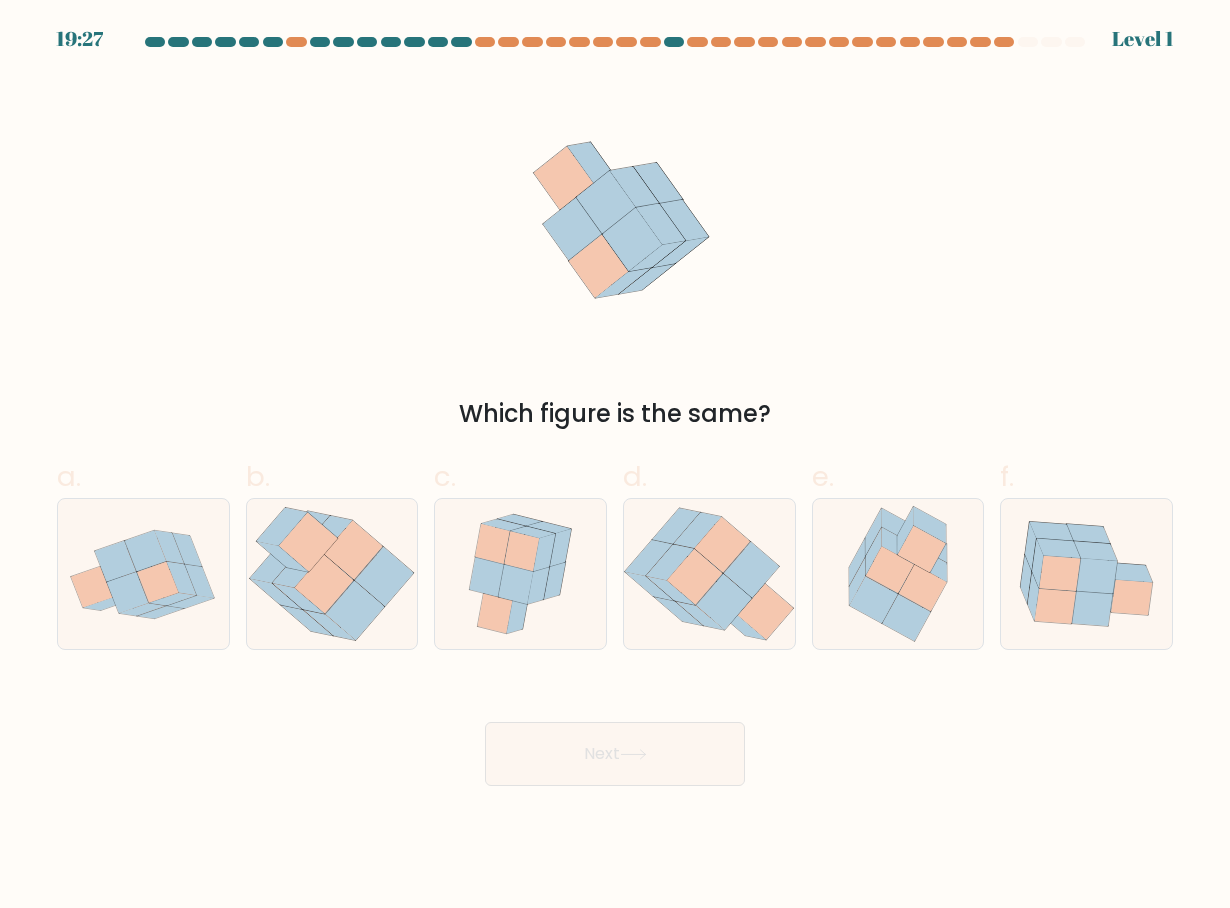 drag, startPoint x: 279, startPoint y: 556, endPoint x: 583, endPoint y: 715, distance: 343.06998 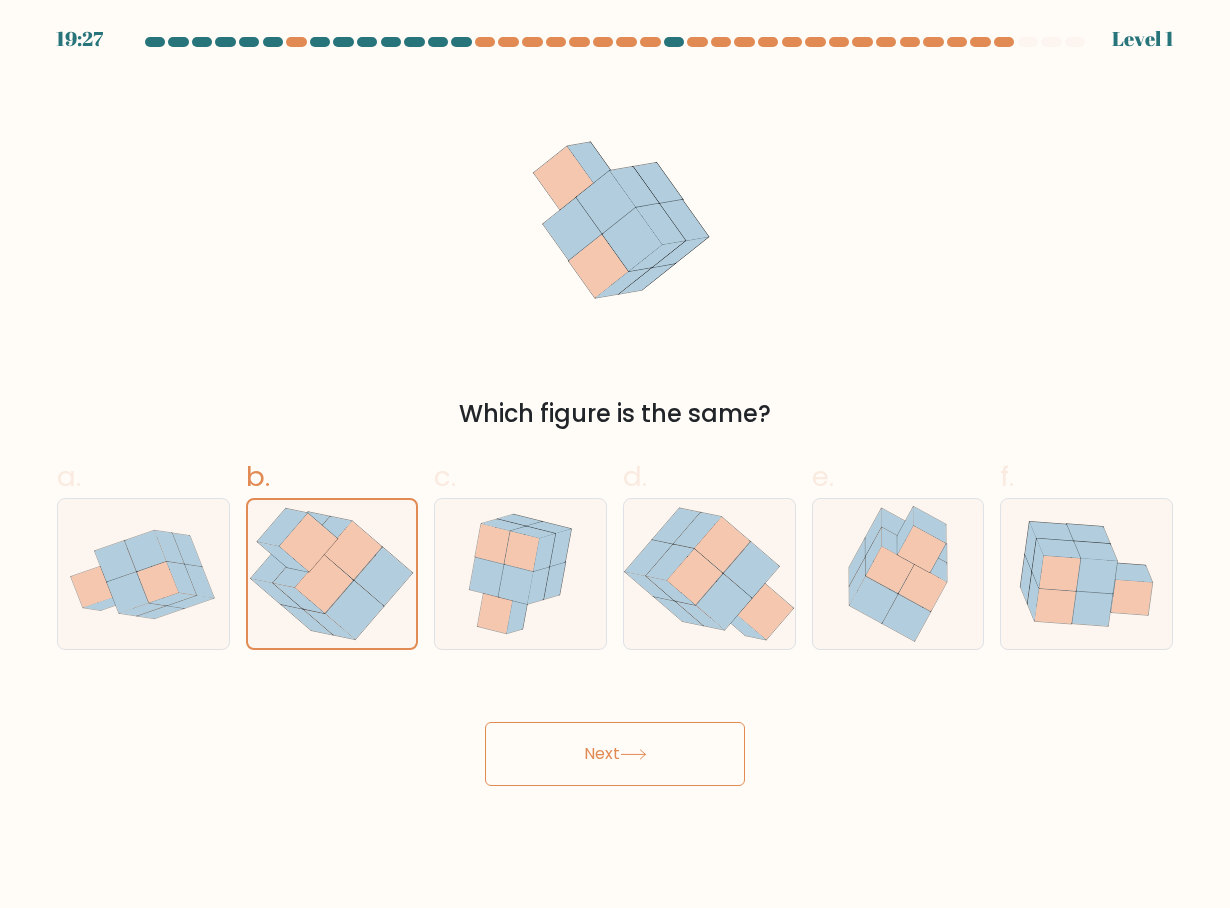 click on "Next" at bounding box center (615, 730) 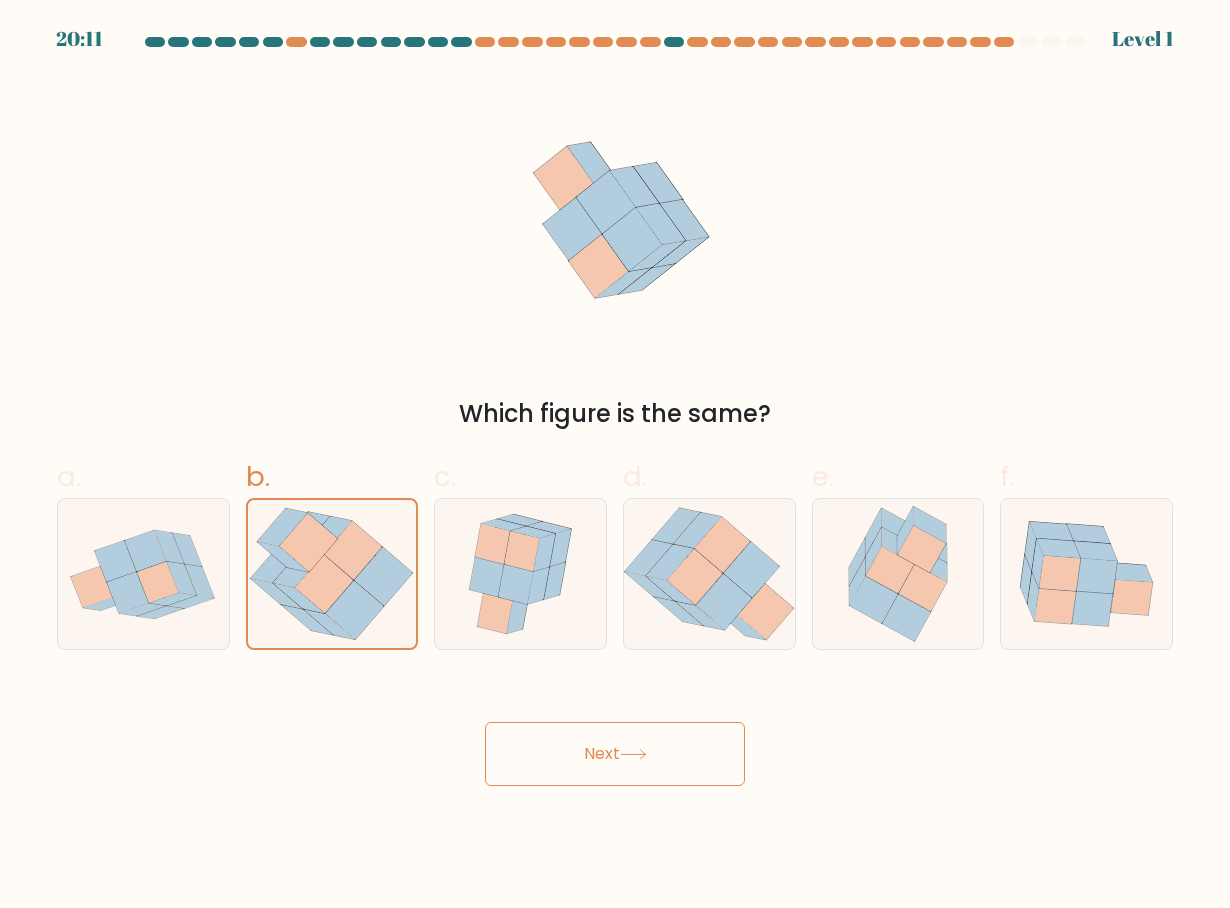drag, startPoint x: 615, startPoint y: 743, endPoint x: 624, endPoint y: 733, distance: 13.453624 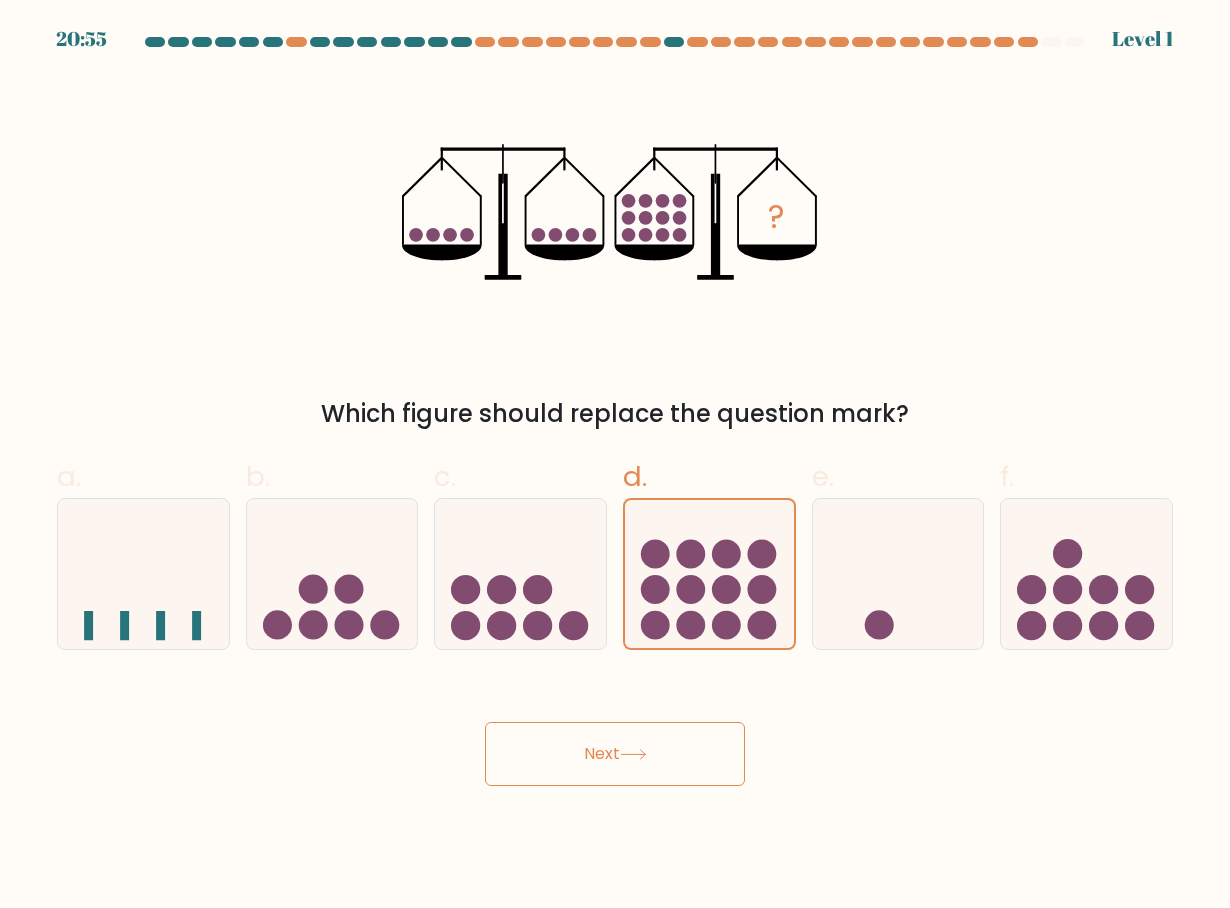 click on "Next" at bounding box center (615, 754) 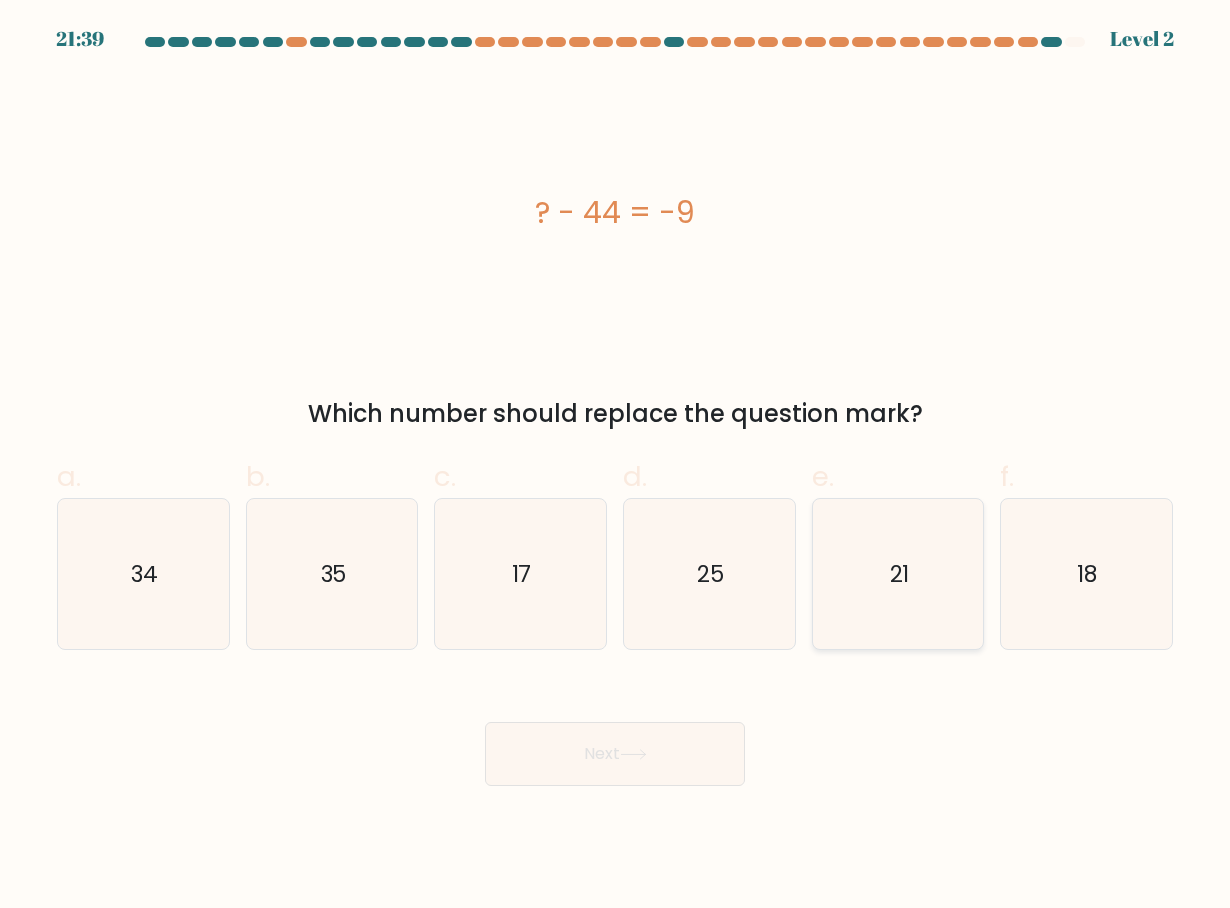 click on "21" 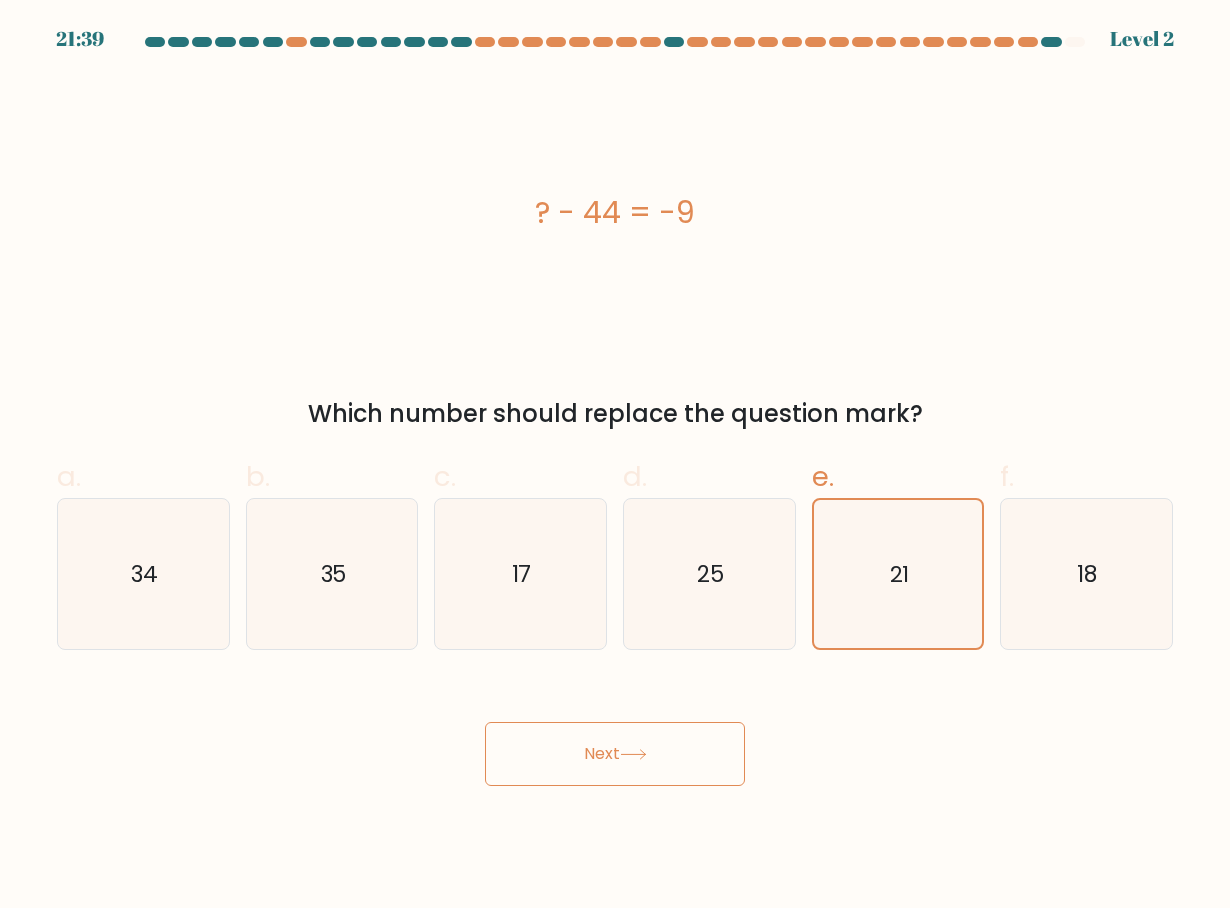 click on "Next" at bounding box center (615, 754) 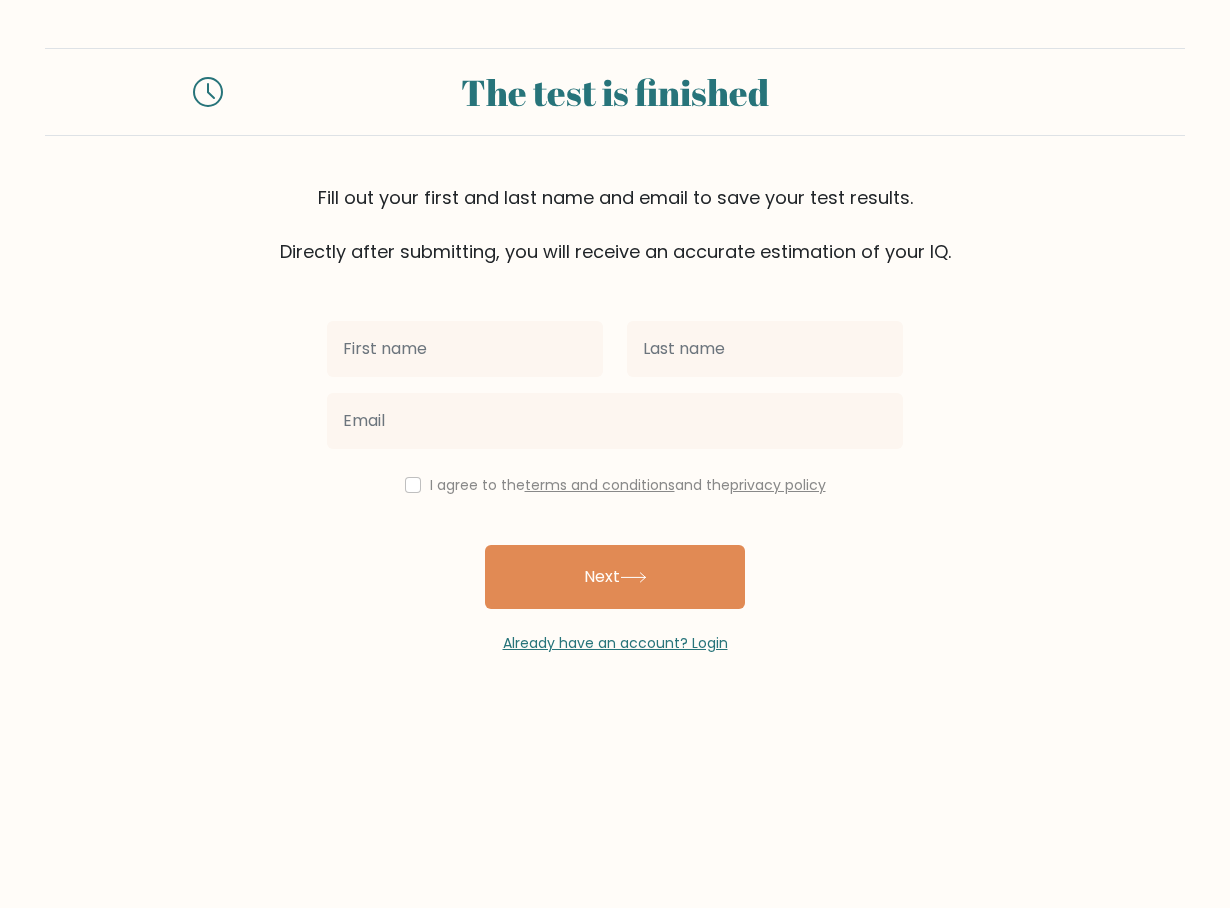 scroll, scrollTop: 0, scrollLeft: 0, axis: both 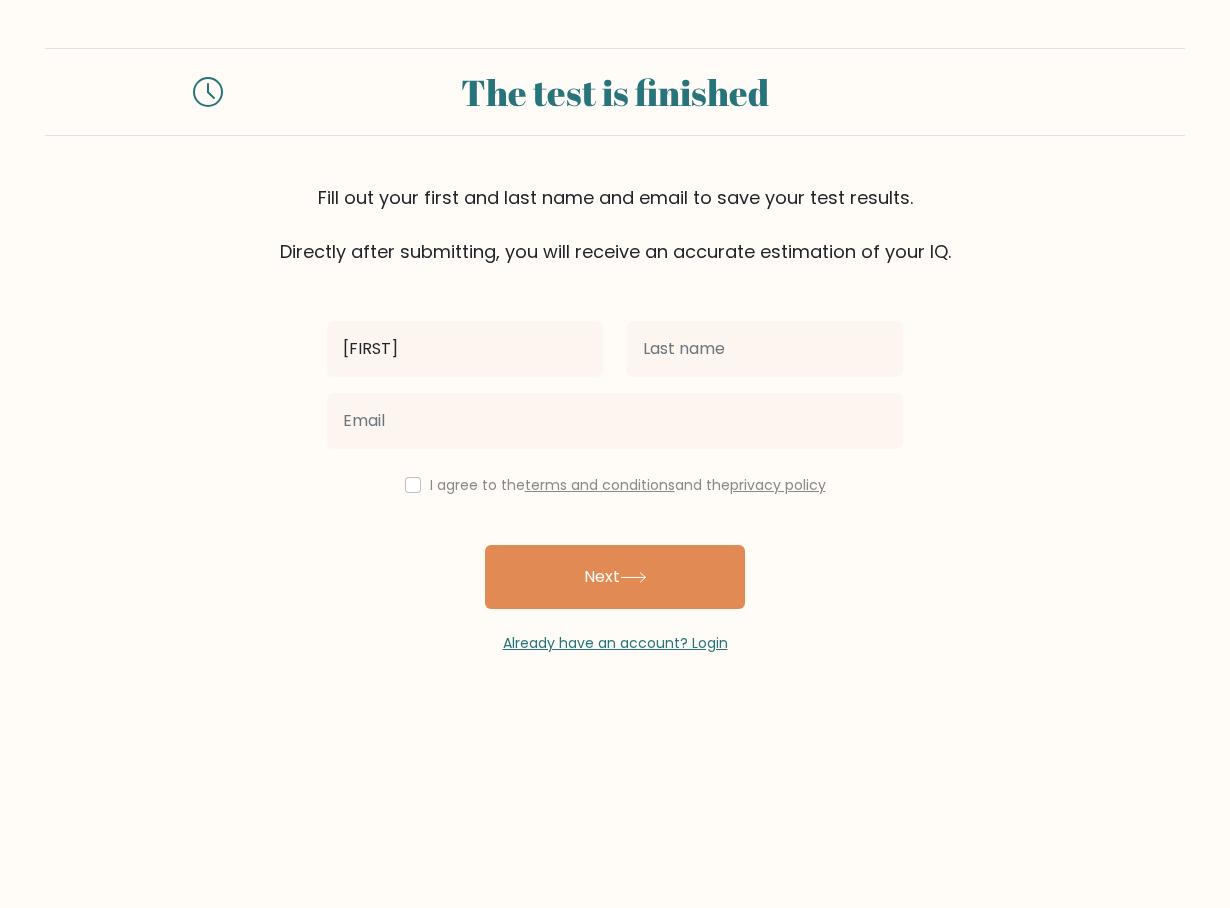 type on "erick" 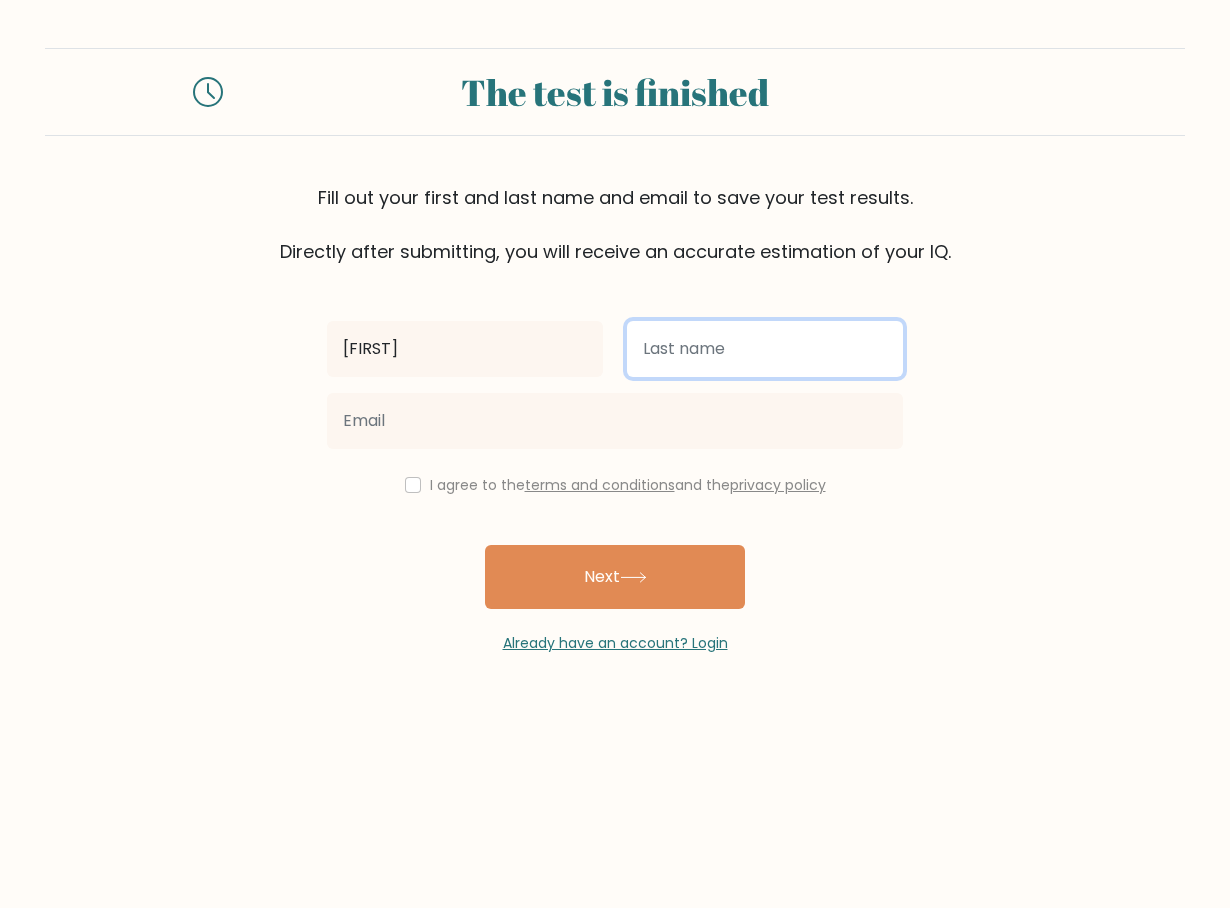 click at bounding box center [765, 349] 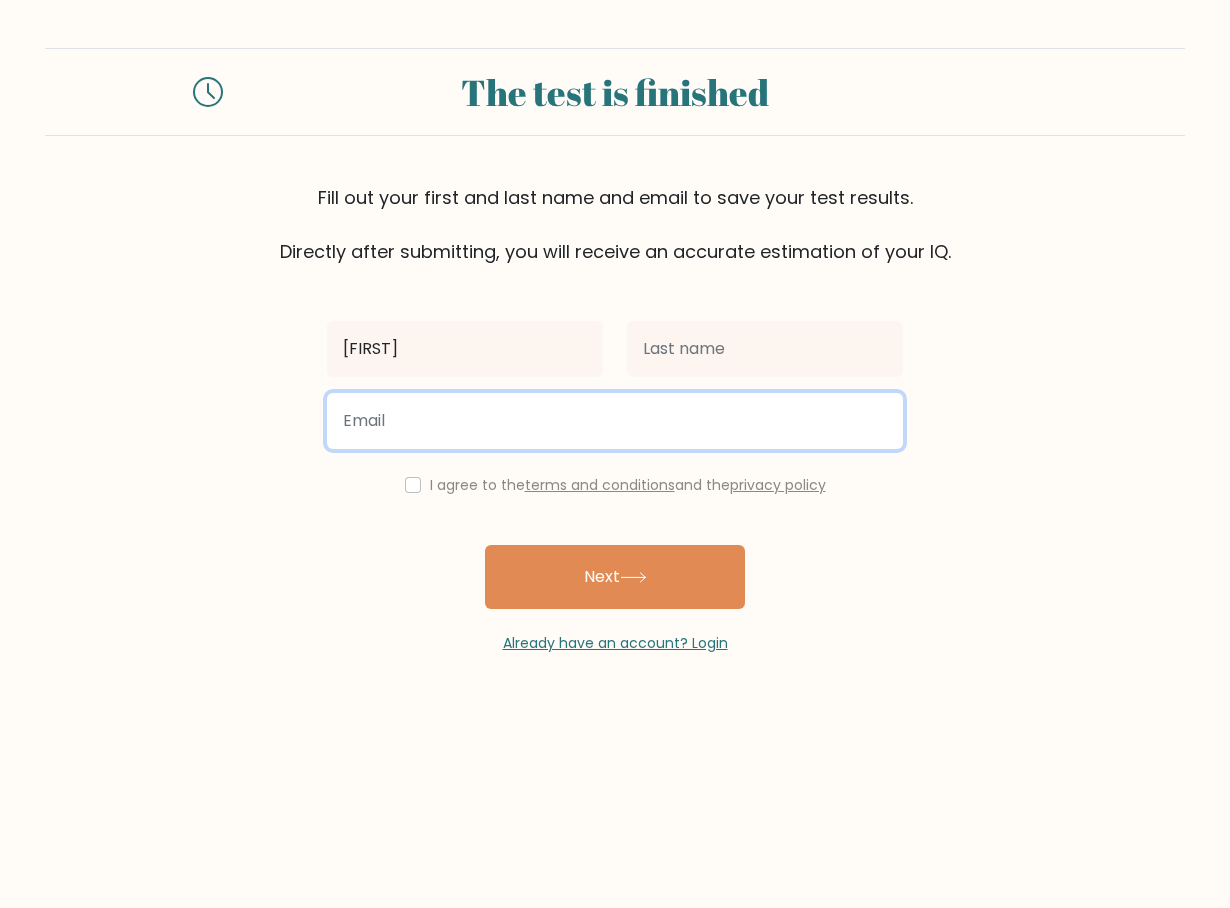 click at bounding box center [615, 421] 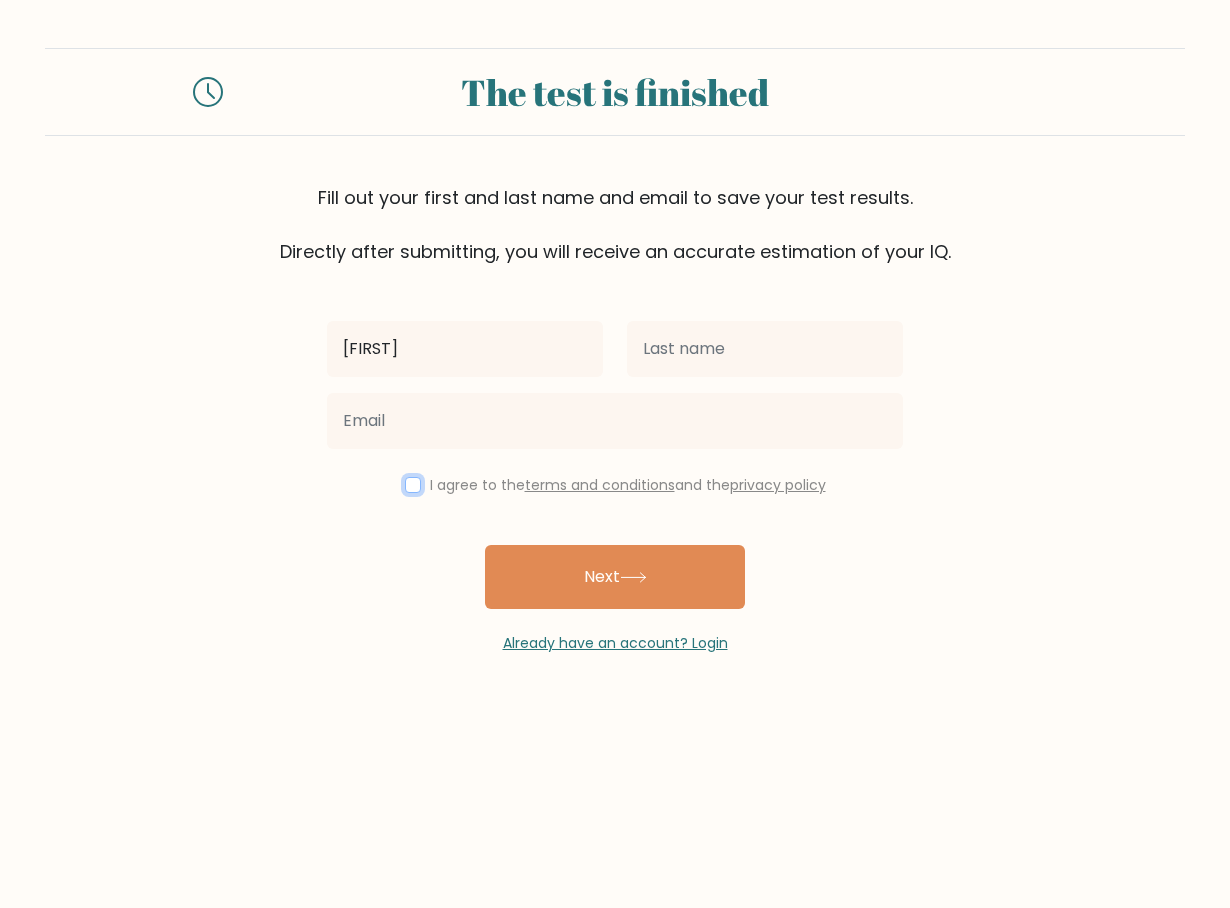 click at bounding box center [413, 485] 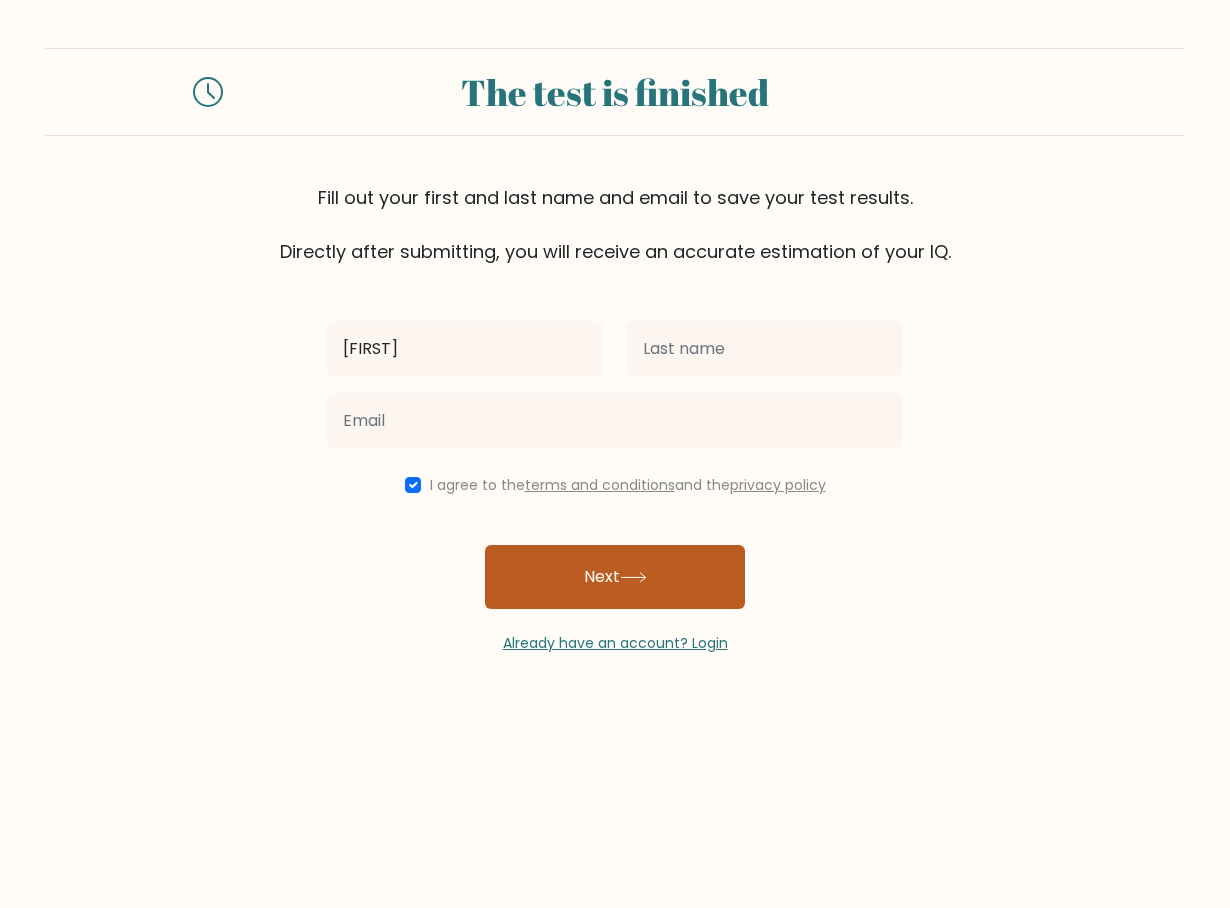 click on "Next" at bounding box center (615, 577) 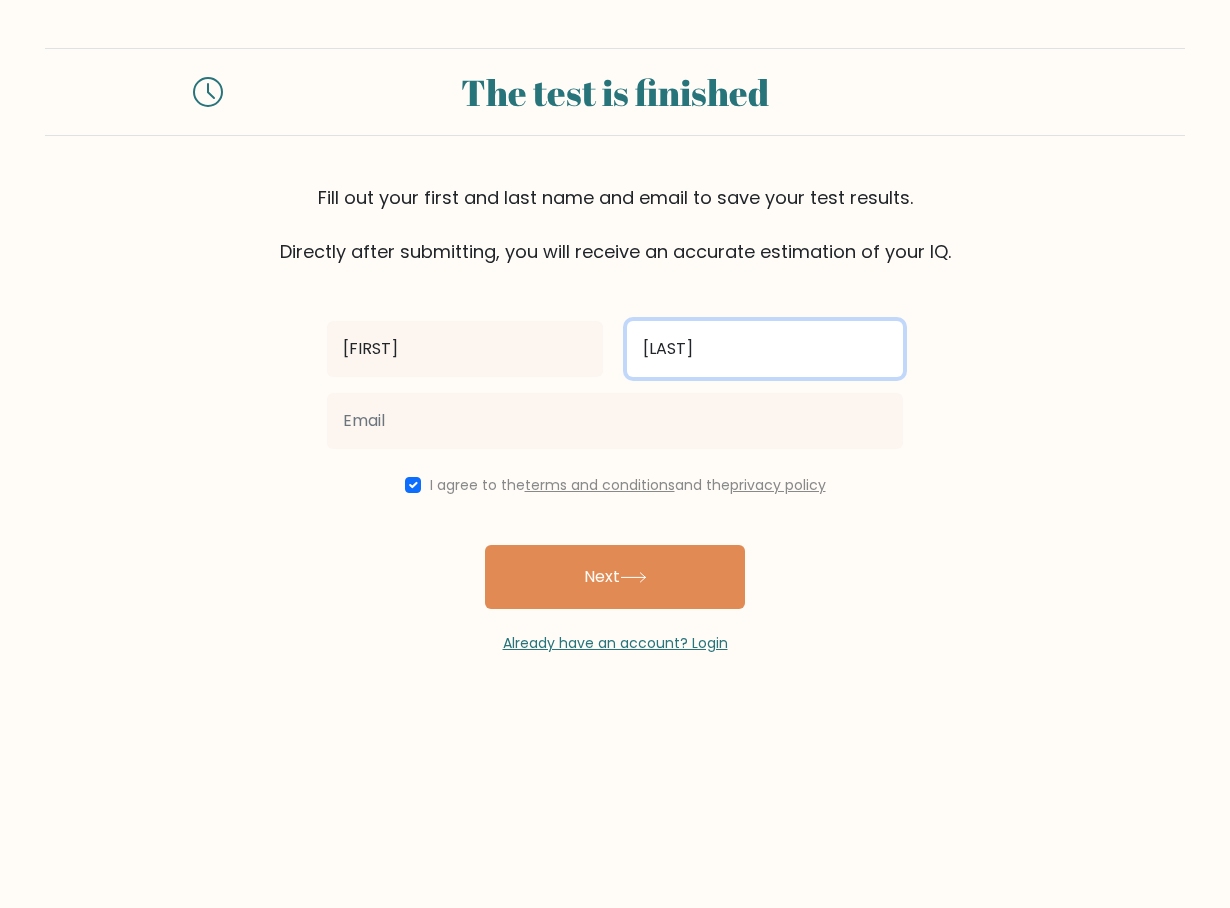 type on "fernandez" 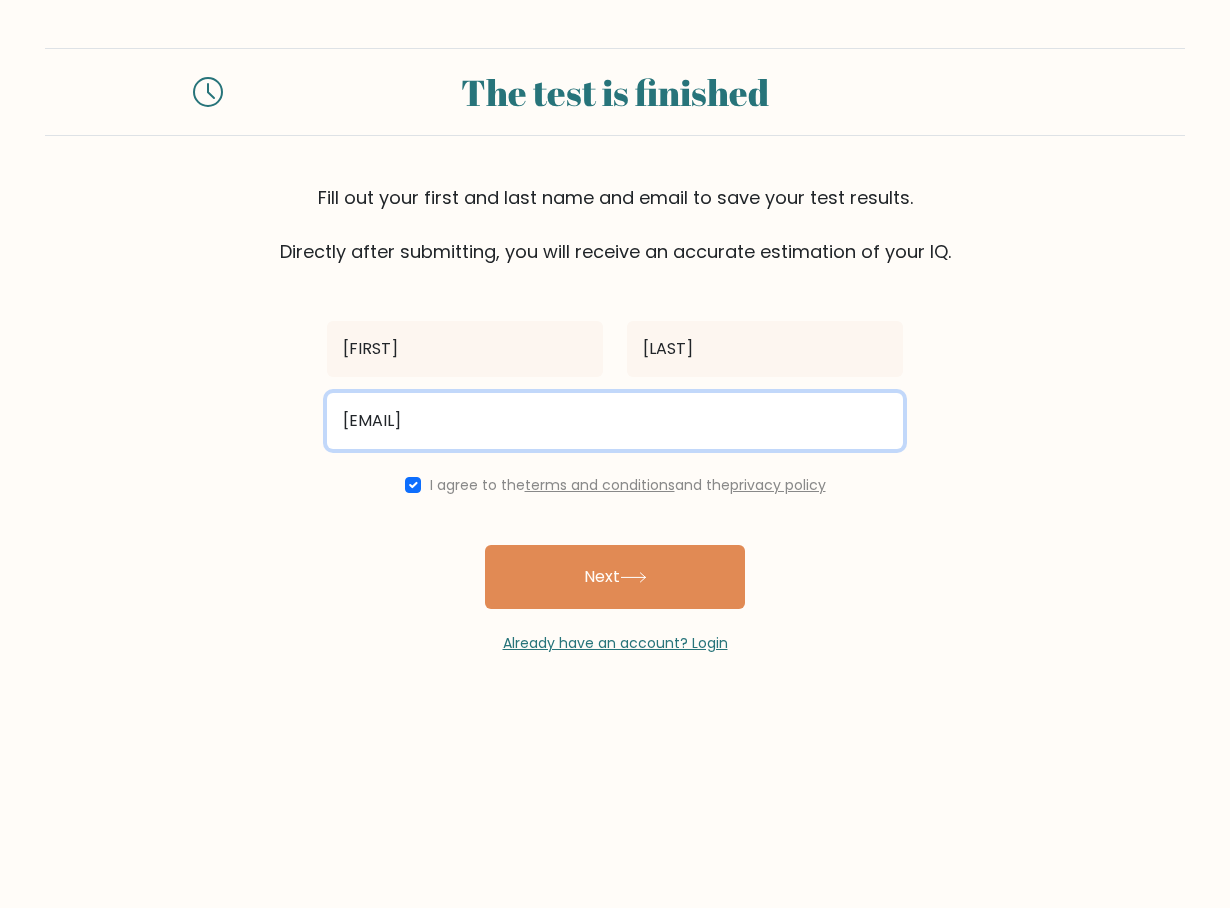type on "e3433421@gmail.com" 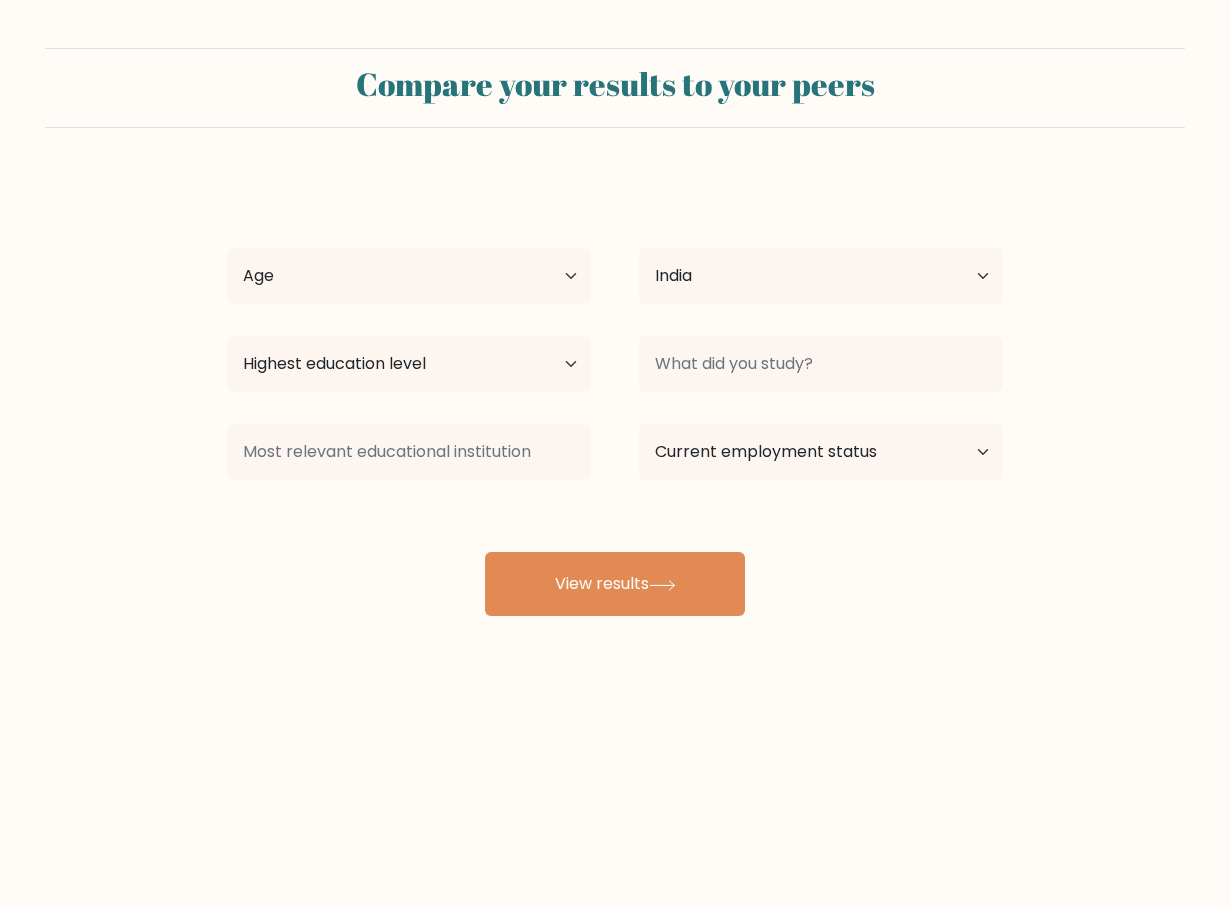 select on "IN" 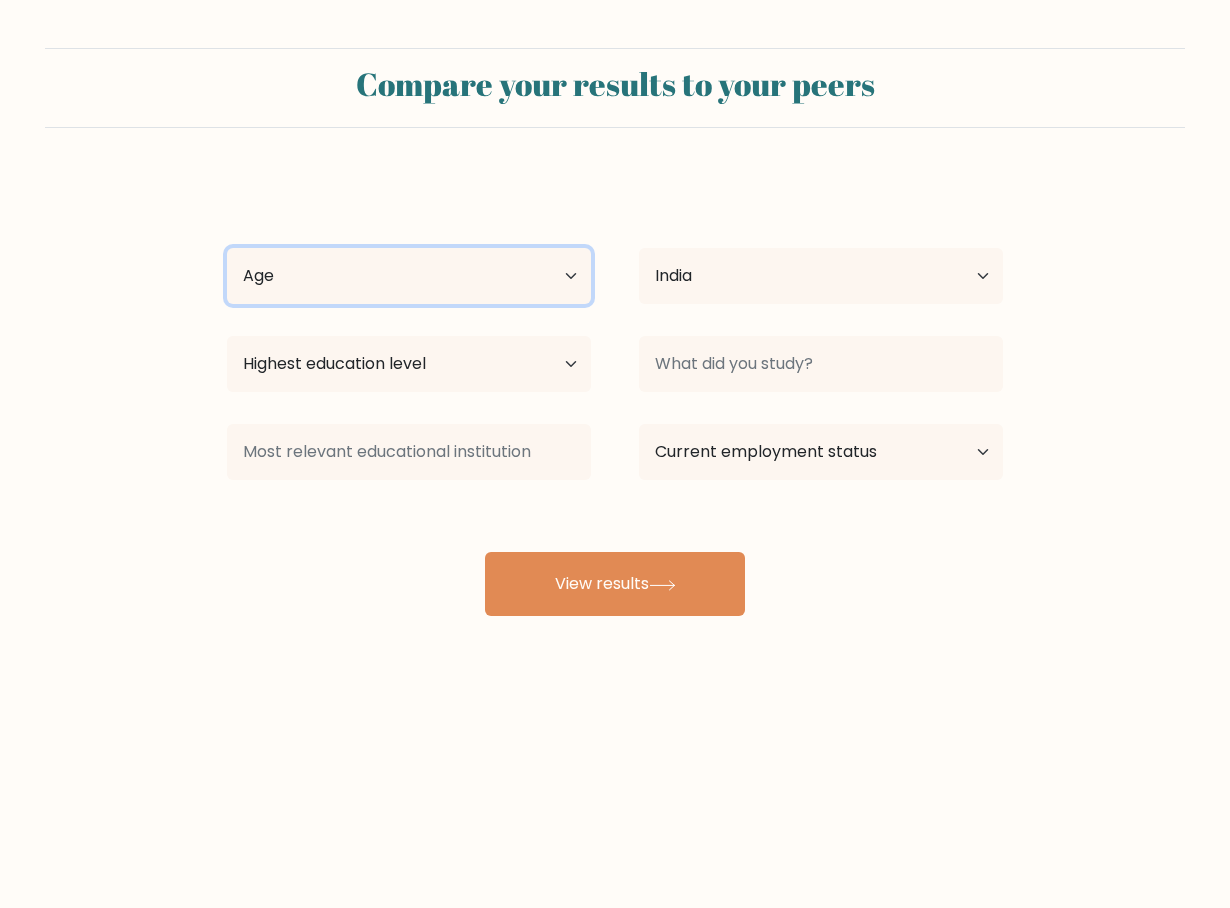 click on "Age
Under 18 years old
18-24 years old
25-34 years old
35-44 years old
45-54 years old
55-64 years old
65 years old and above" at bounding box center [409, 276] 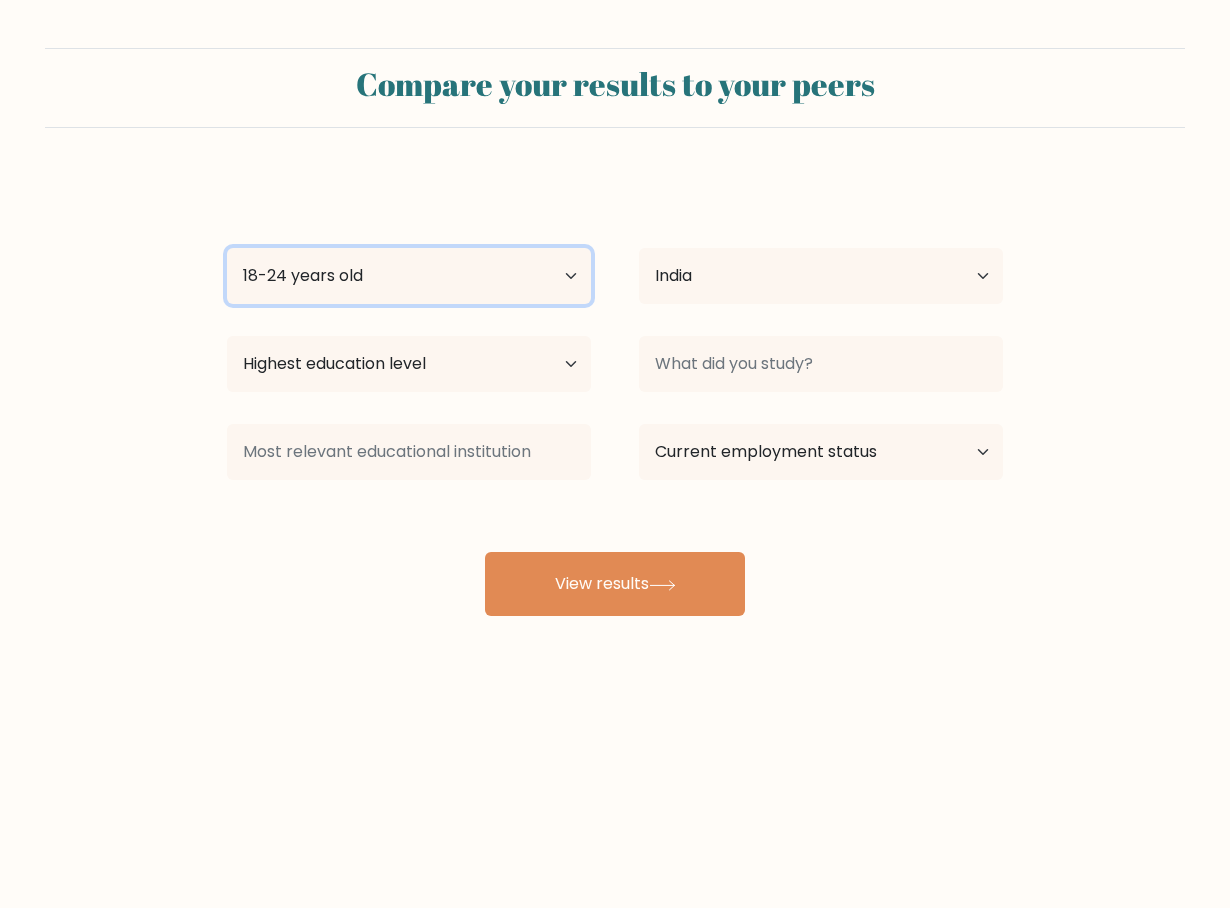 click on "Age
Under 18 years old
18-24 years old
25-34 years old
35-44 years old
45-54 years old
55-64 years old
65 years old and above" at bounding box center (409, 276) 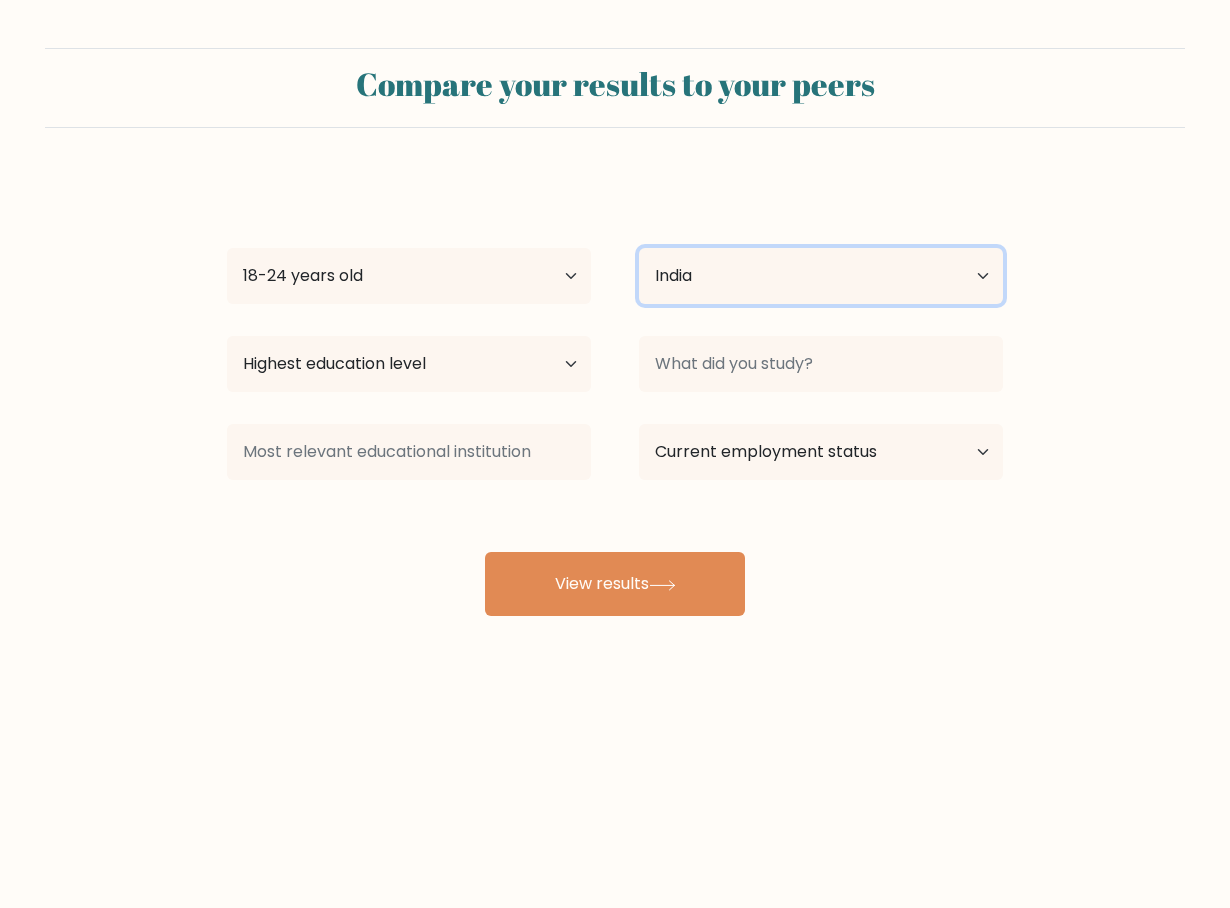 click on "Country
Afghanistan
Albania
Algeria
American Samoa
Andorra
Angola
Anguilla
Antarctica
Antigua and Barbuda
Argentina
Armenia
Aruba
Australia
Austria
Azerbaijan
Bahamas
Bahrain
Bangladesh
Barbados
Belarus
Belgium
Belize
Benin
Bermuda
Bhutan
Bolivia
Bonaire, Sint Eustatius and Saba
Bosnia and Herzegovina
Botswana
Bouvet Island
Brazil
British Indian Ocean Territory
Brunei
Bulgaria
Burkina Faso
Burundi
Cabo Verde
Cambodia
Cameroon
Canada
Cayman Islands
Central African Republic
Chad
Chile
China
Christmas Island
Cocos (Keeling) Islands
Colombia
Comoros
Congo
Congo (the Democratic Republic of the)
Cook Islands
Costa Rica
Côte d'Ivoire
Croatia
Cuba" at bounding box center [821, 276] 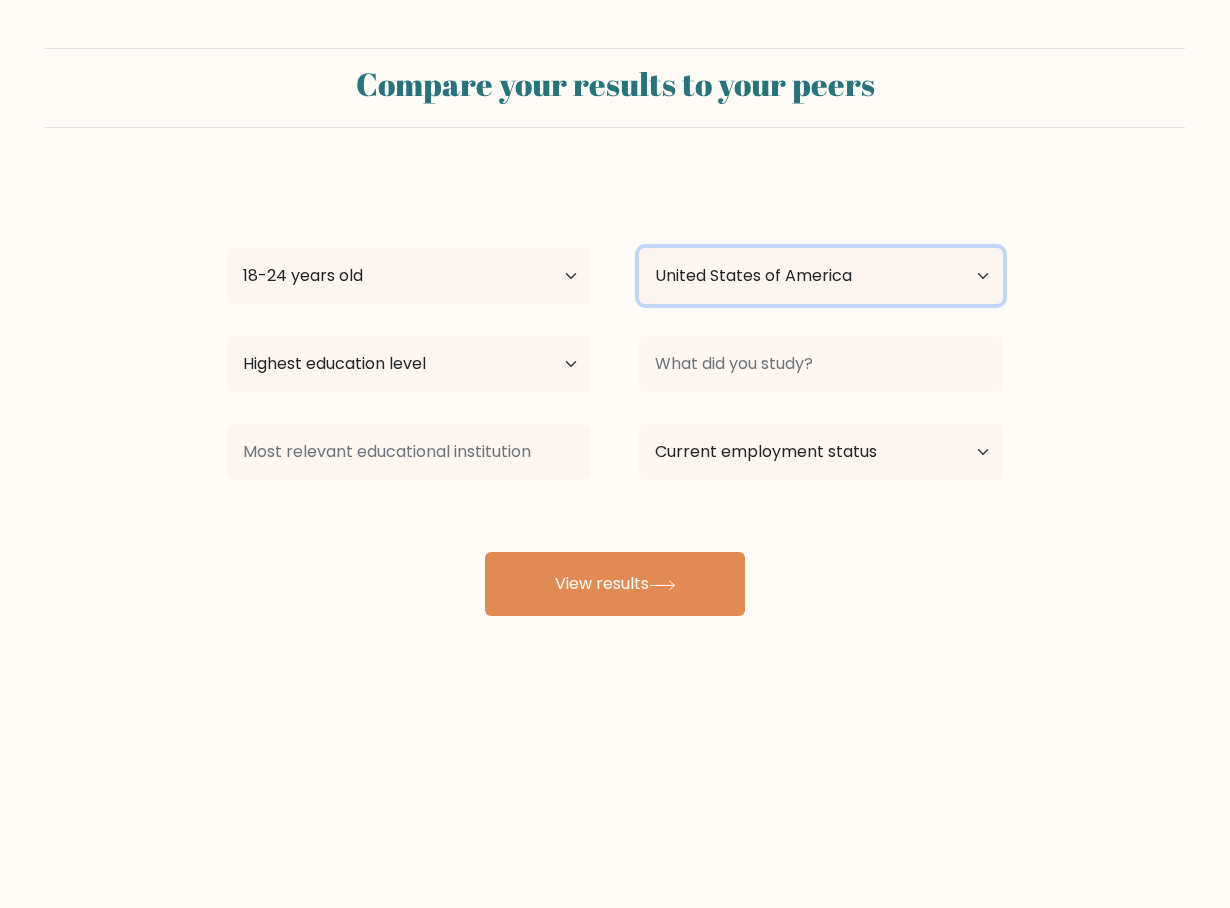 click on "Country
Afghanistan
Albania
Algeria
American Samoa
Andorra
Angola
Anguilla
Antarctica
Antigua and Barbuda
Argentina
Armenia
Aruba
Australia
Austria
Azerbaijan
Bahamas
Bahrain
Bangladesh
Barbados
Belarus
Belgium
Belize
Benin
Bermuda
Bhutan
Bolivia
Bonaire, Sint Eustatius and Saba
Bosnia and Herzegovina
Botswana
Bouvet Island
Brazil
British Indian Ocean Territory
Brunei
Bulgaria
Burkina Faso
Burundi
Cabo Verde
Cambodia
Cameroon
Canada
Cayman Islands
Central African Republic
Chad
Chile
China
Christmas Island
Cocos (Keeling) Islands
Colombia
Comoros
Congo
Congo (the Democratic Republic of the)
Cook Islands
Costa Rica
Côte d'Ivoire
Croatia
Cuba" at bounding box center (821, 276) 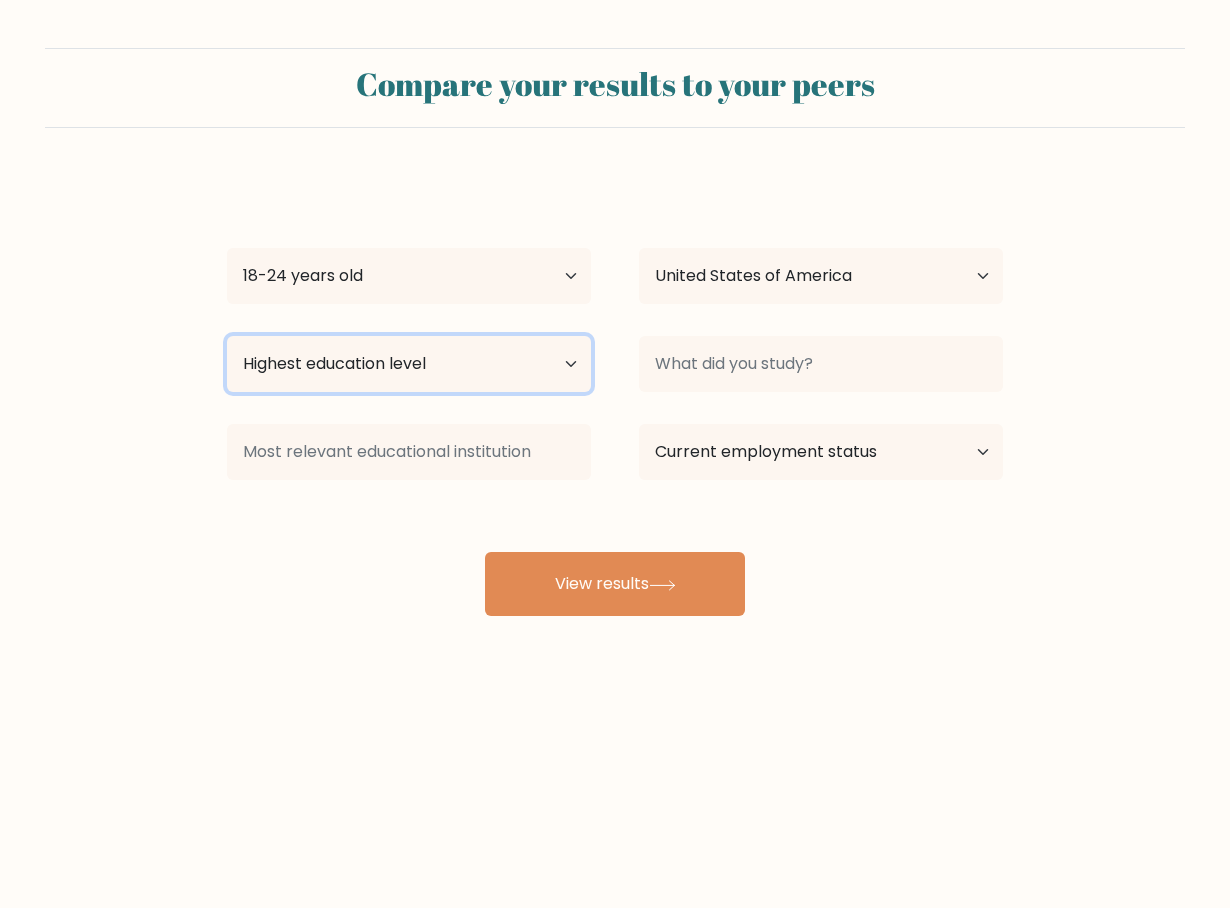 click on "Highest education level
No schooling
Primary
Lower Secondary
Upper Secondary
Occupation Specific
Bachelor's degree
Master's degree
Doctoral degree" at bounding box center [409, 364] 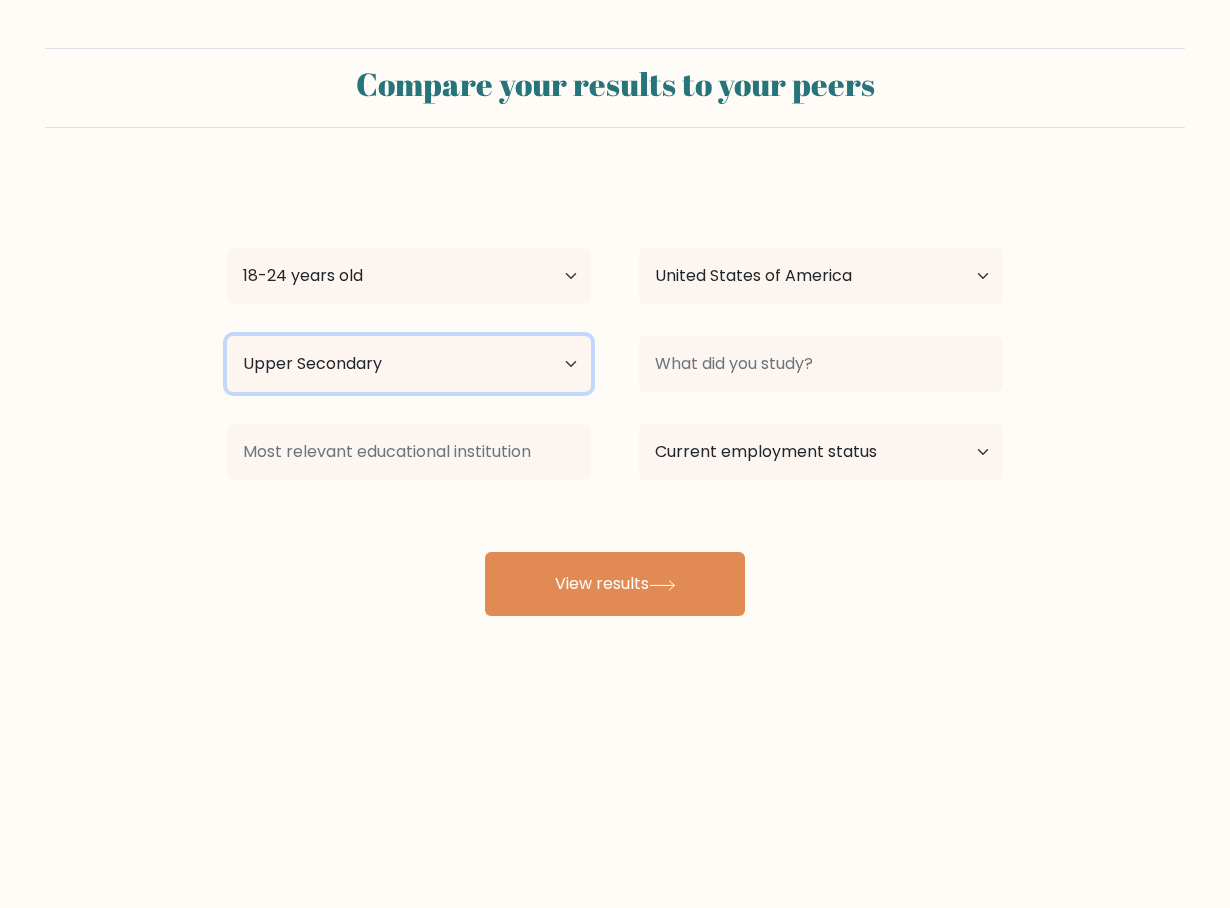 click on "Highest education level
No schooling
Primary
Lower Secondary
Upper Secondary
Occupation Specific
Bachelor's degree
Master's degree
Doctoral degree" at bounding box center [409, 364] 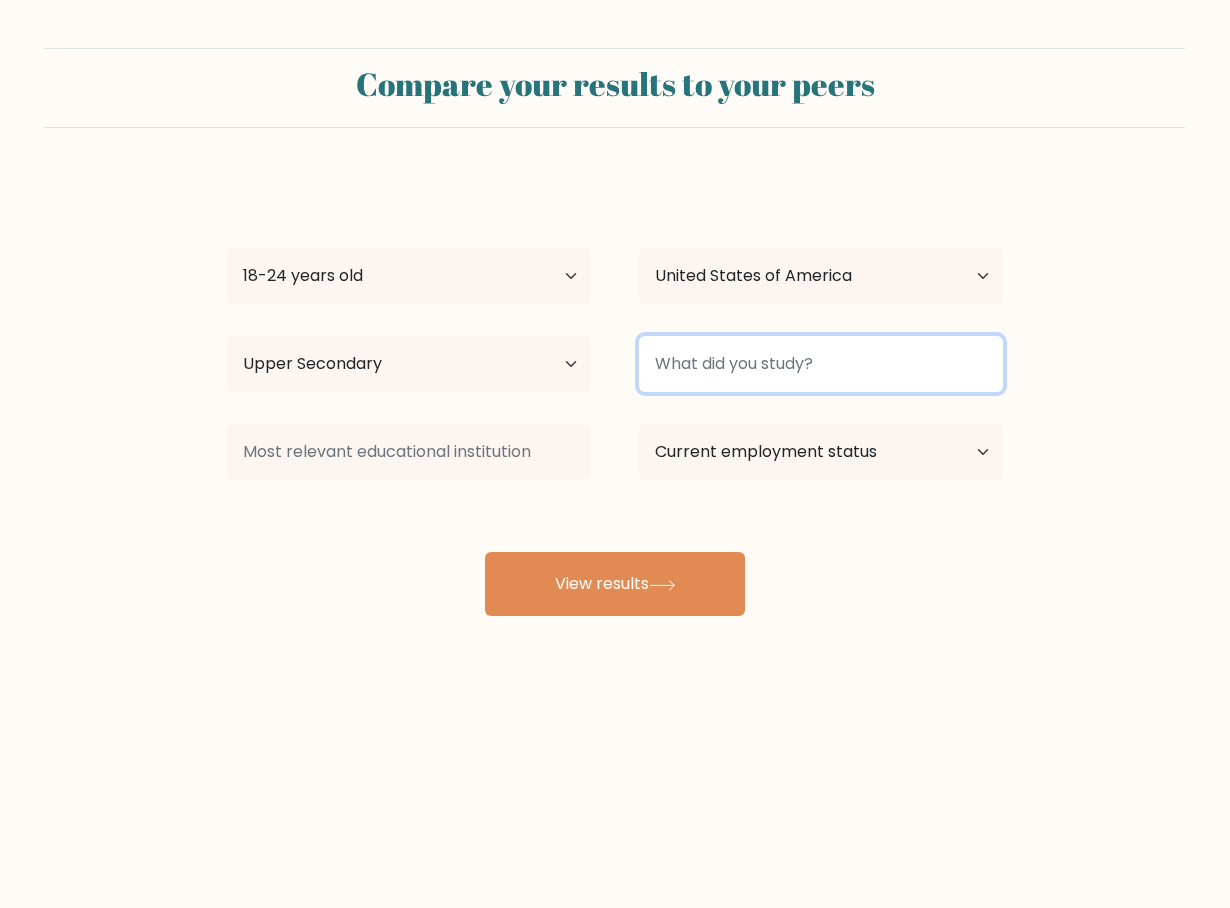 click at bounding box center (821, 364) 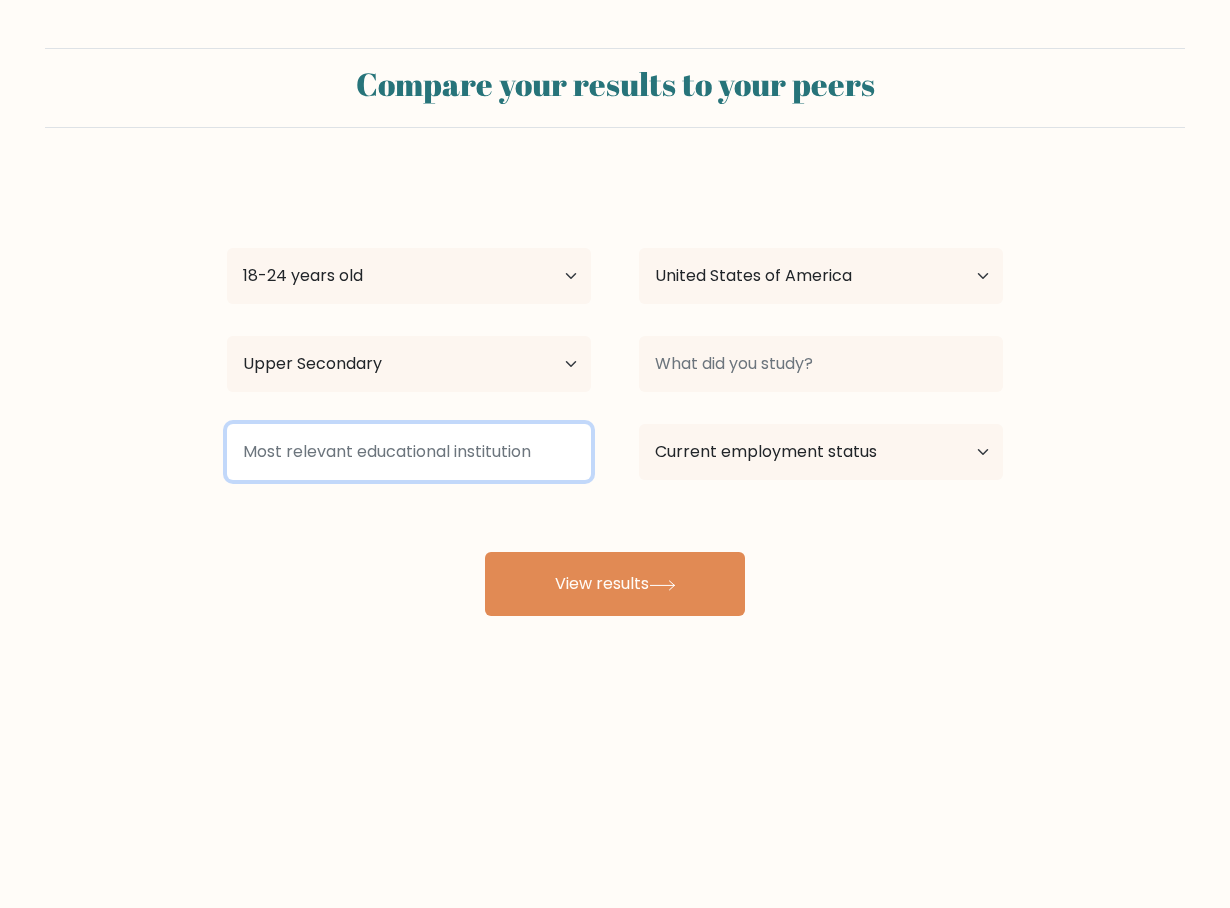 click at bounding box center (409, 452) 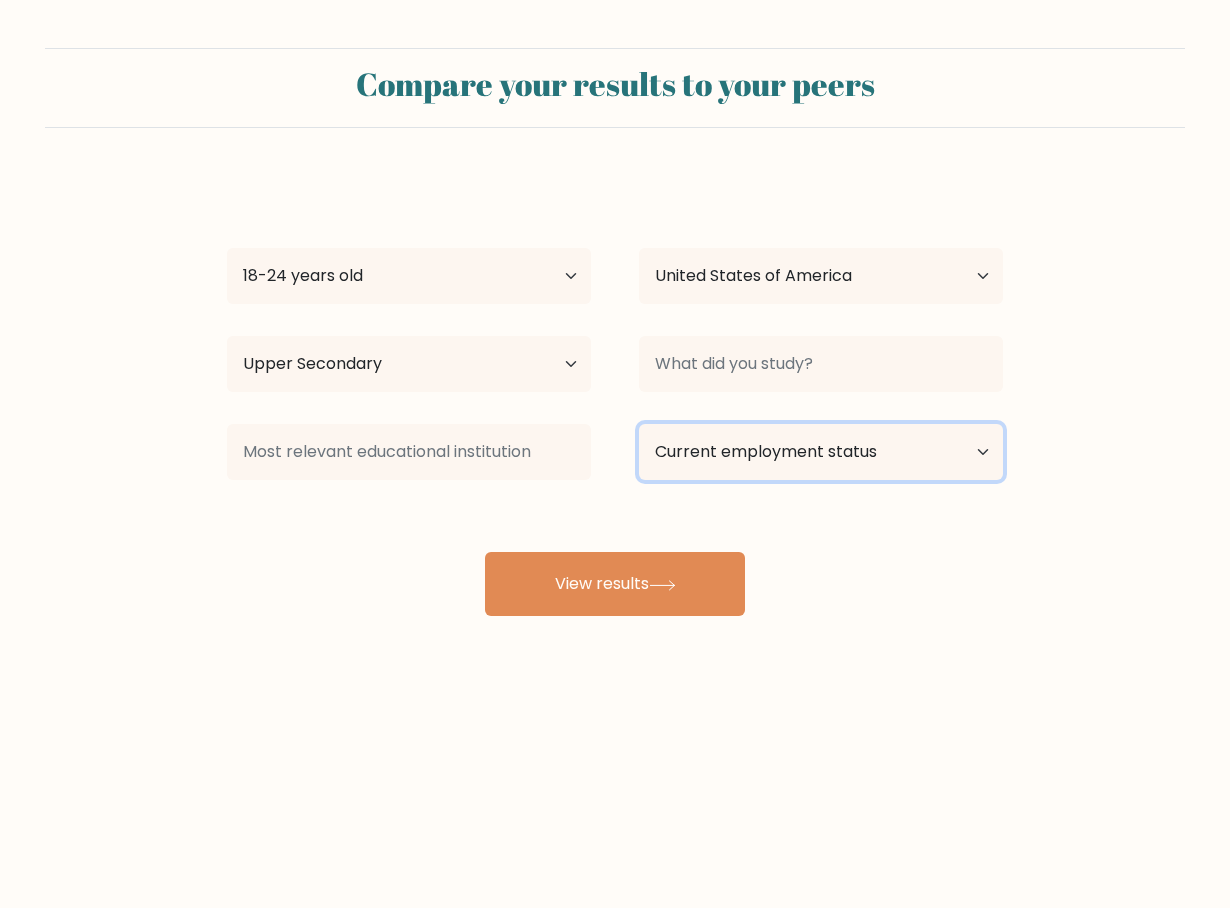 click on "Current employment status
Employed
Student
Retired
Other / prefer not to answer" at bounding box center [821, 452] 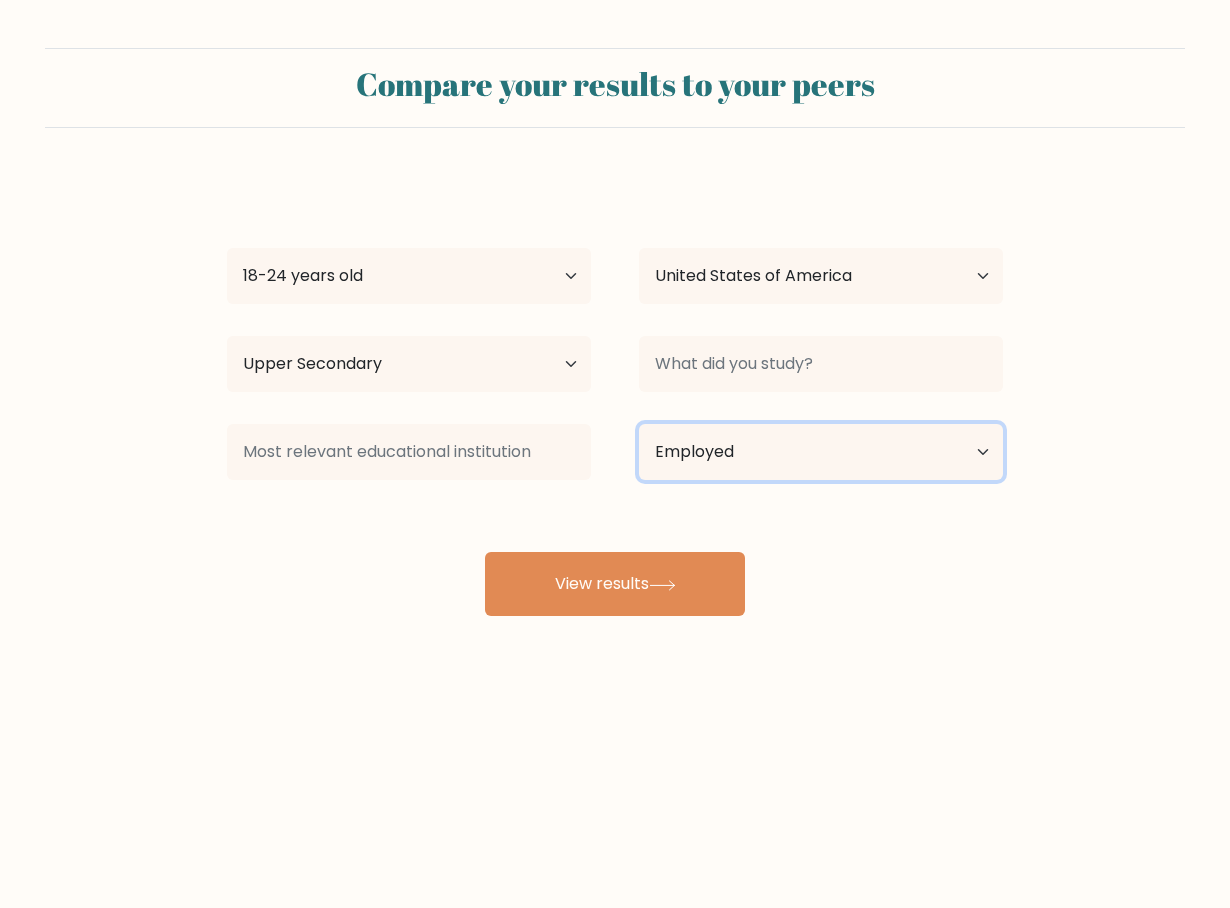 click on "Current employment status
Employed
Student
Retired
Other / prefer not to answer" at bounding box center [821, 452] 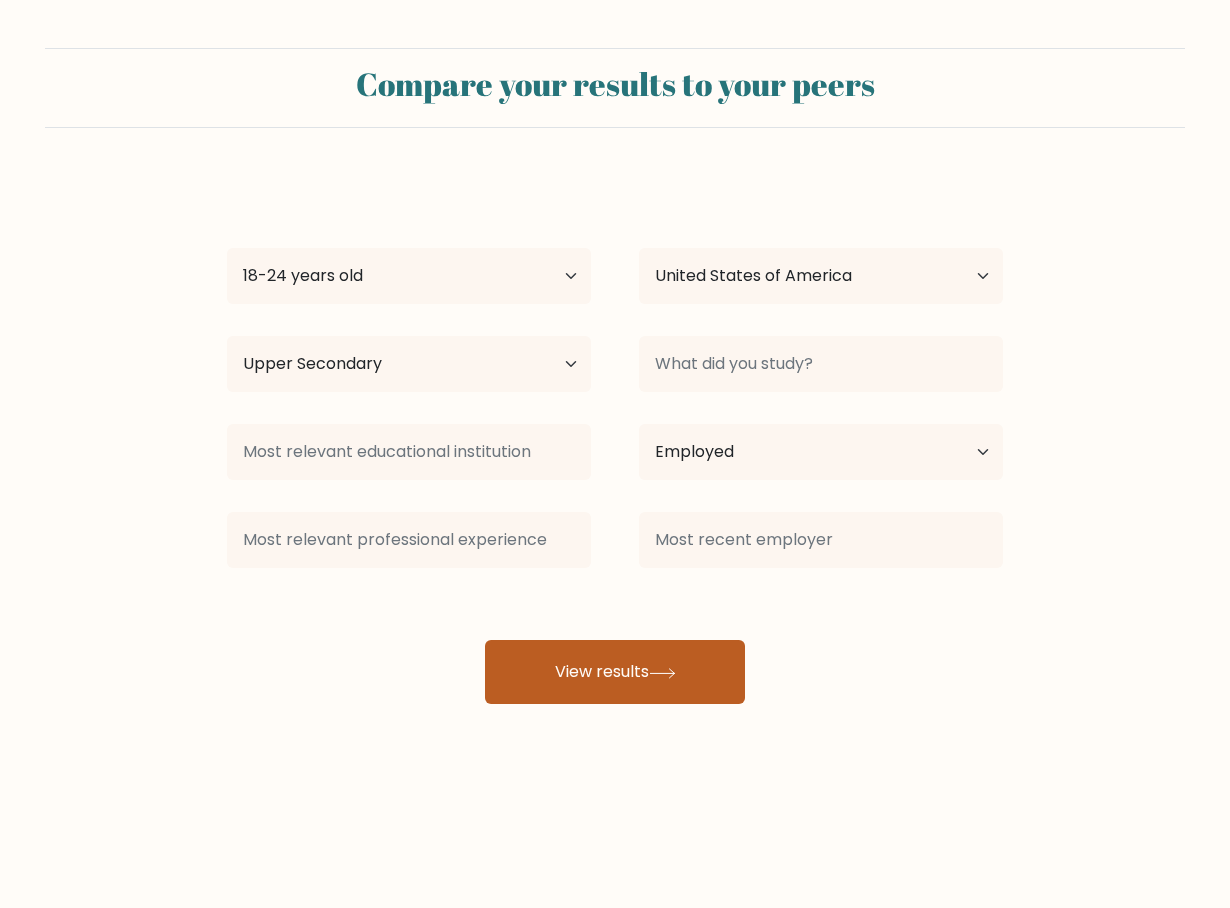 click on "View results" at bounding box center (615, 672) 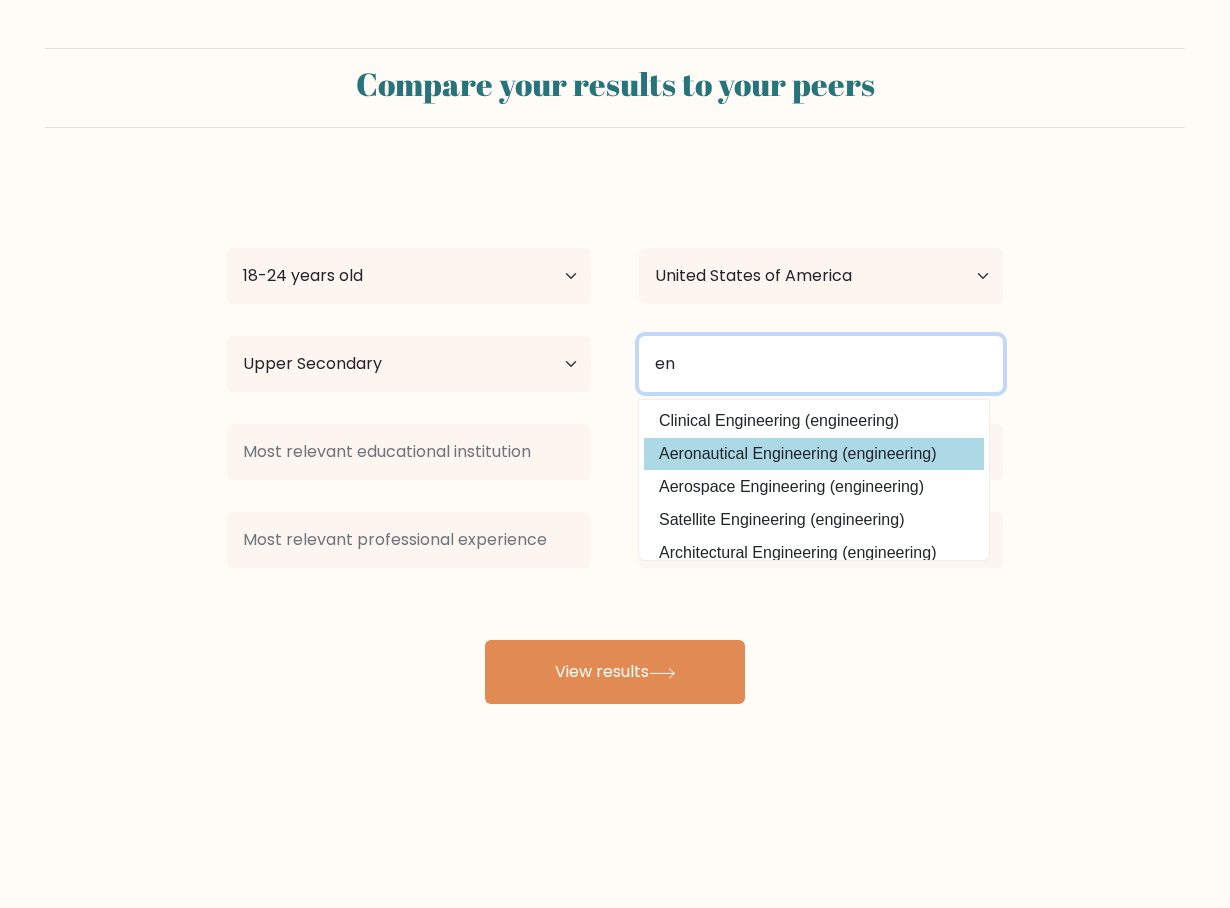 type on "e" 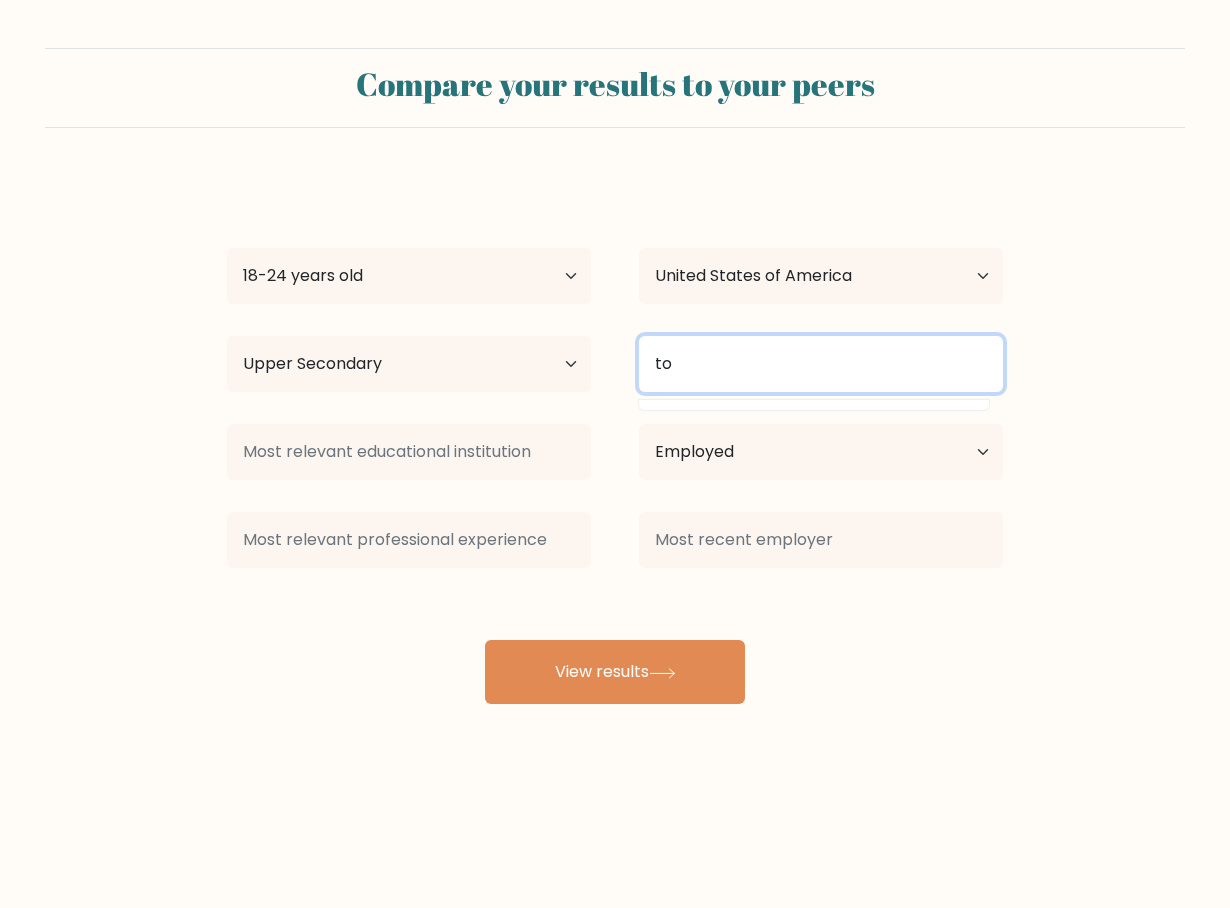 type on "t" 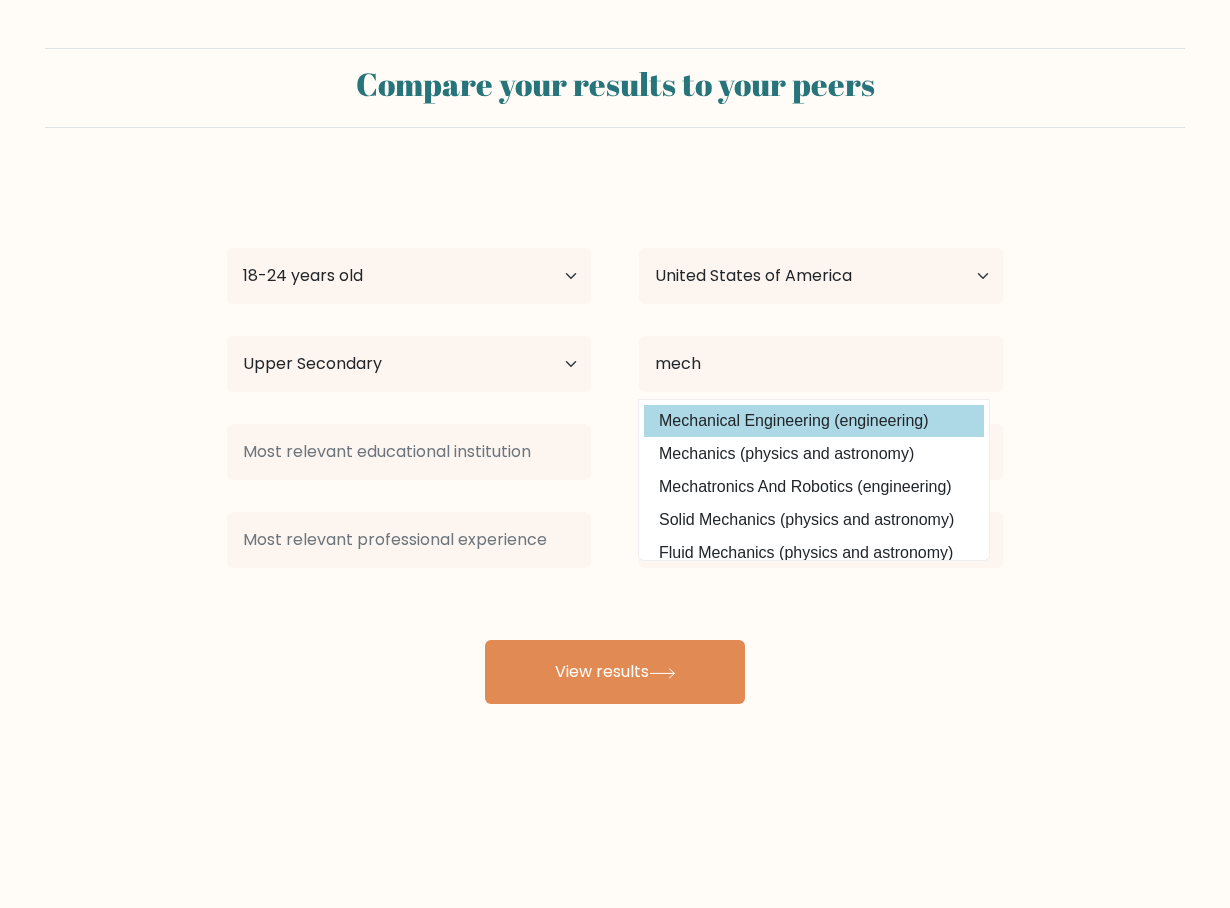 click on "Mechanical Engineering (engineering)" at bounding box center [814, 421] 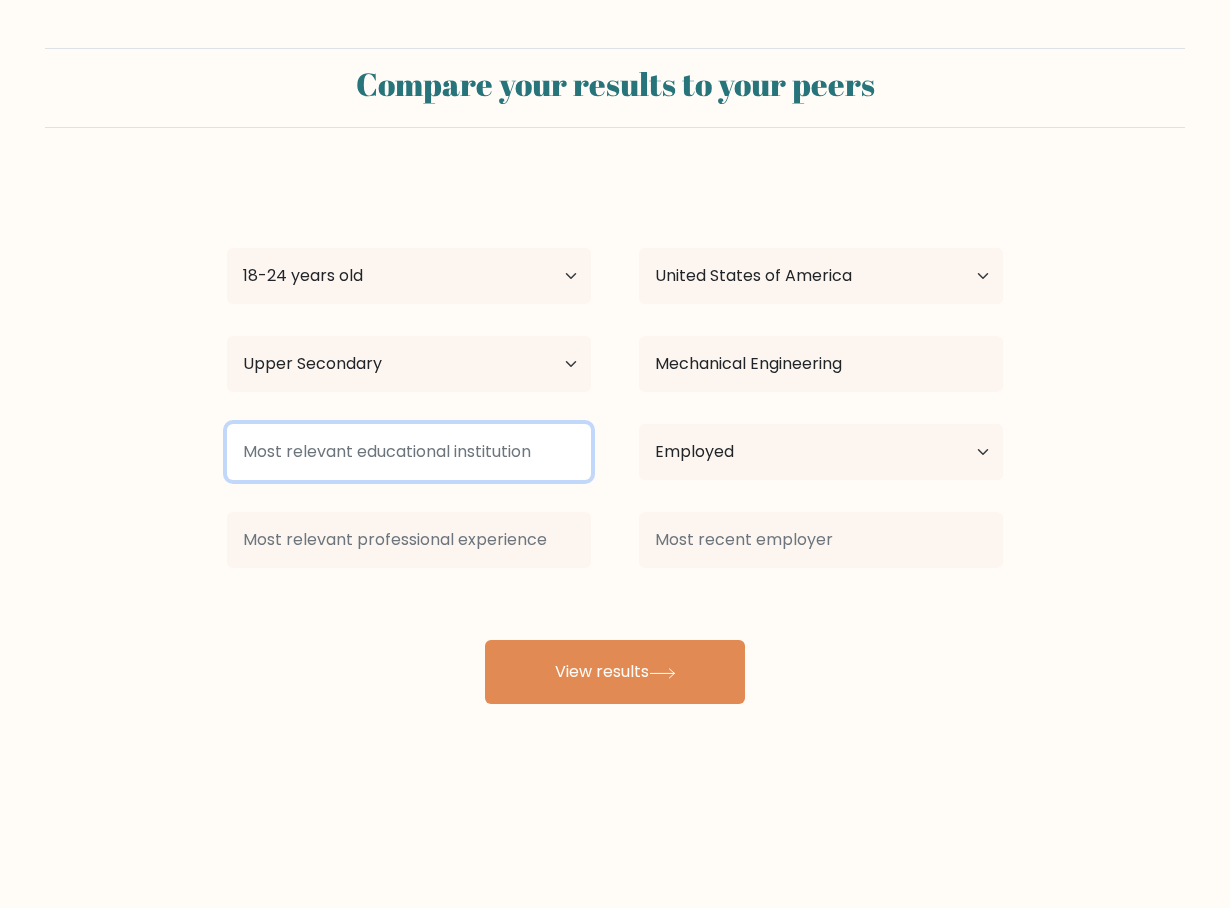 click at bounding box center [409, 452] 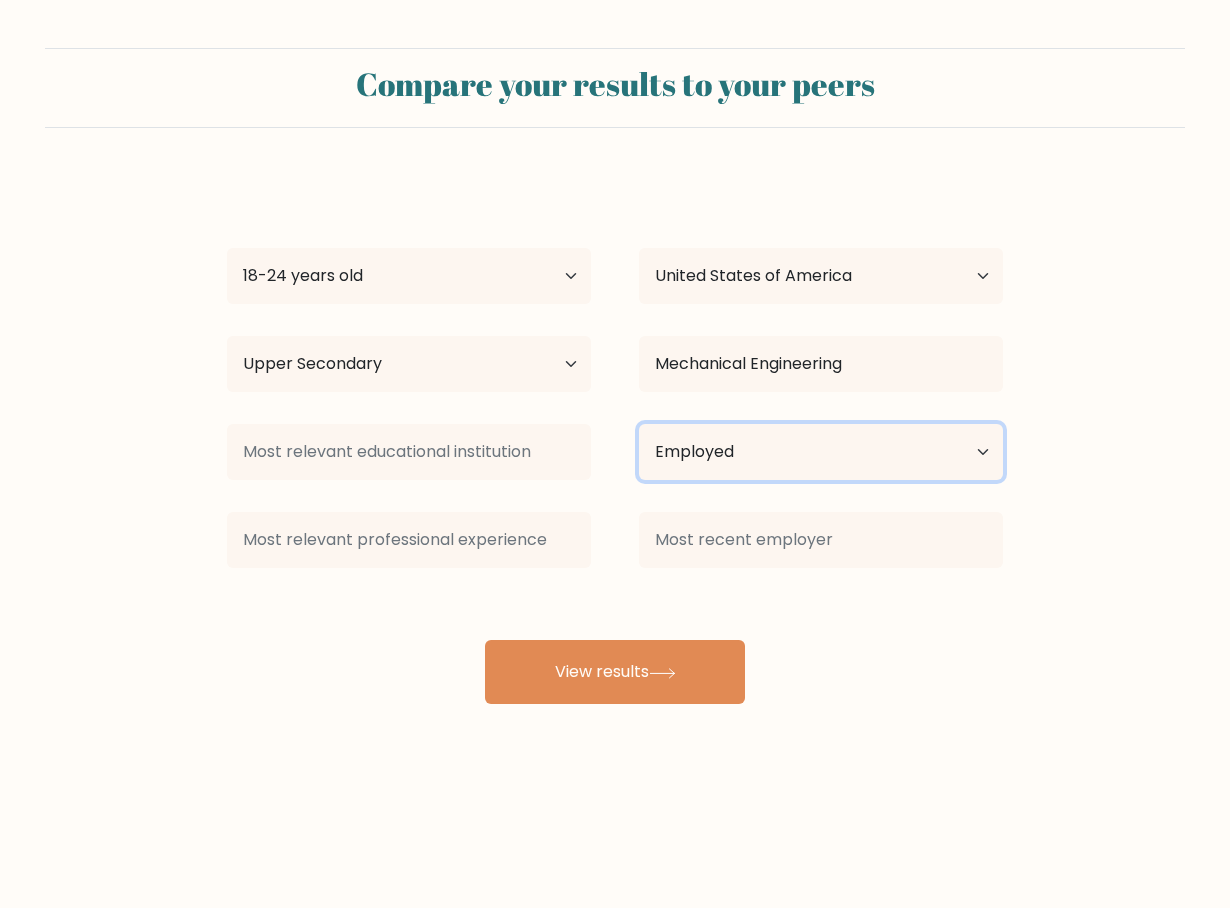 click on "Current employment status
Employed
Student
Retired
Other / prefer not to answer" at bounding box center [821, 452] 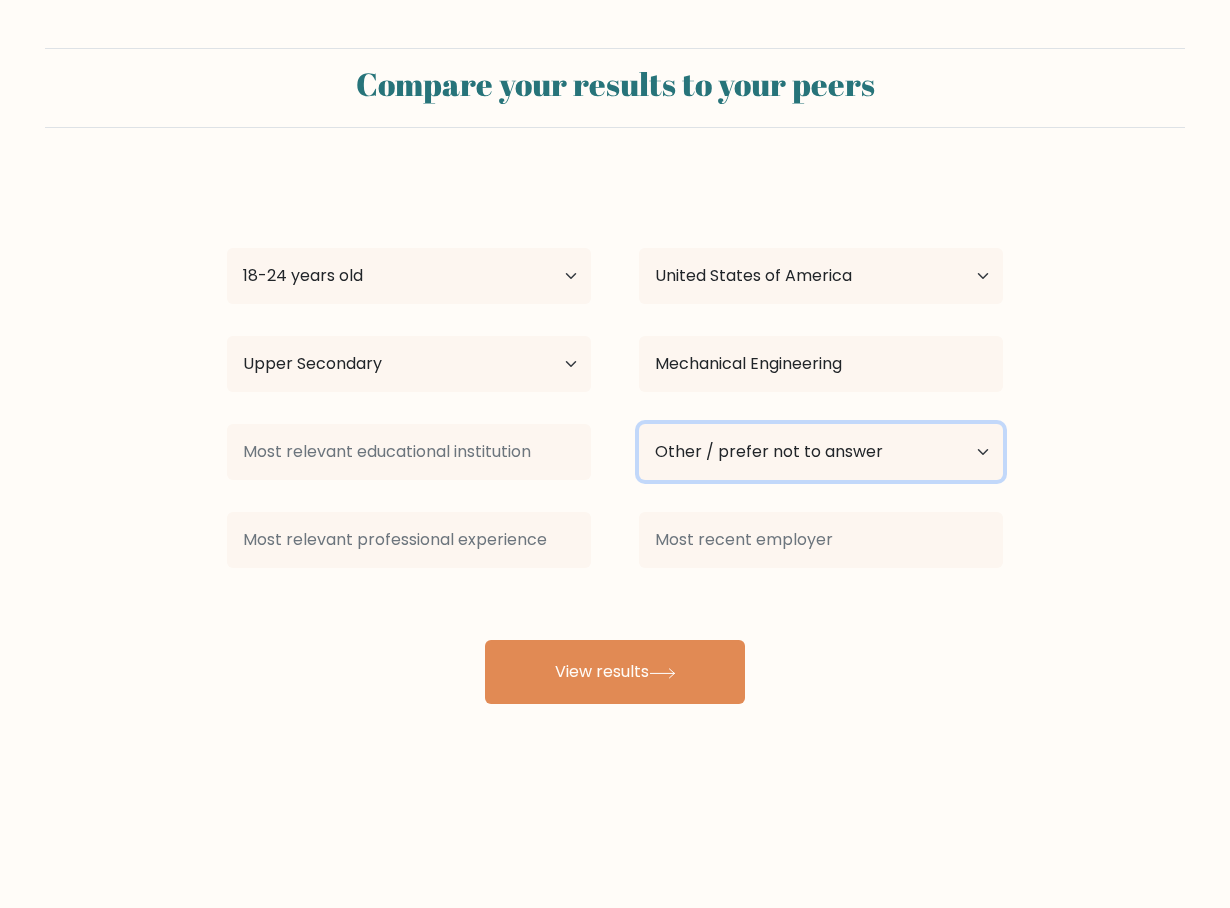 click on "Current employment status
Employed
Student
Retired
Other / prefer not to answer" at bounding box center (821, 452) 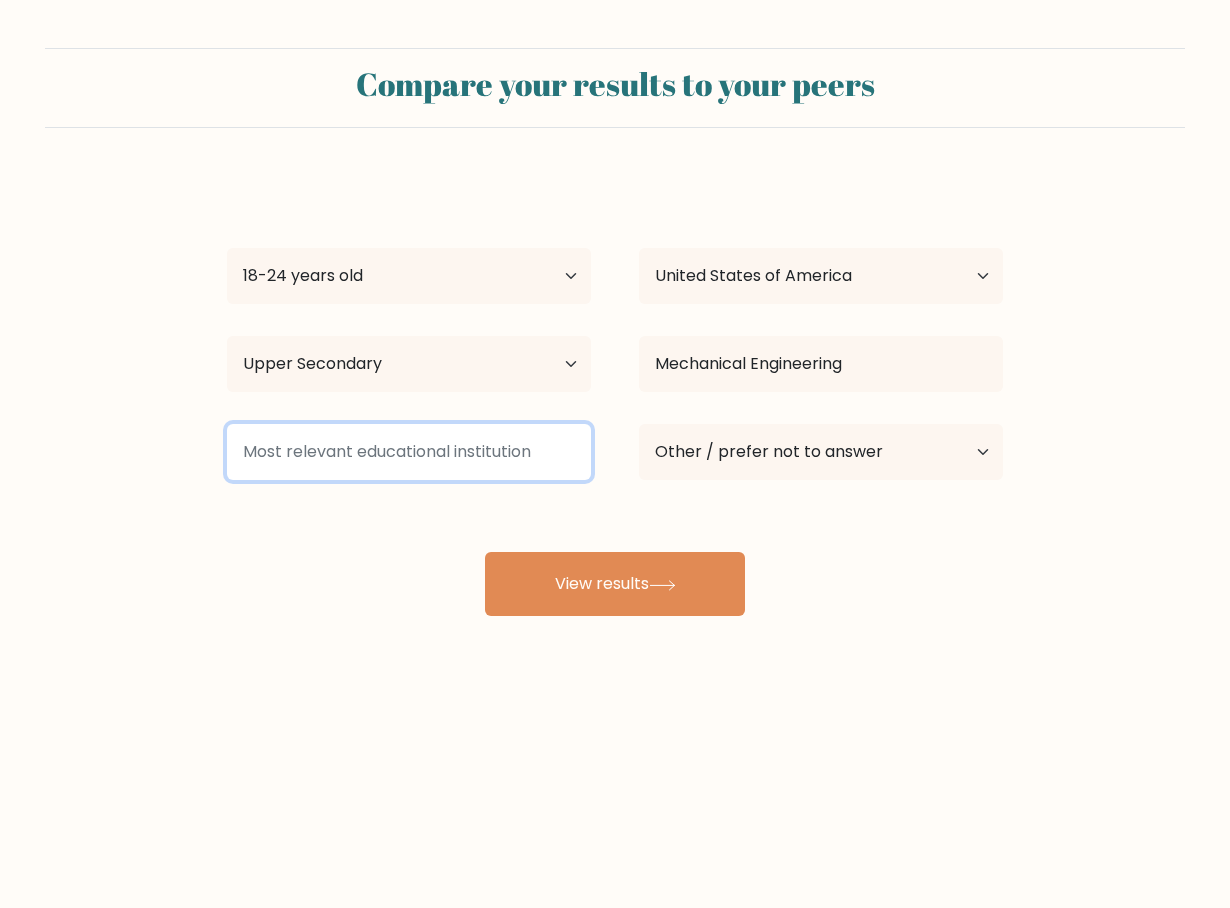 click at bounding box center [409, 452] 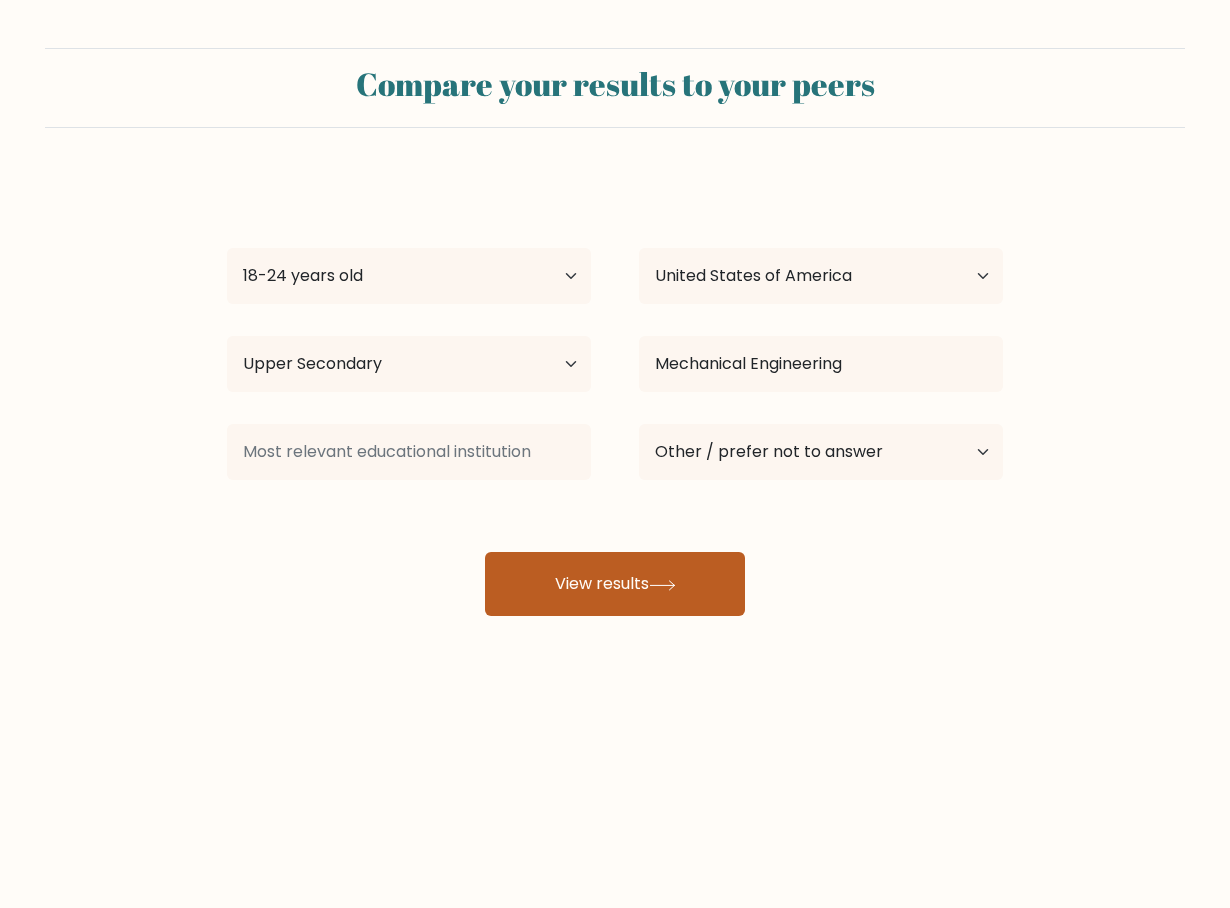 click on "View results" at bounding box center [615, 584] 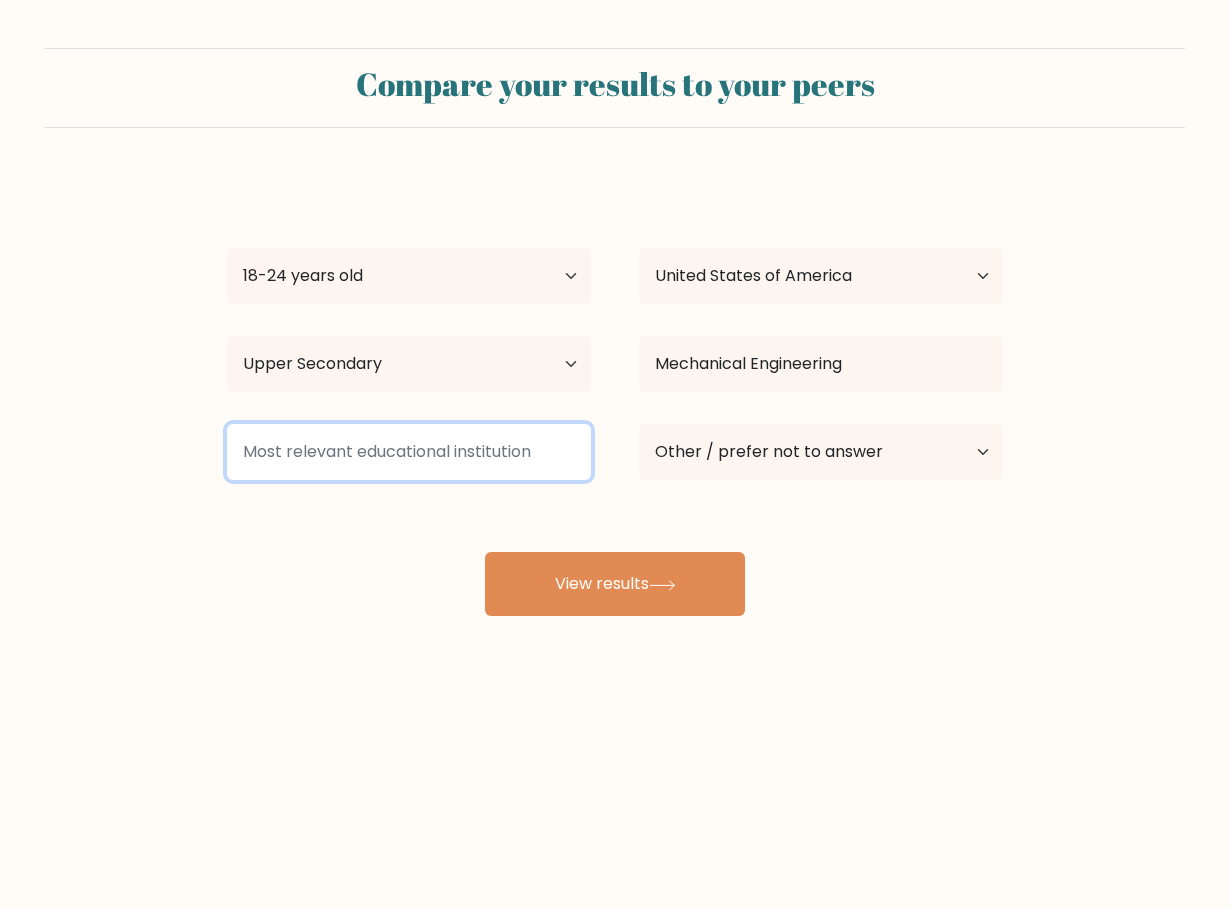 click at bounding box center (409, 452) 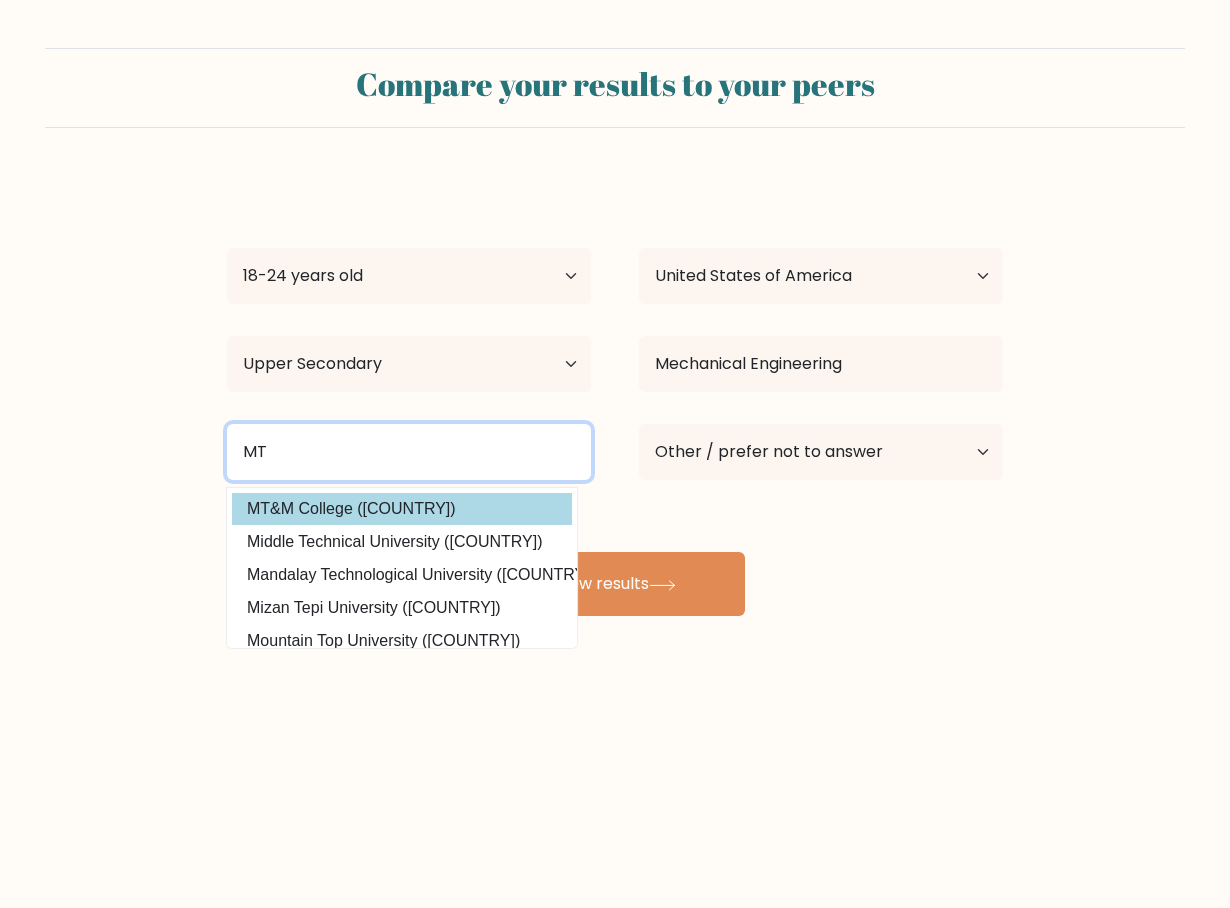 type on "MT" 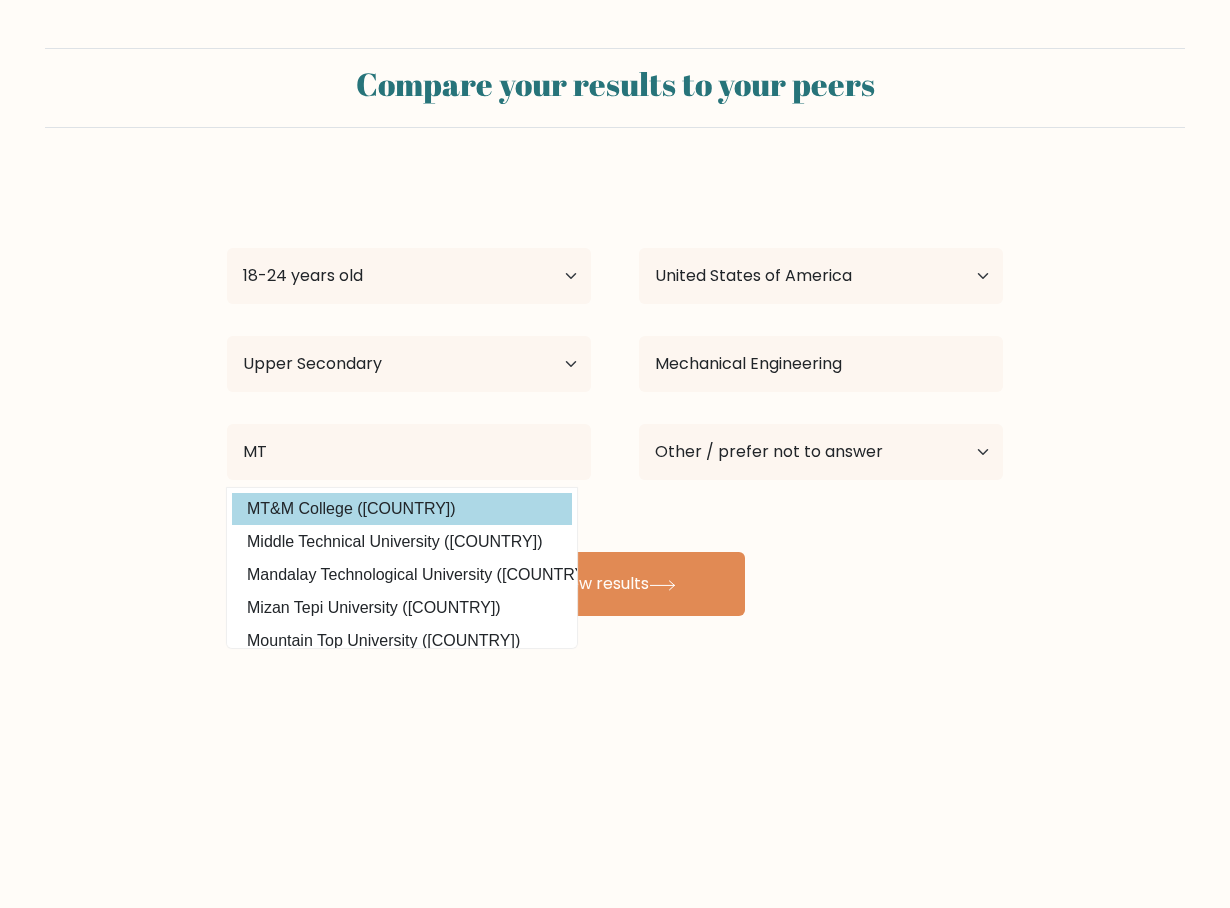 drag, startPoint x: 342, startPoint y: 521, endPoint x: 397, endPoint y: 521, distance: 55 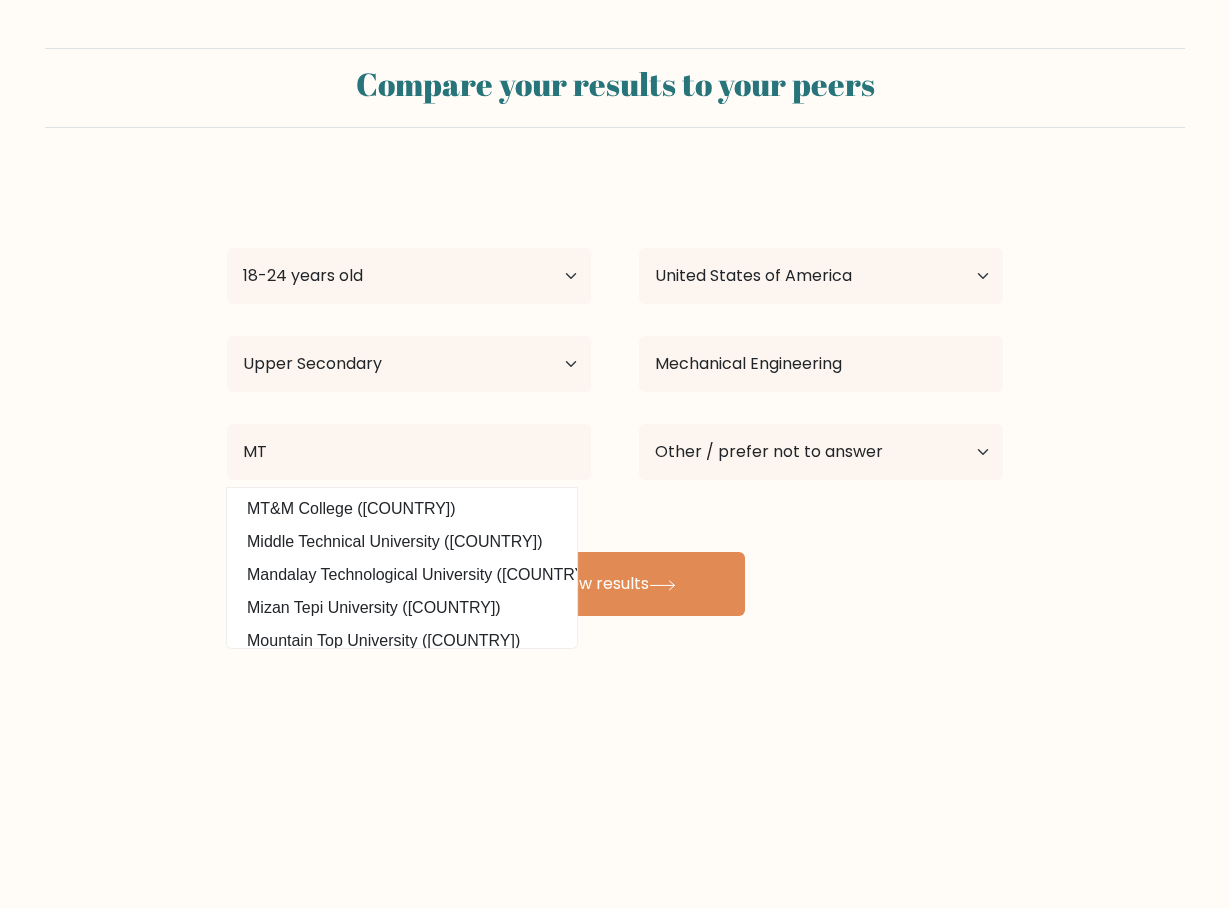 click on "erick
fernandez
Age
Under 18 years old
18-24 years old
25-34 years old
35-44 years old
45-54 years old
55-64 years old
65 years old and above
Country
Afghanistan
Albania
Algeria
American Samoa
Andorra
Angola
Anguilla
Antarctica
Antigua and Barbuda
Argentina
Armenia
Aruba
Australia
Austria
Azerbaijan
Bahamas
Bahrain
Bangladesh
Barbados
Belarus
Belgium
Belize
Benin
Bermuda
Bhutan
Bolivia
Bonaire, Sint Eustatius and Saba
Bosnia and Herzegovina
Botswana
Bouvet Island
Brazil
Brunei" at bounding box center [615, 396] 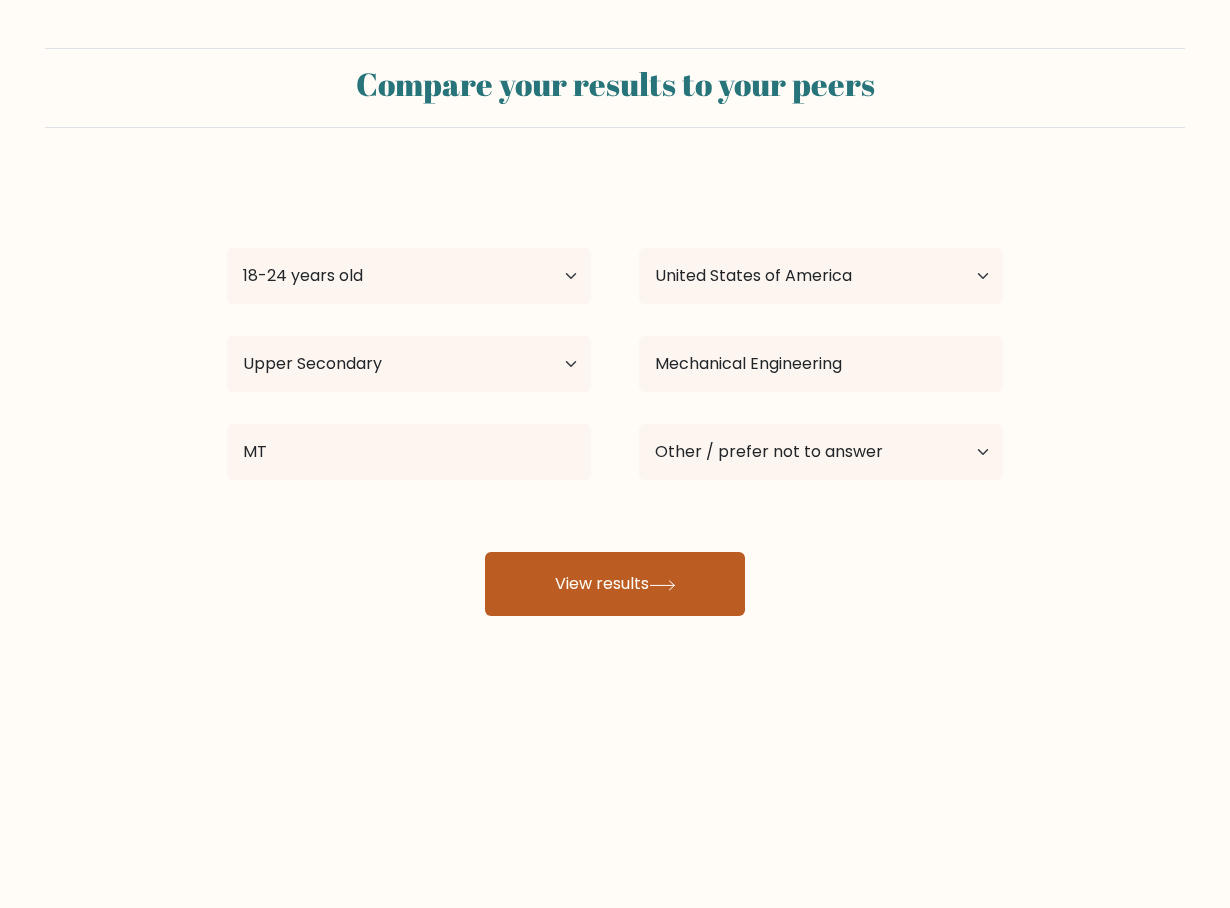 click on "View results" at bounding box center (615, 584) 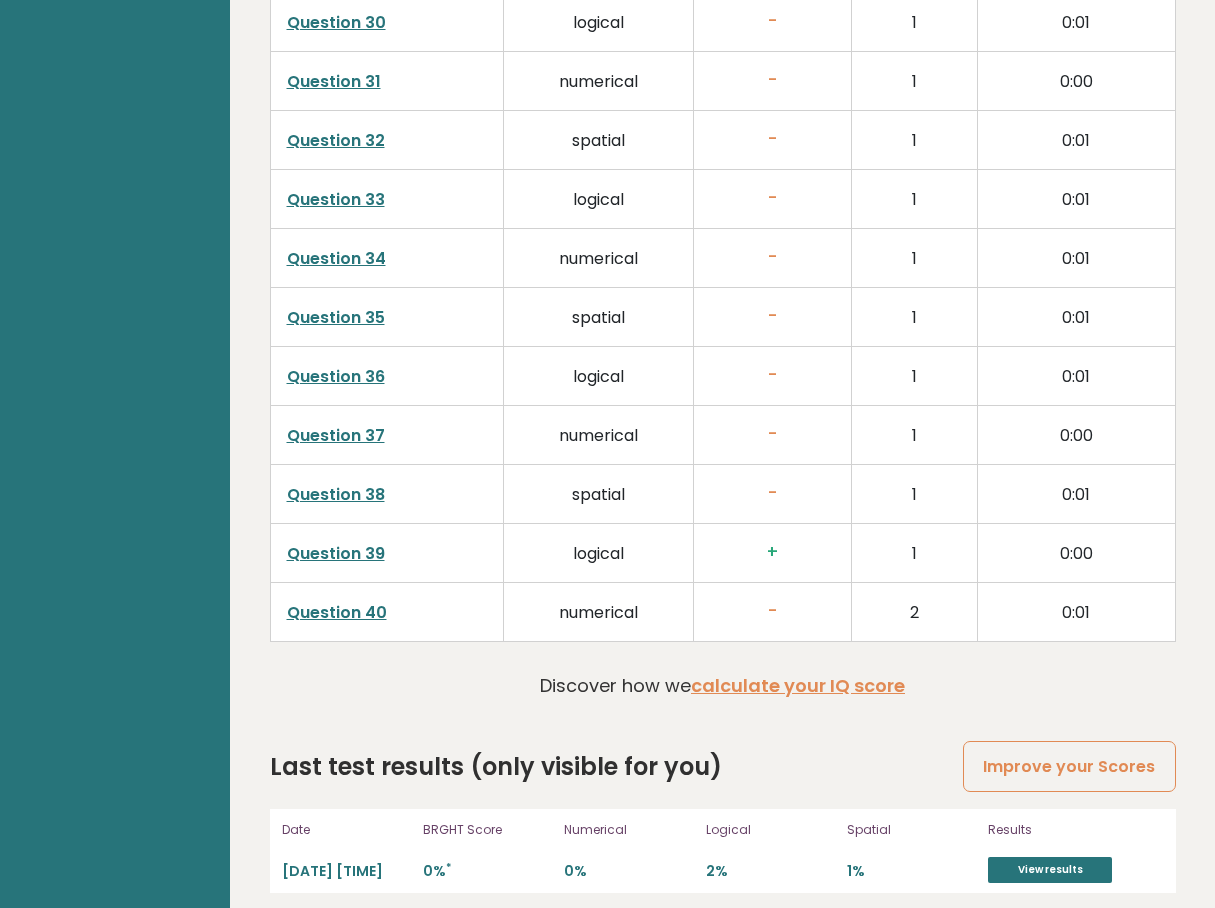 scroll, scrollTop: 4969, scrollLeft: 0, axis: vertical 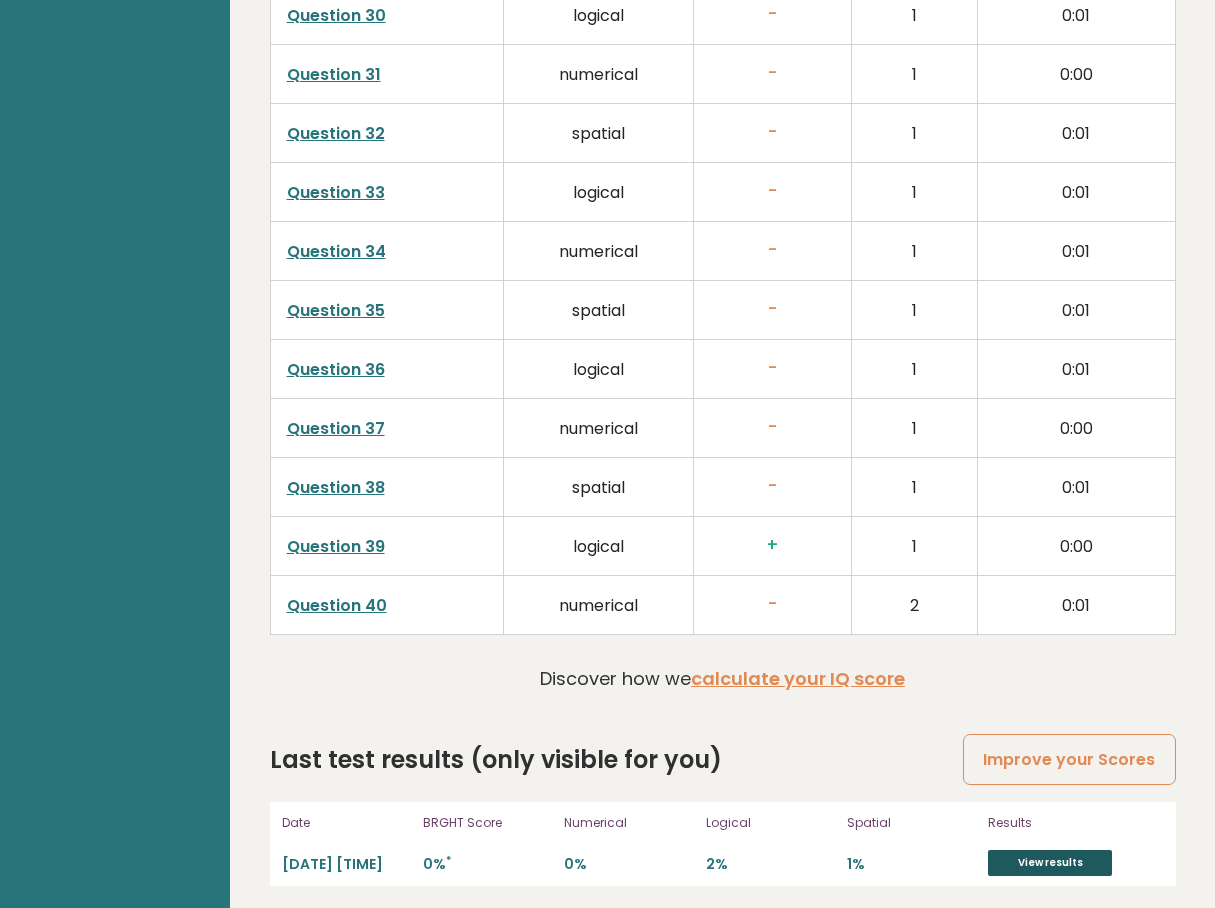 click on "View results" at bounding box center [1050, 863] 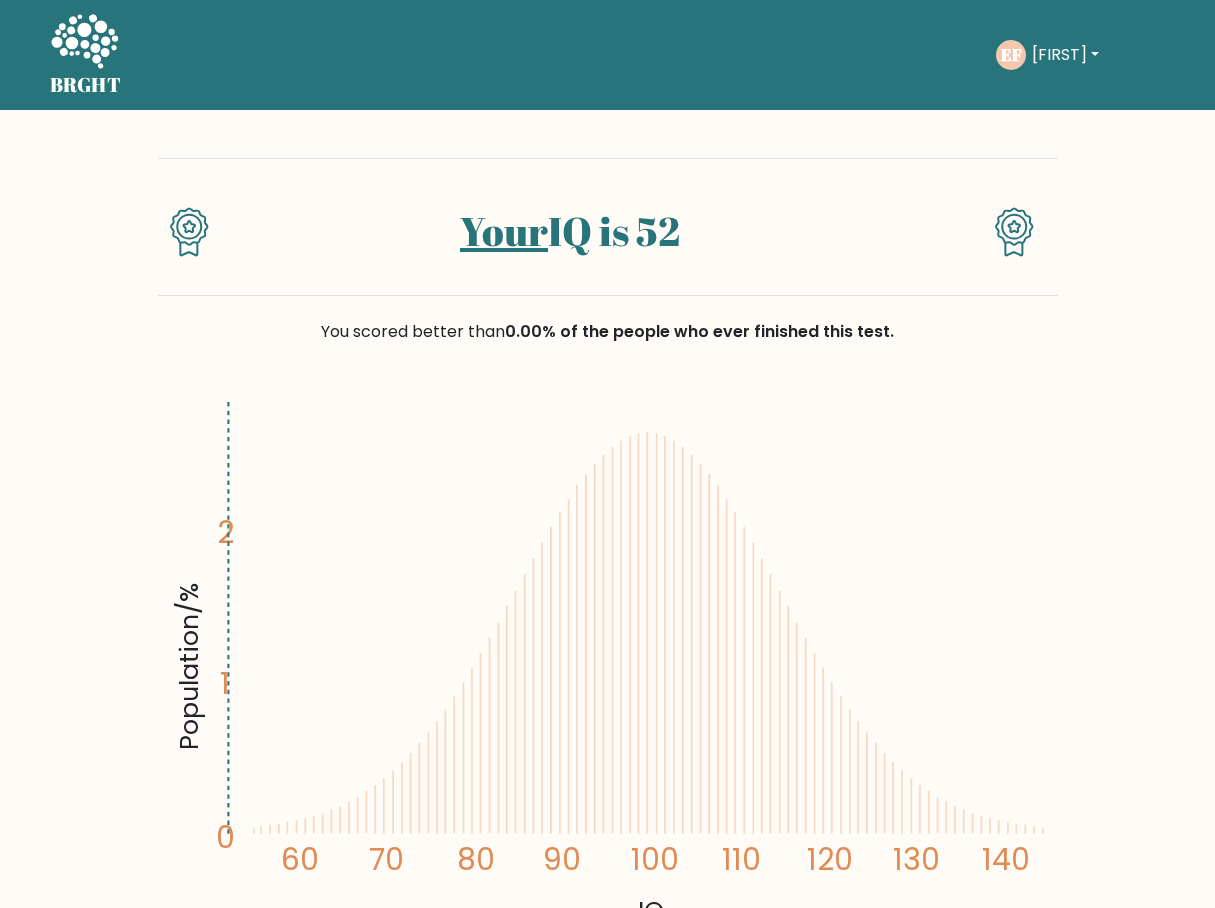 scroll, scrollTop: 0, scrollLeft: 0, axis: both 